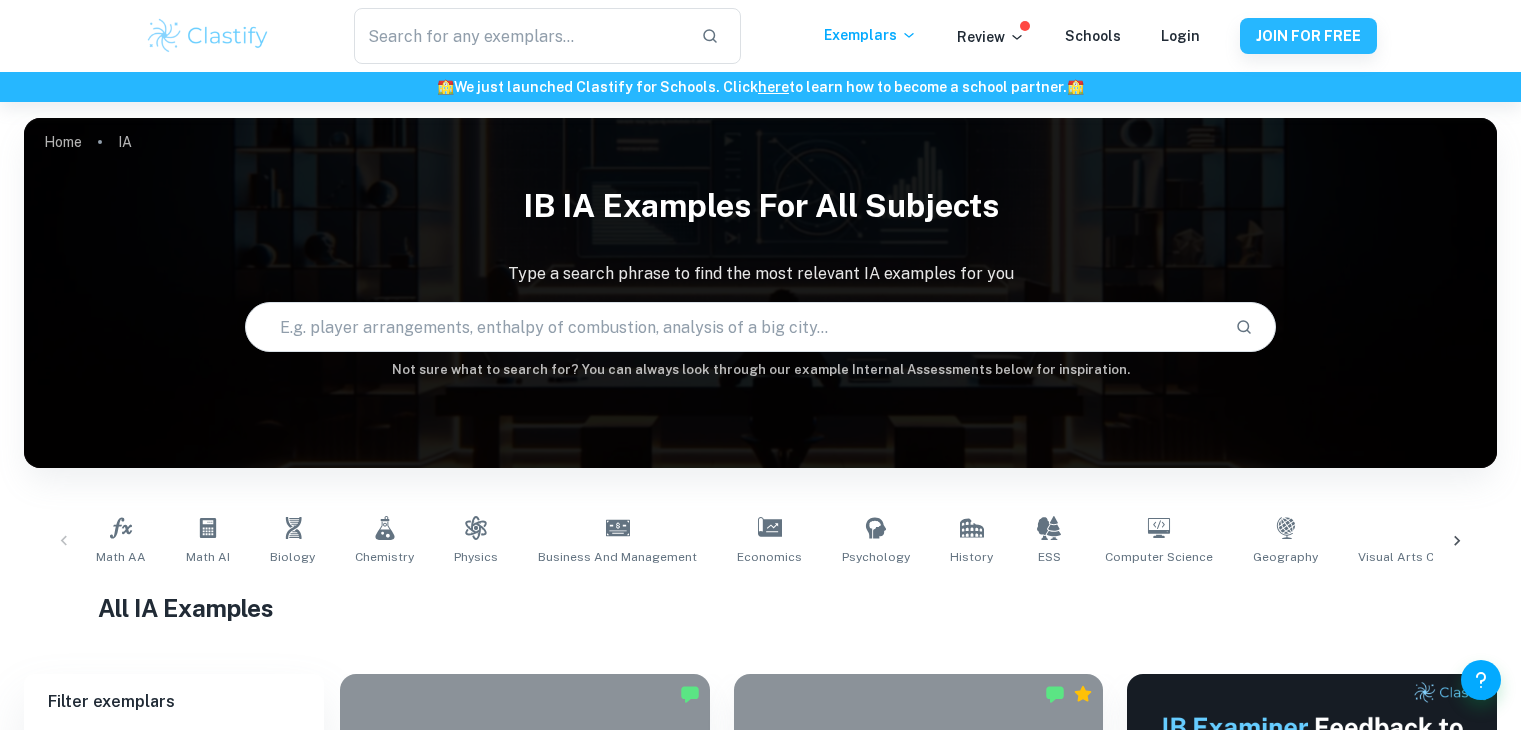 scroll, scrollTop: 0, scrollLeft: 0, axis: both 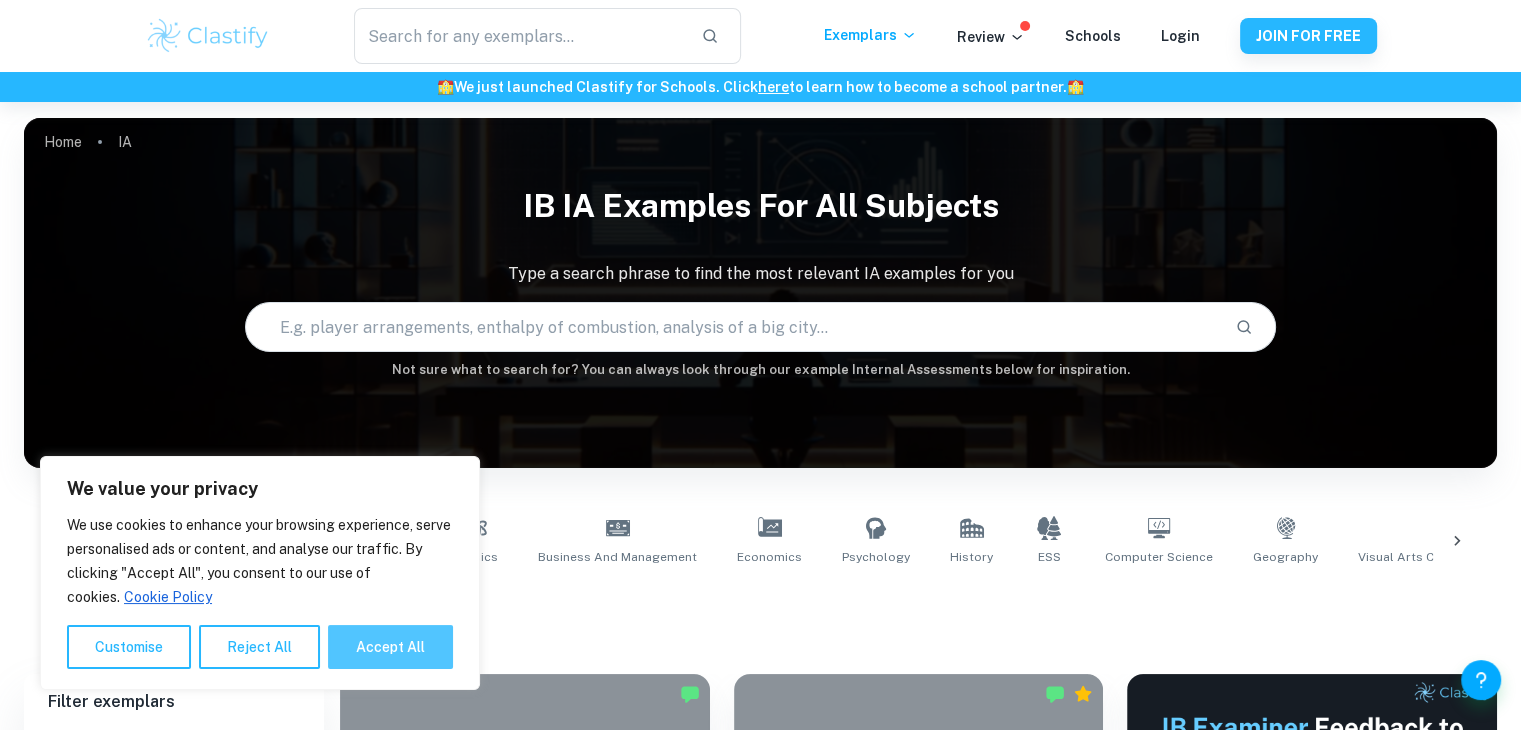 click on "Accept All" at bounding box center [390, 647] 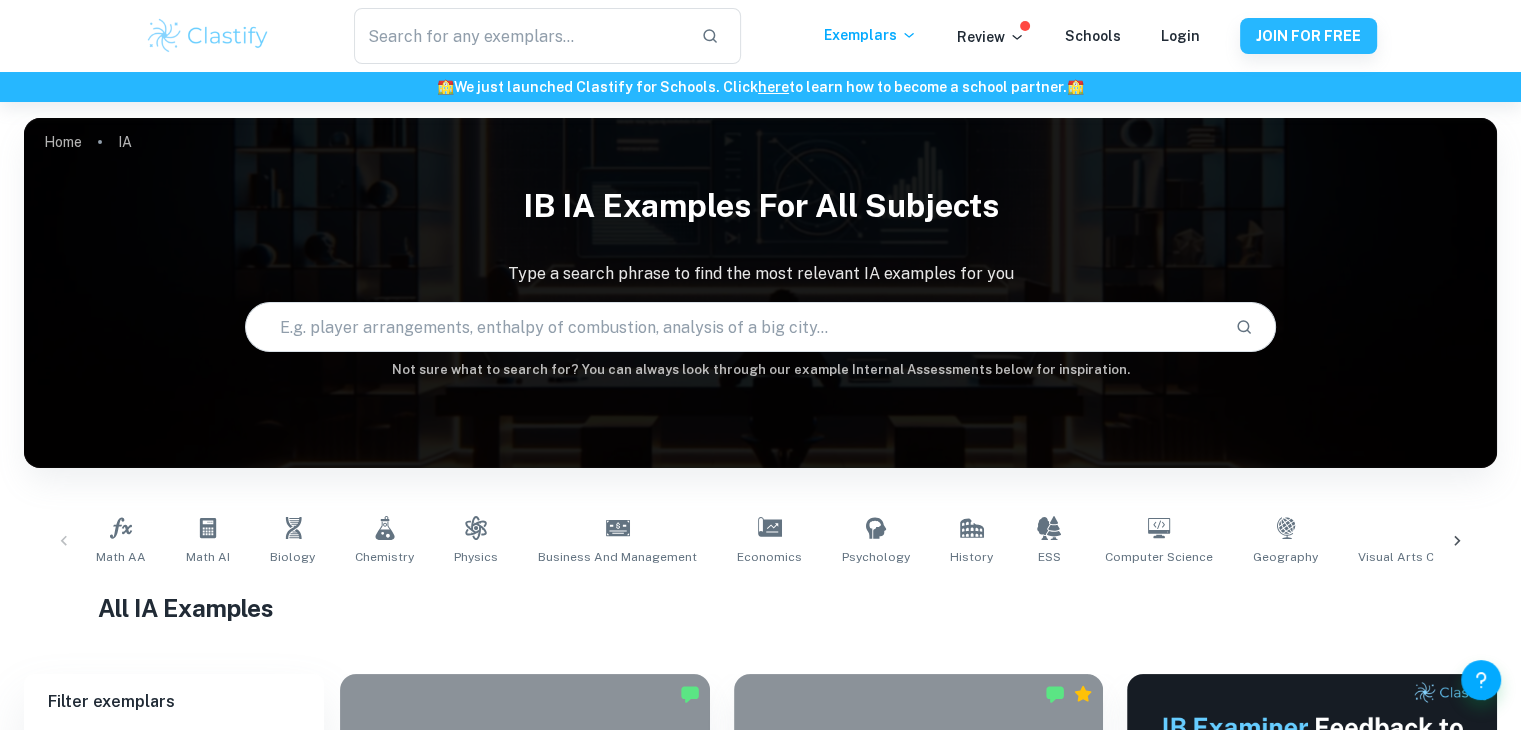 checkbox on "true" 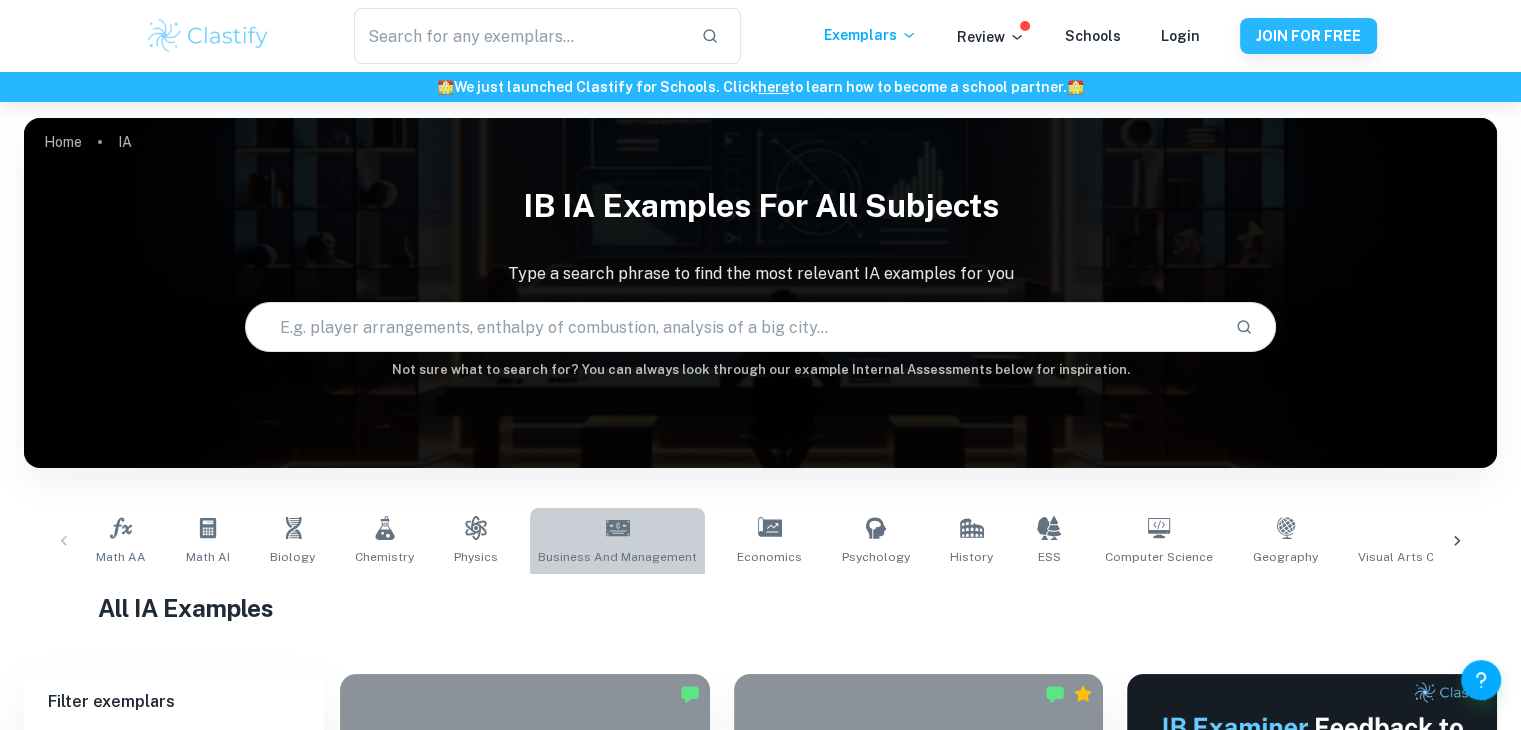 click on "Business and Management" at bounding box center (617, 557) 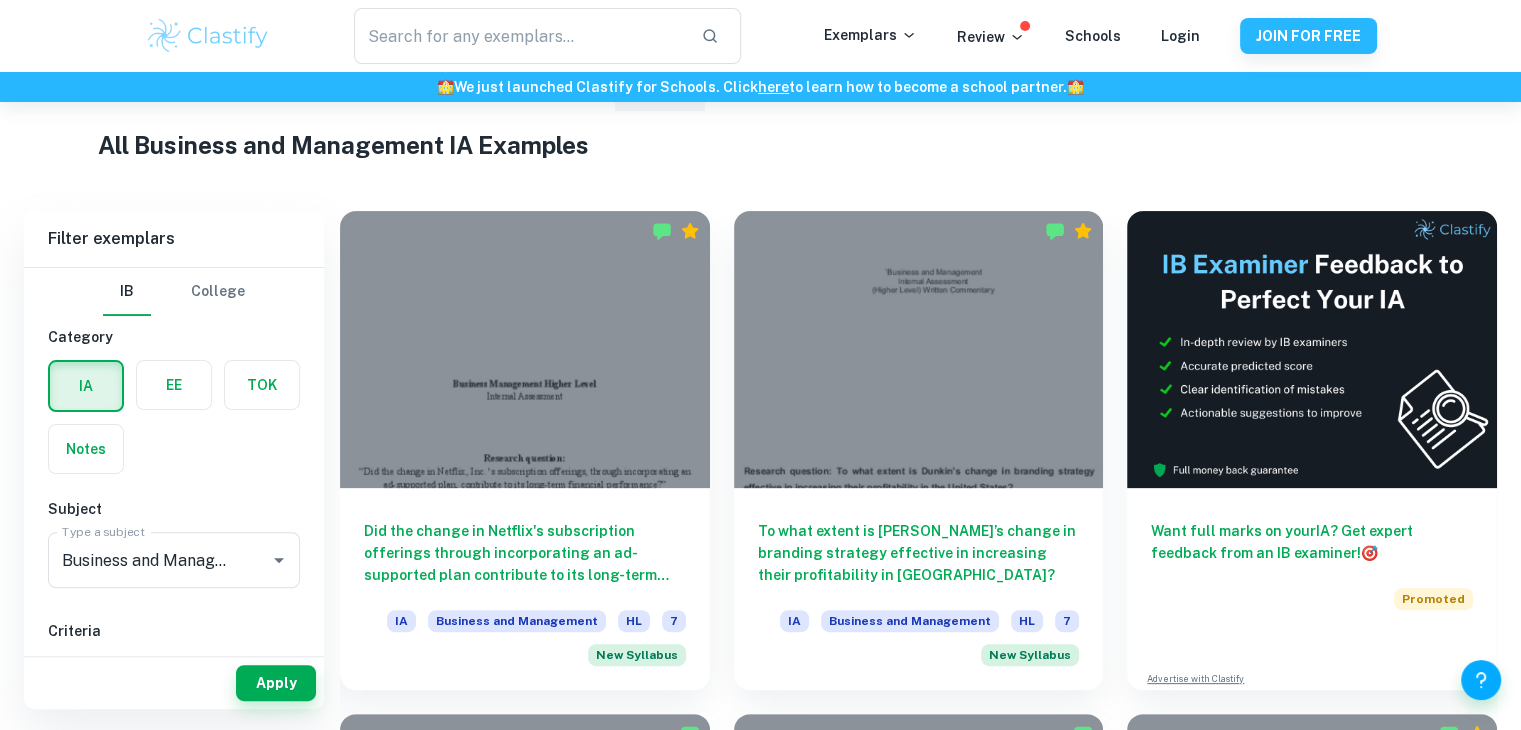scroll, scrollTop: 472, scrollLeft: 0, axis: vertical 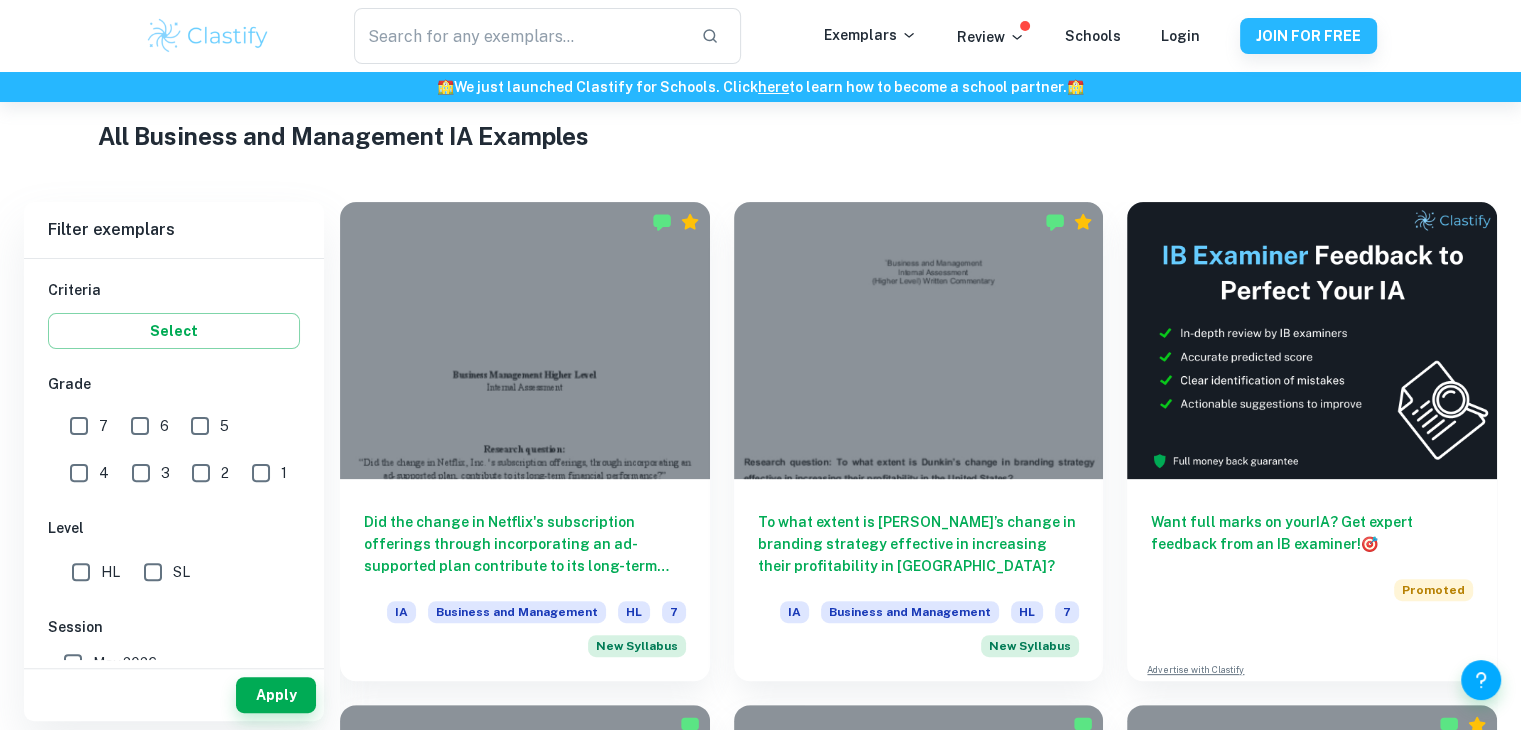 click on "7" at bounding box center (79, 426) 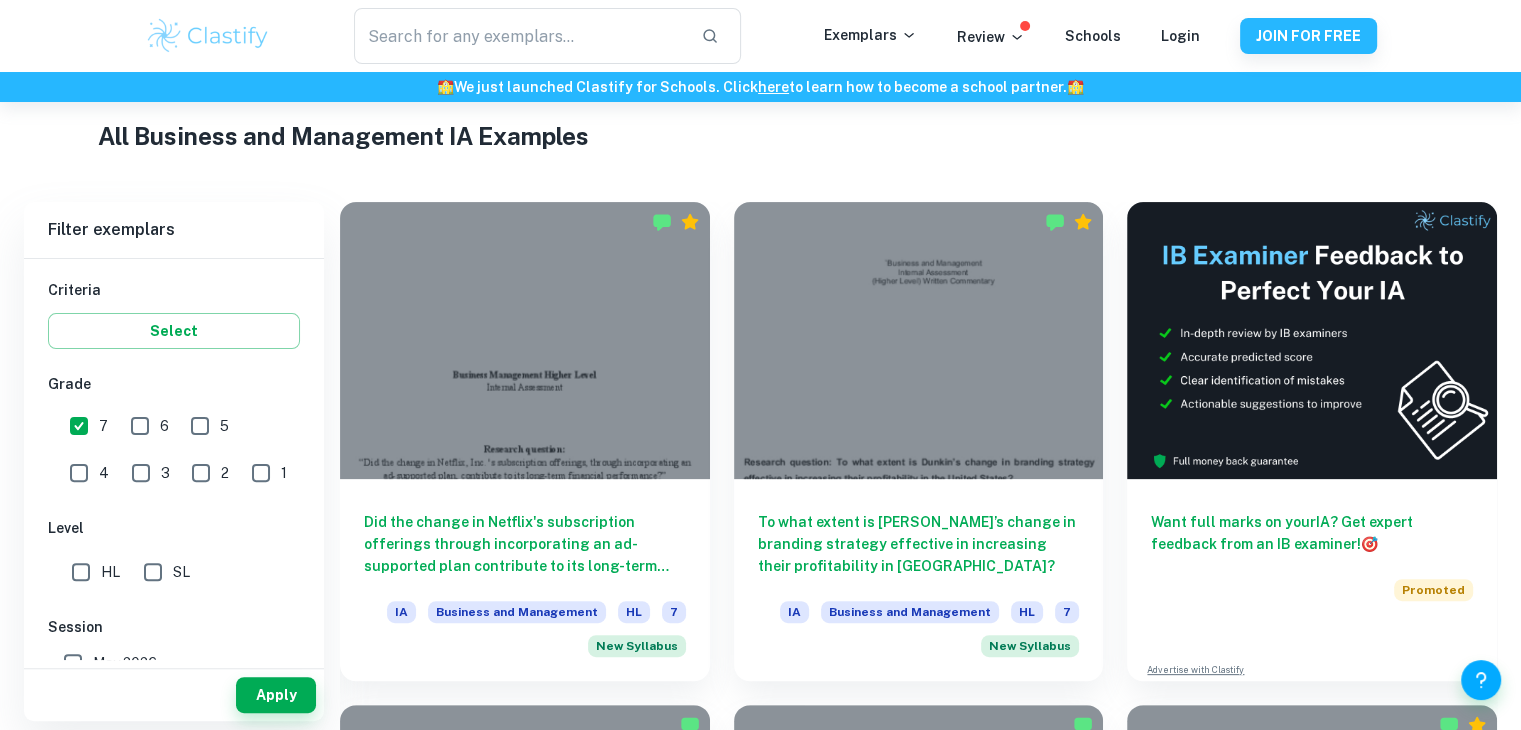 click on "6" at bounding box center [140, 426] 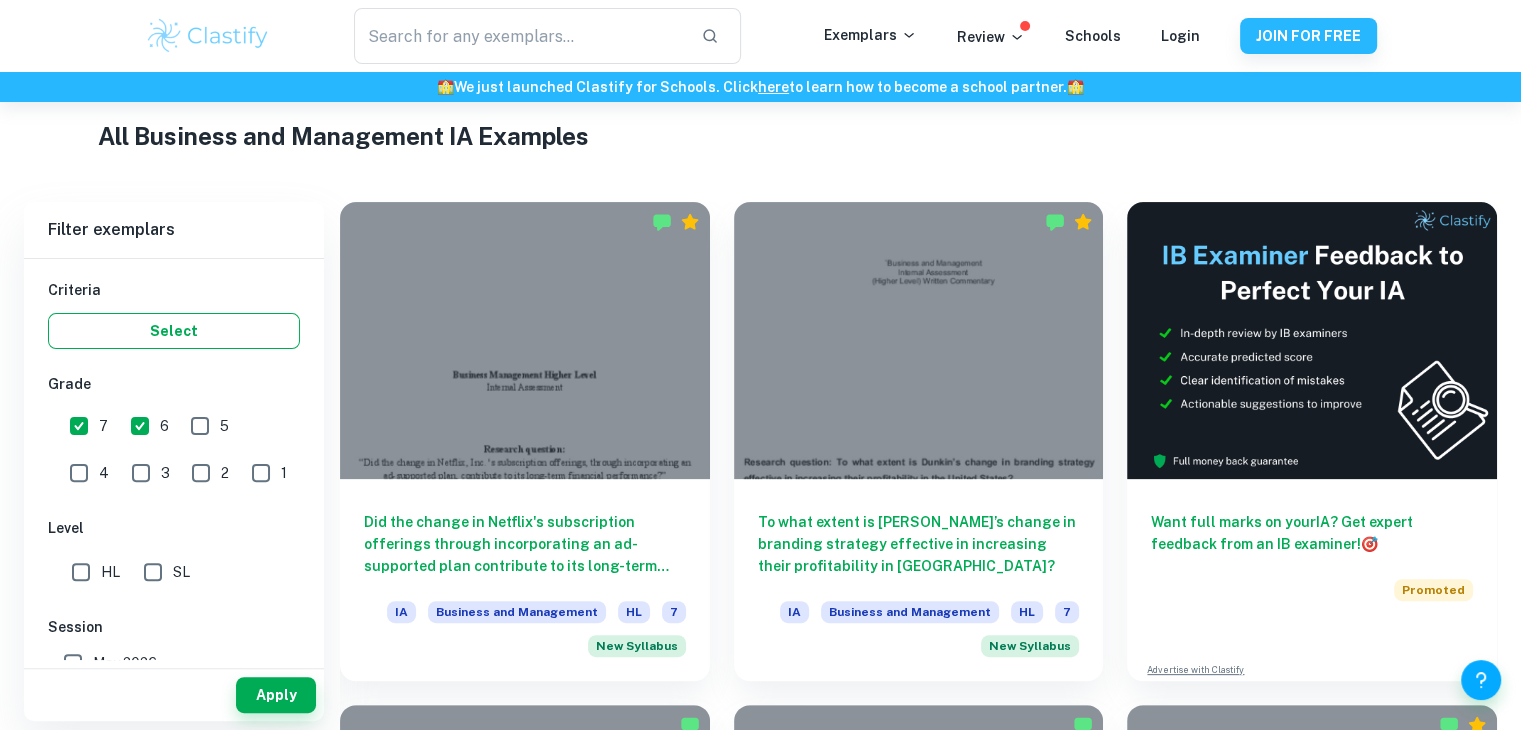 click on "Select" at bounding box center [174, 331] 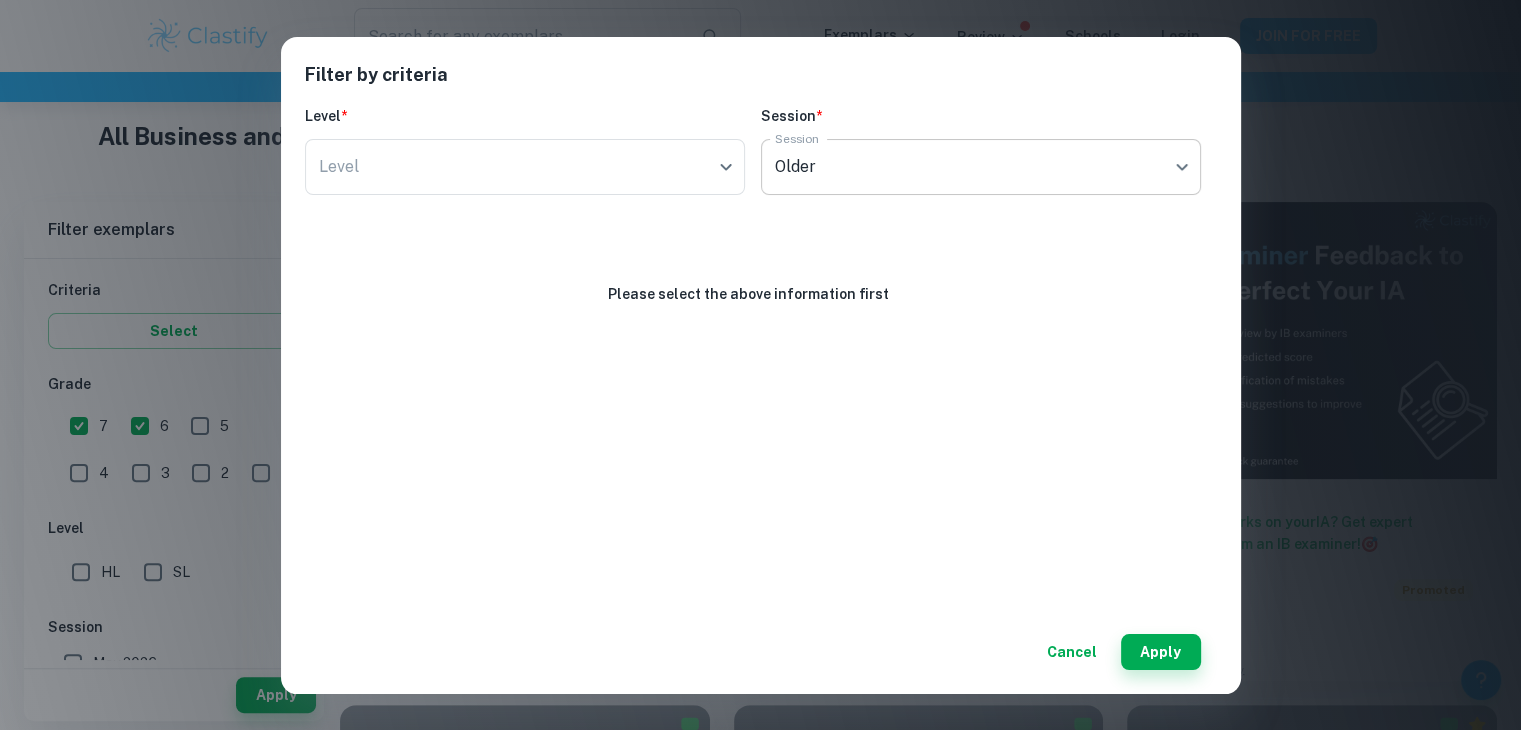 click on "We value your privacy We use cookies to enhance your browsing experience, serve personalised ads or content, and analyse our traffic. By clicking "Accept All", you consent to our use of cookies.   Cookie Policy Customise   Reject All   Accept All   Customise Consent Preferences   We use cookies to help you navigate efficiently and perform certain functions. You will find detailed information about all cookies under each consent category below. The cookies that are categorised as "Necessary" are stored on your browser as they are essential for enabling the basic functionalities of the site. ...  Show more For more information on how Google's third-party cookies operate and handle your data, see:   Google Privacy Policy Necessary Always Active Necessary cookies are required to enable the basic features of this site, such as providing secure log-in or adjusting your consent preferences. These cookies do not store any personally identifiable data. Functional Analytics Performance Advertisement Uncategorised" at bounding box center (760, -5) 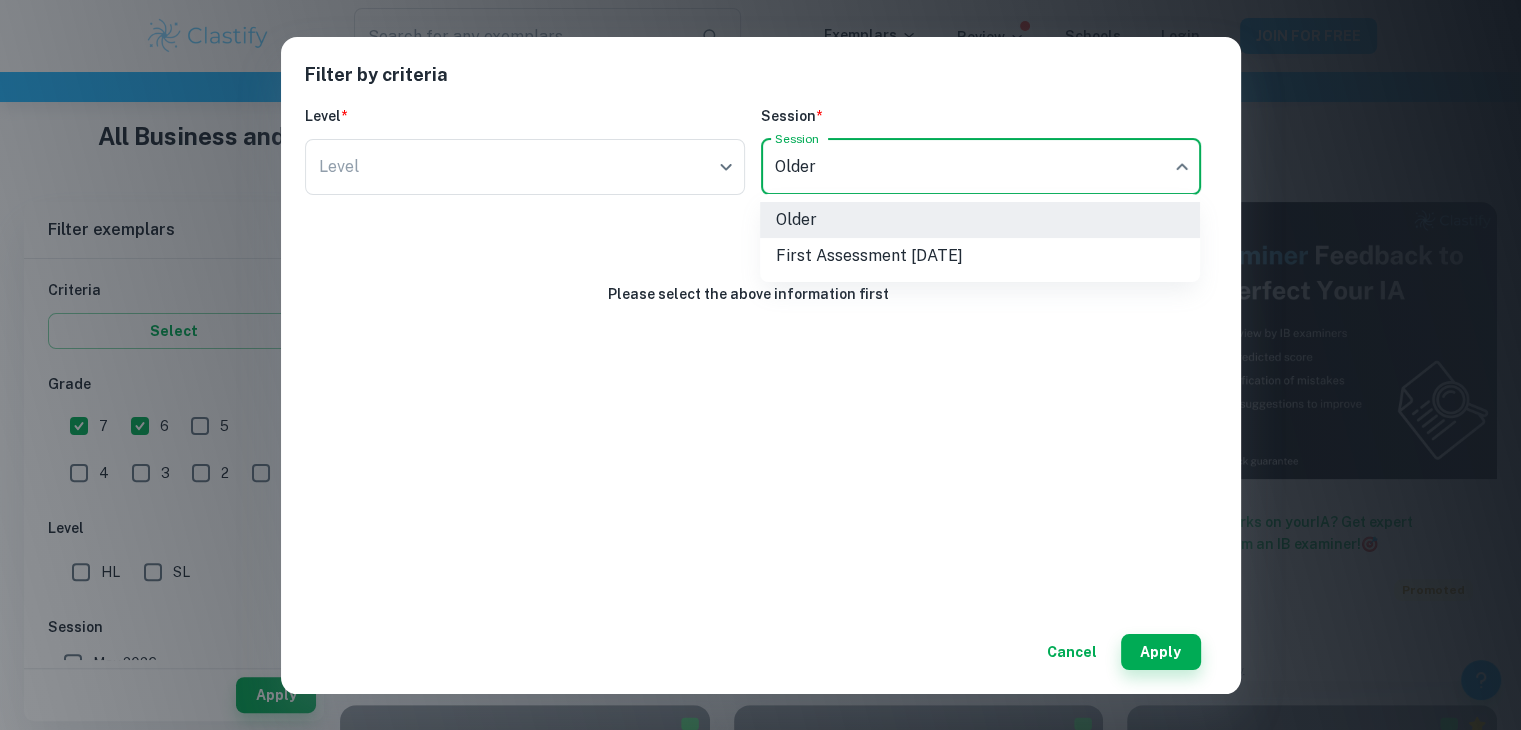 click at bounding box center (760, 365) 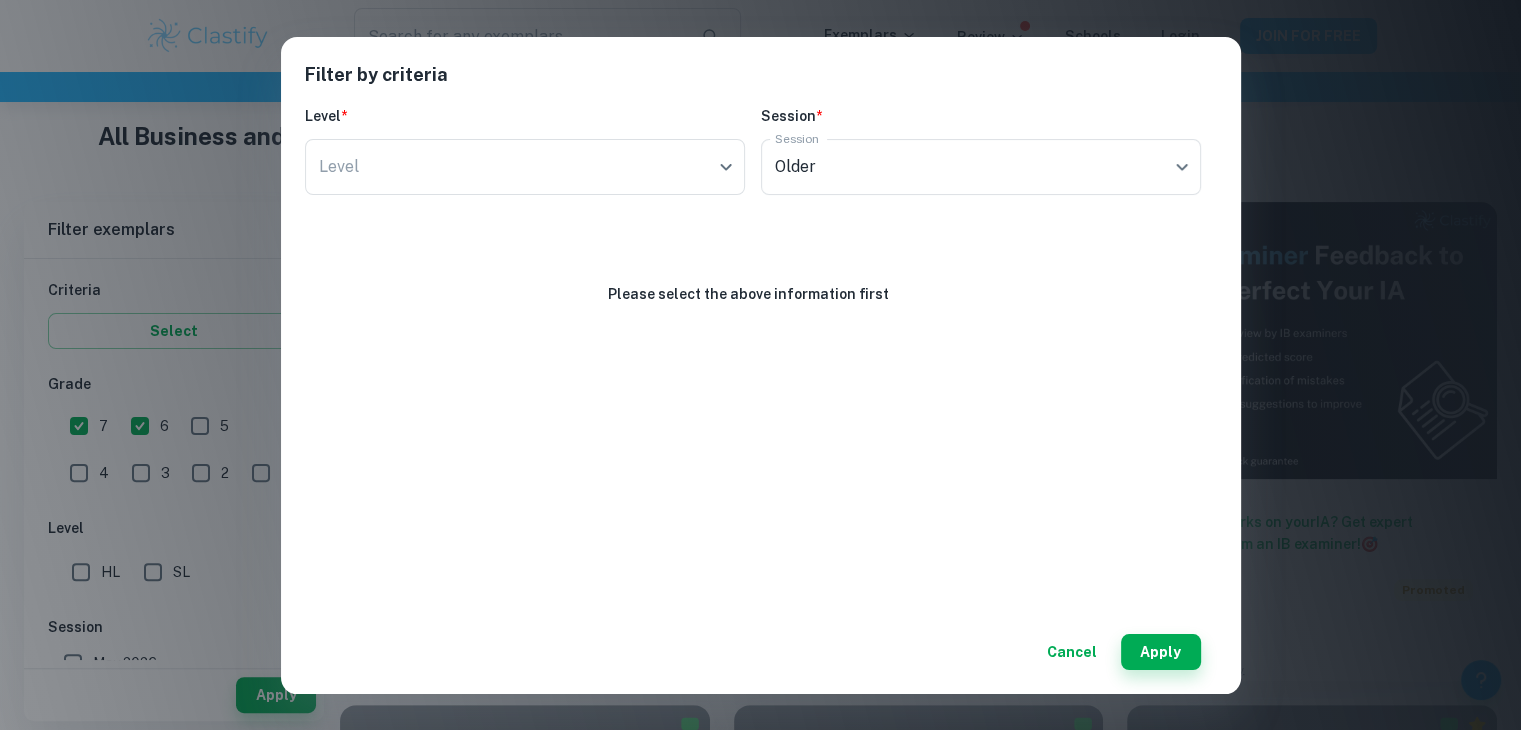 click on "Level  * Level ​ Level" at bounding box center (525, 154) 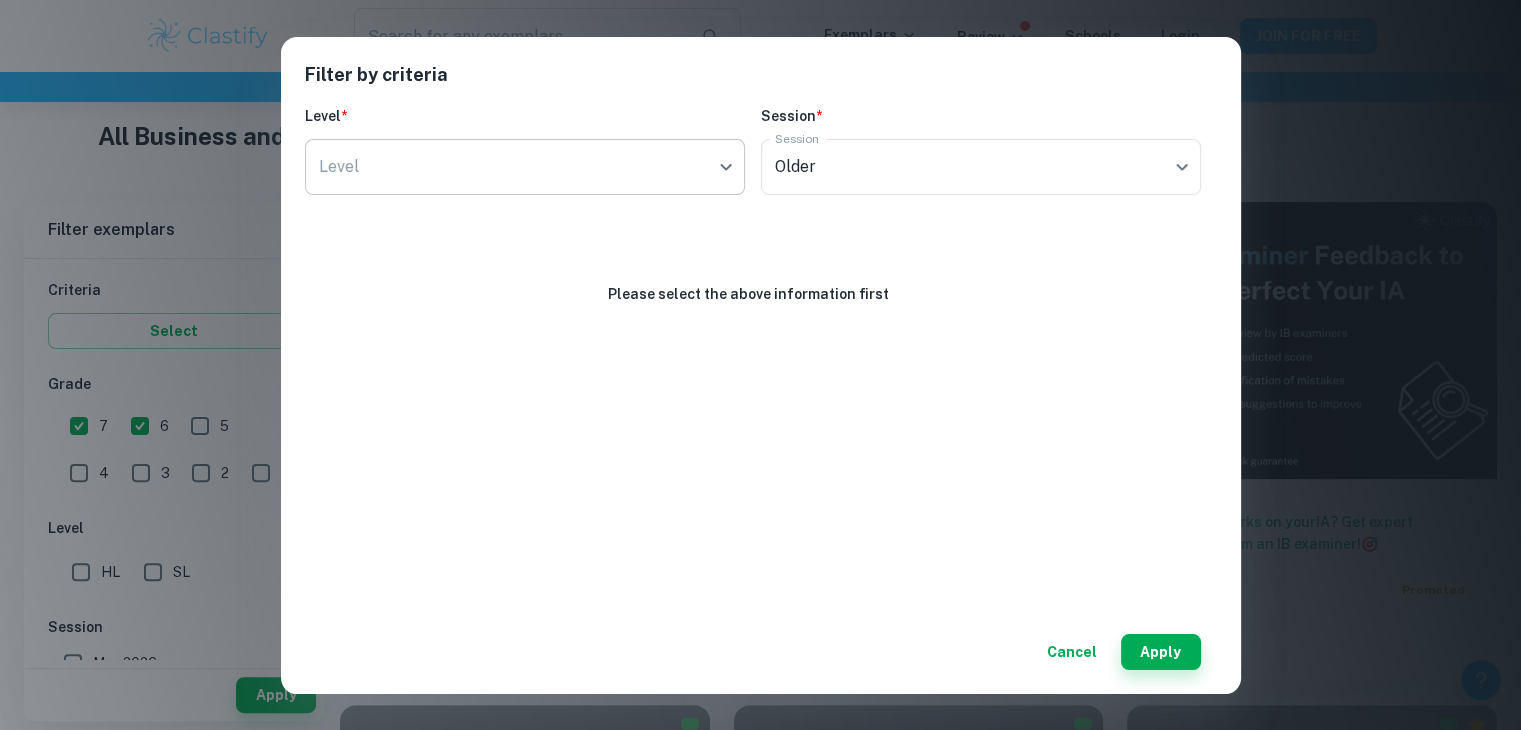 click on "We value your privacy We use cookies to enhance your browsing experience, serve personalised ads or content, and analyse our traffic. By clicking "Accept All", you consent to our use of cookies.   Cookie Policy Customise   Reject All   Accept All   Customise Consent Preferences   We use cookies to help you navigate efficiently and perform certain functions. You will find detailed information about all cookies under each consent category below. The cookies that are categorised as "Necessary" are stored on your browser as they are essential for enabling the basic functionalities of the site. ...  Show more For more information on how Google's third-party cookies operate and handle your data, see:   Google Privacy Policy Necessary Always Active Necessary cookies are required to enable the basic features of this site, such as providing secure log-in or adjusting your consent preferences. These cookies do not store any personally identifiable data. Functional Analytics Performance Advertisement Uncategorised" at bounding box center [760, -5] 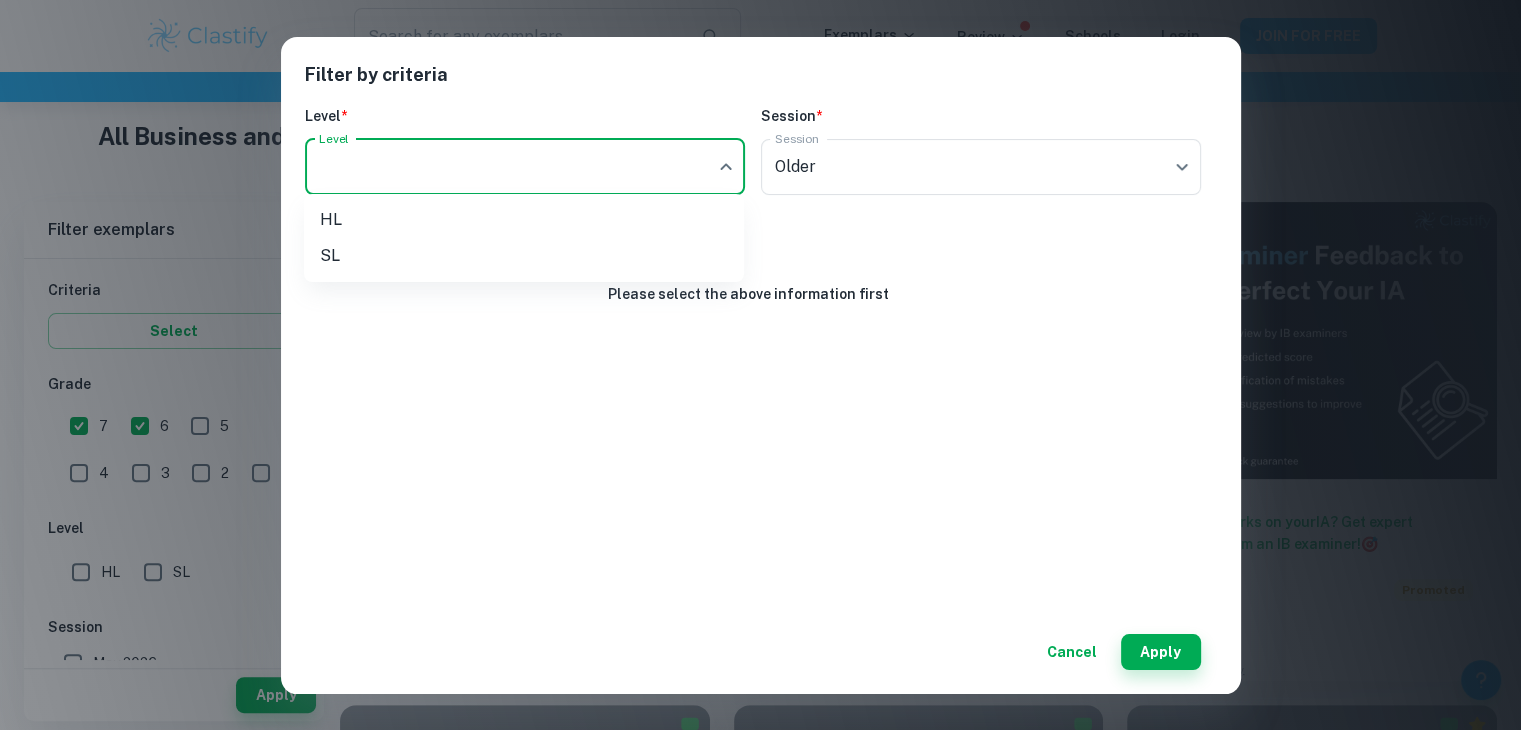 click on "SL" at bounding box center [524, 256] 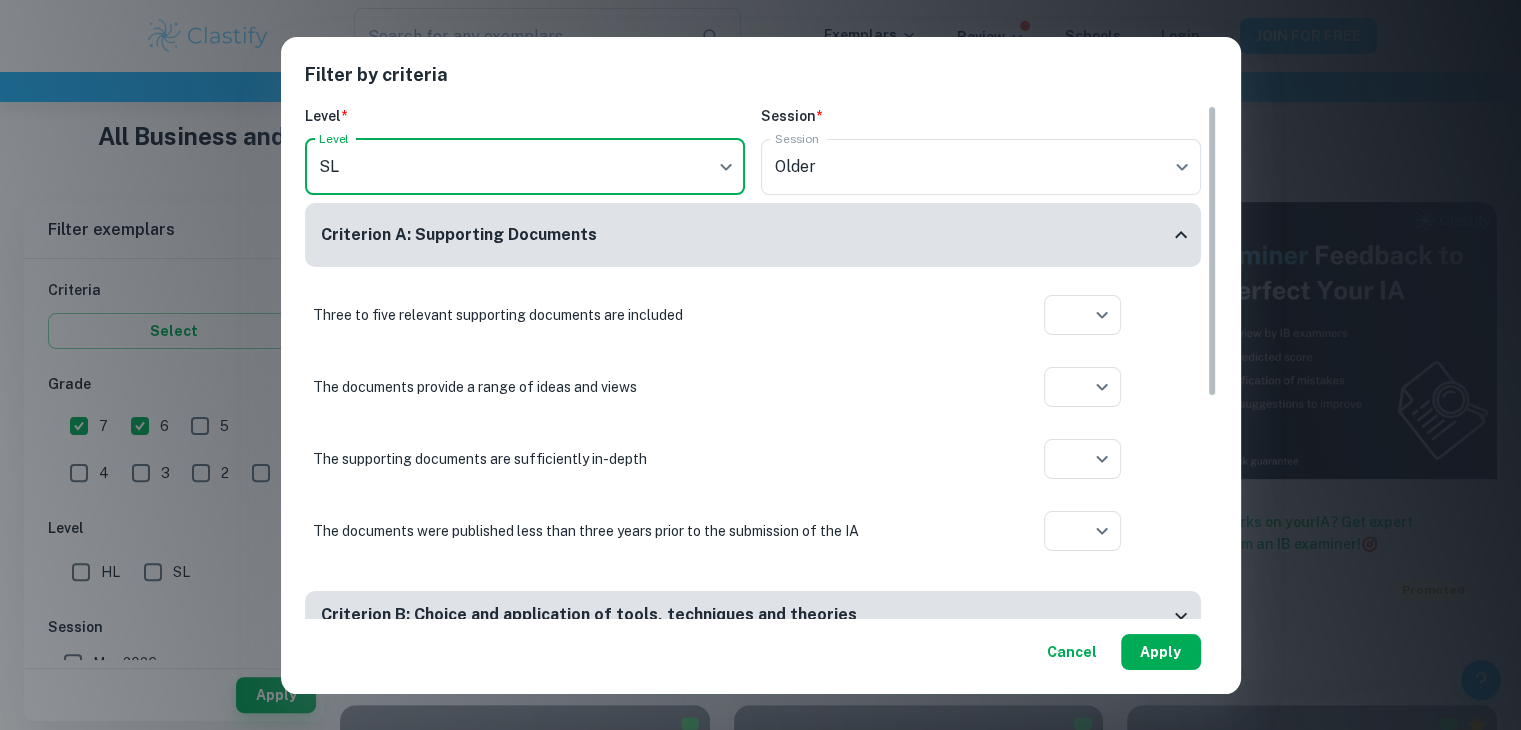 click on "Apply" at bounding box center [1161, 652] 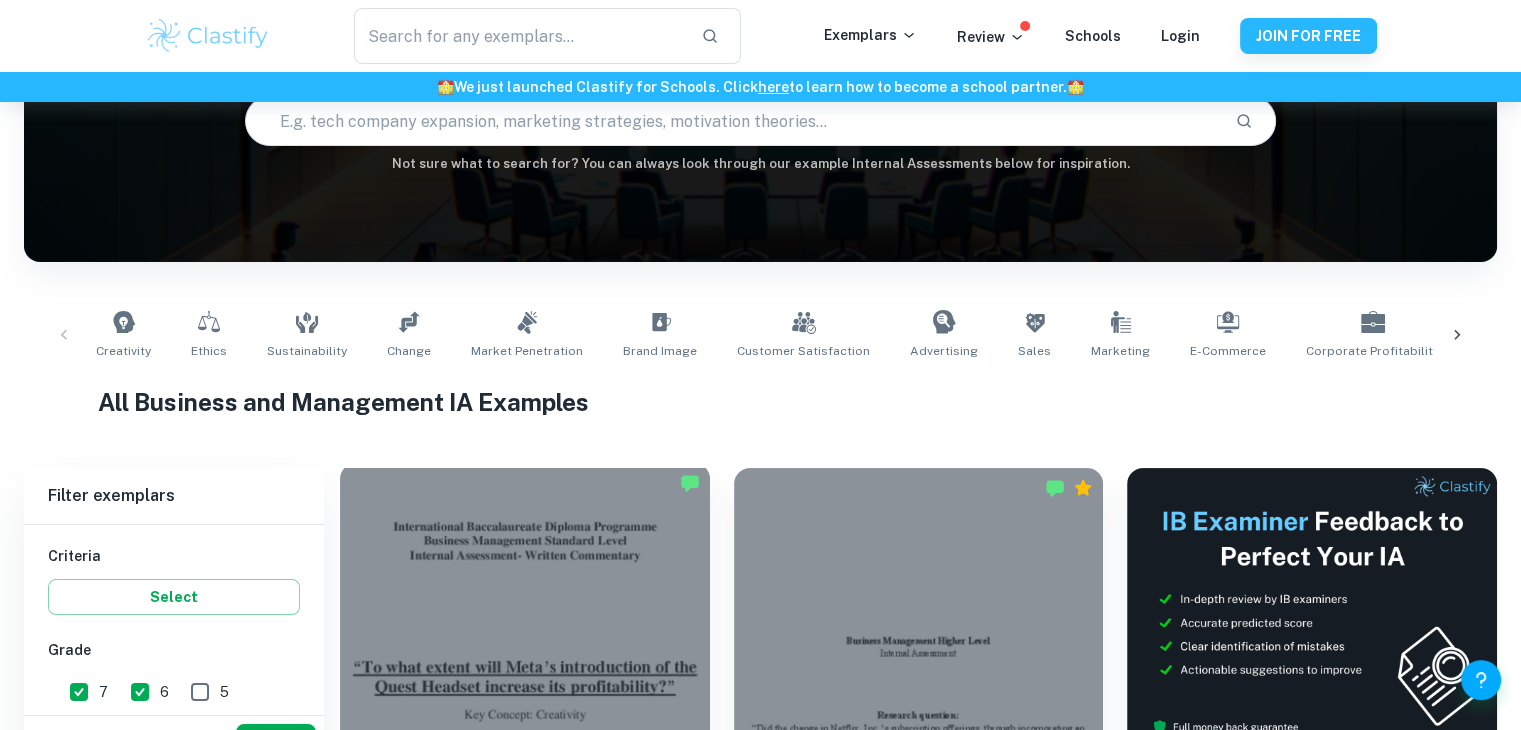 scroll, scrollTop: 125, scrollLeft: 0, axis: vertical 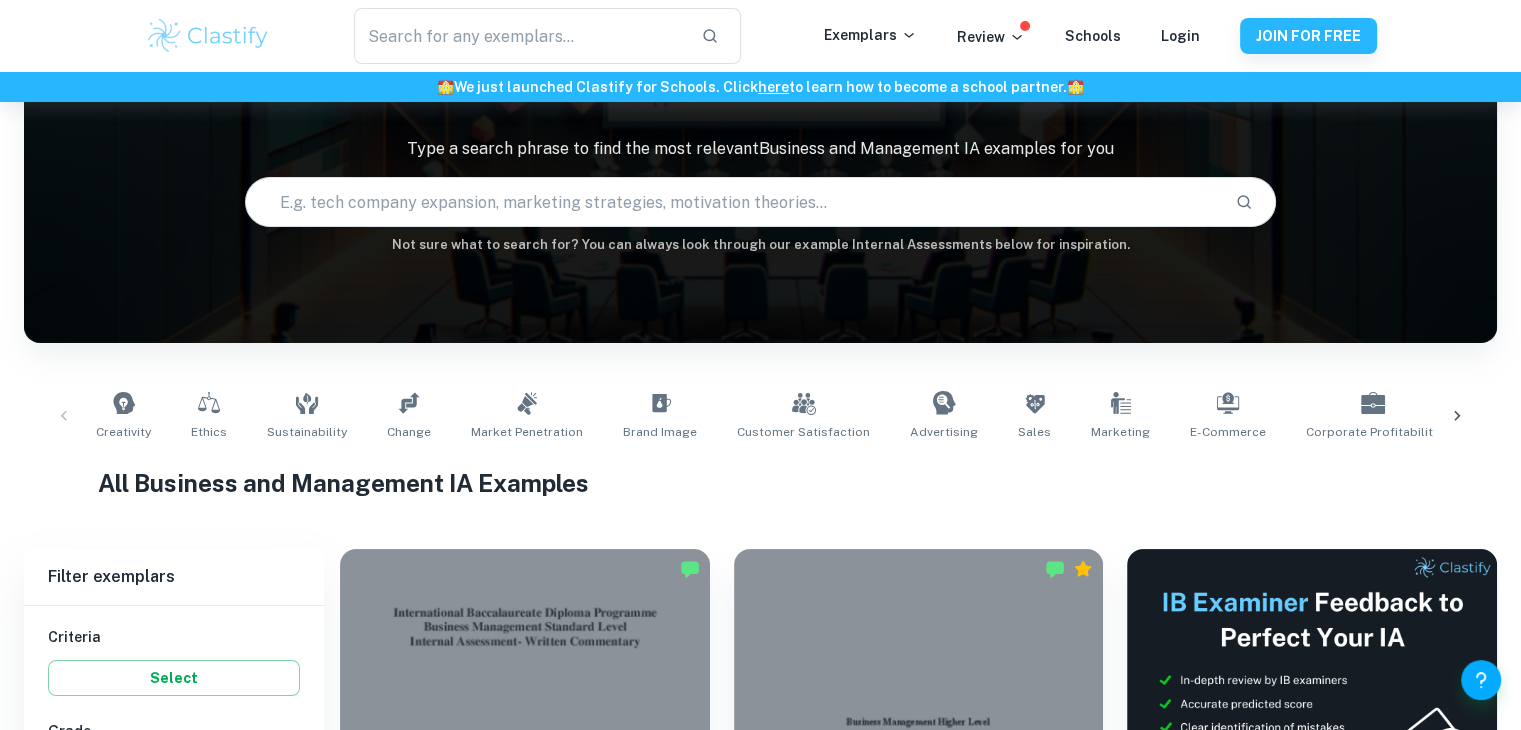 click at bounding box center (732, 202) 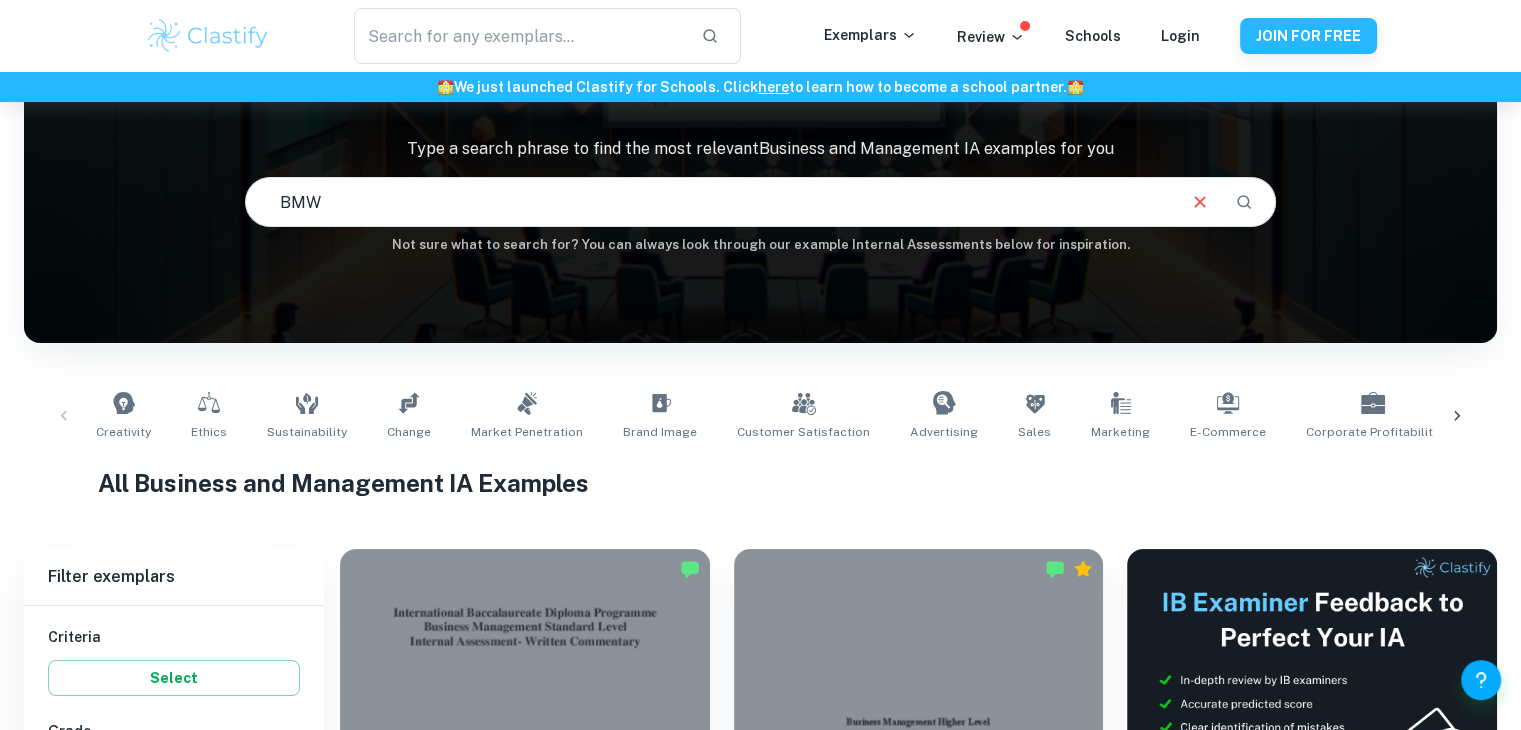 type on "BMW" 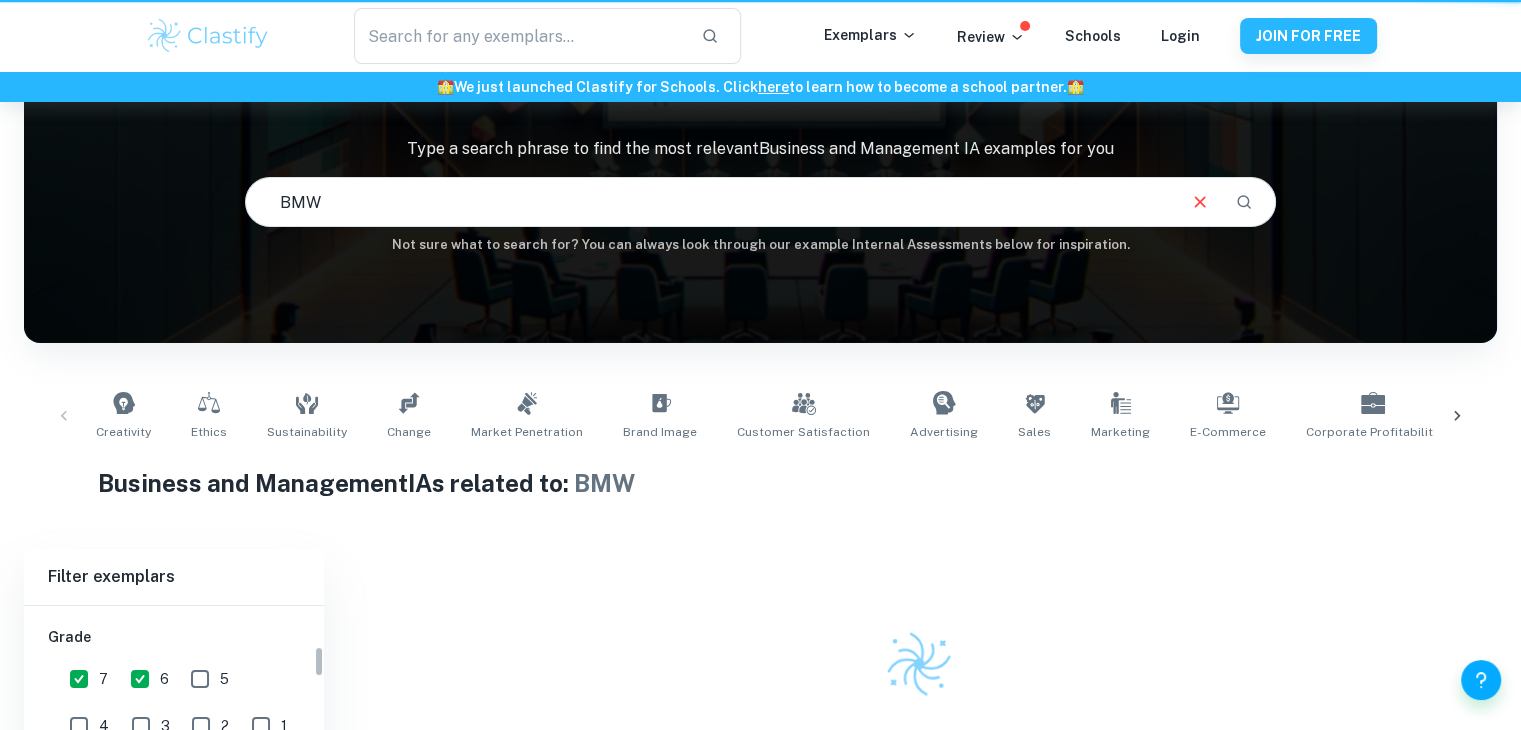 scroll, scrollTop: 0, scrollLeft: 0, axis: both 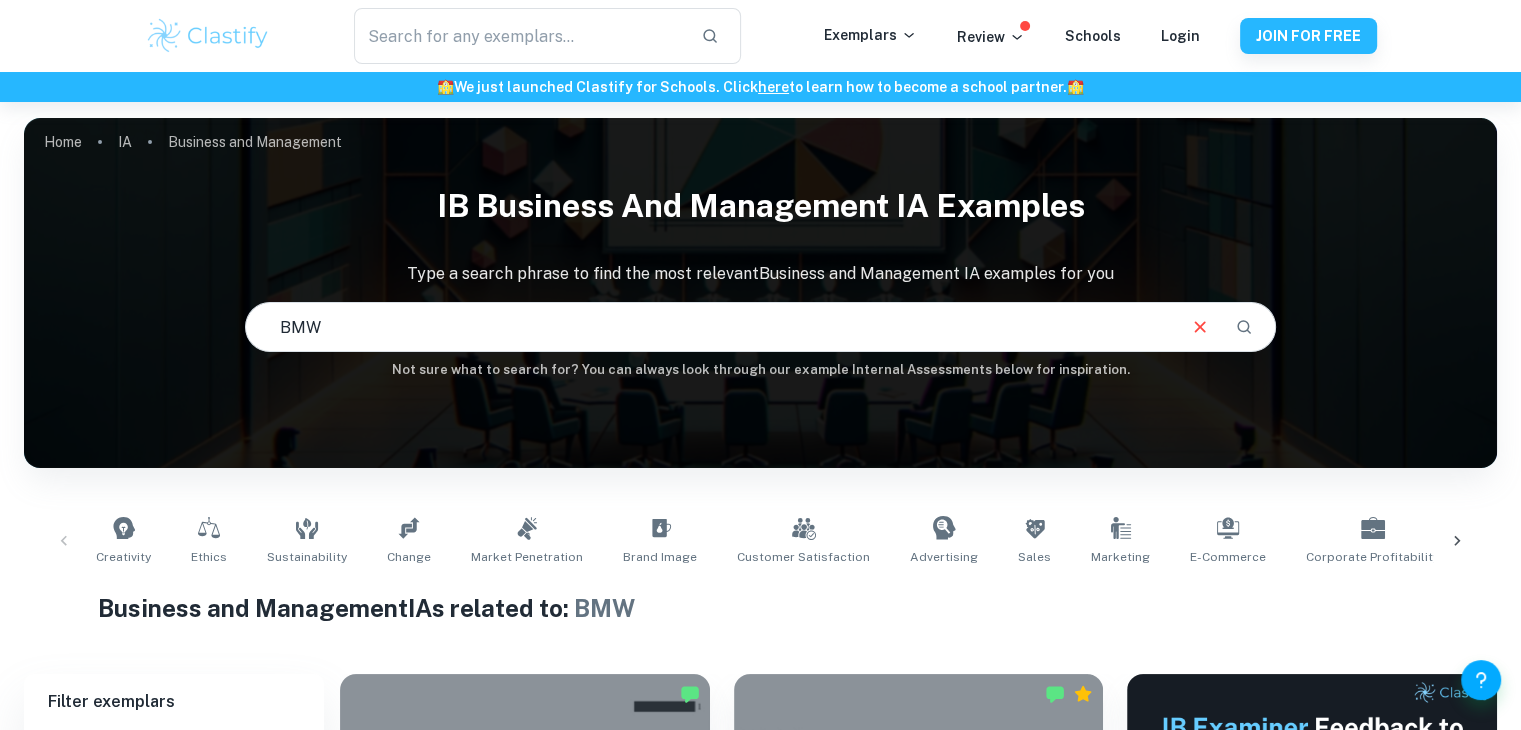 drag, startPoint x: 767, startPoint y: 316, endPoint x: 200, endPoint y: 328, distance: 567.12695 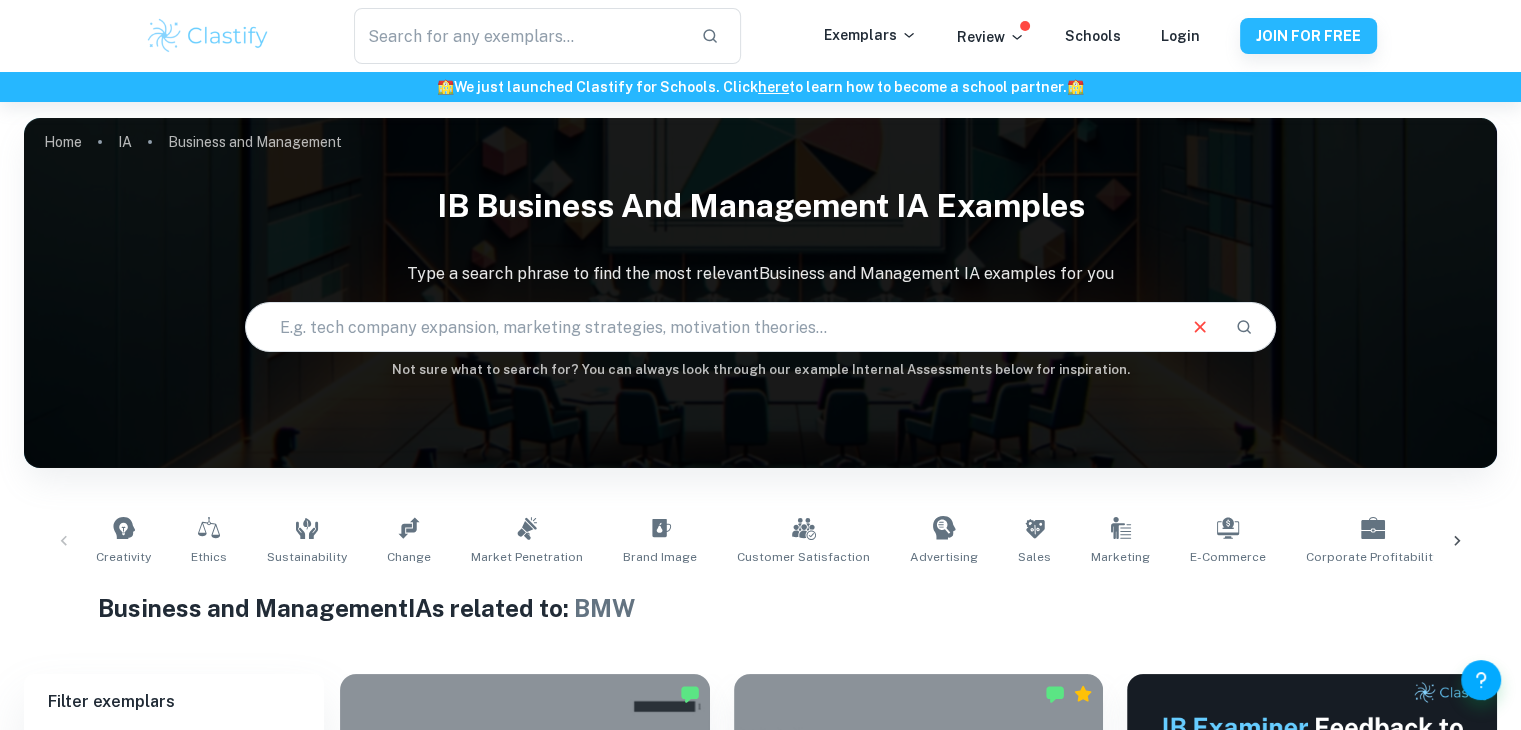 paste on ""To what extent has BMW’s transition to electric vehicle production contributed to changes in its competitive positioning in the German automotive market since [DATE]?"" 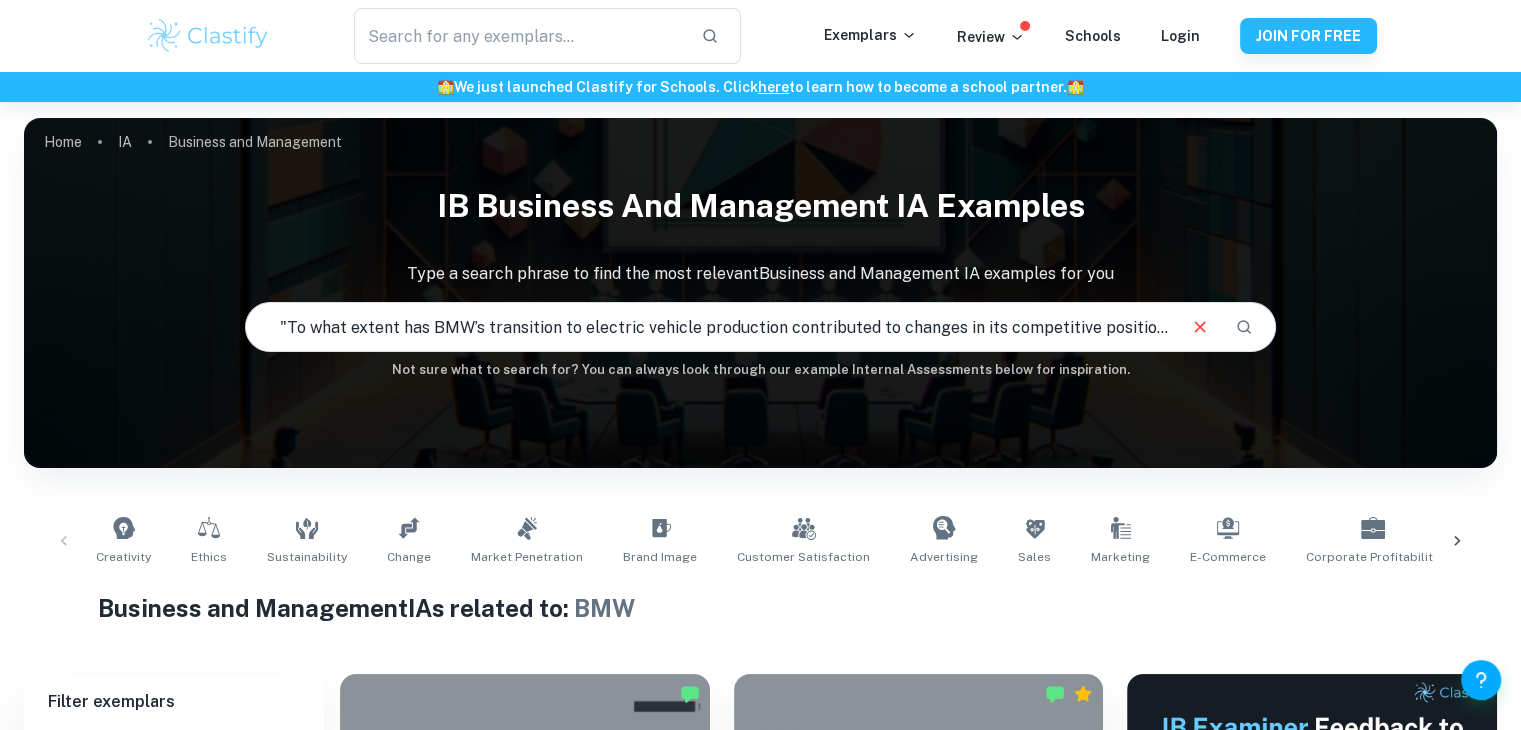scroll, scrollTop: 0, scrollLeft: 340, axis: horizontal 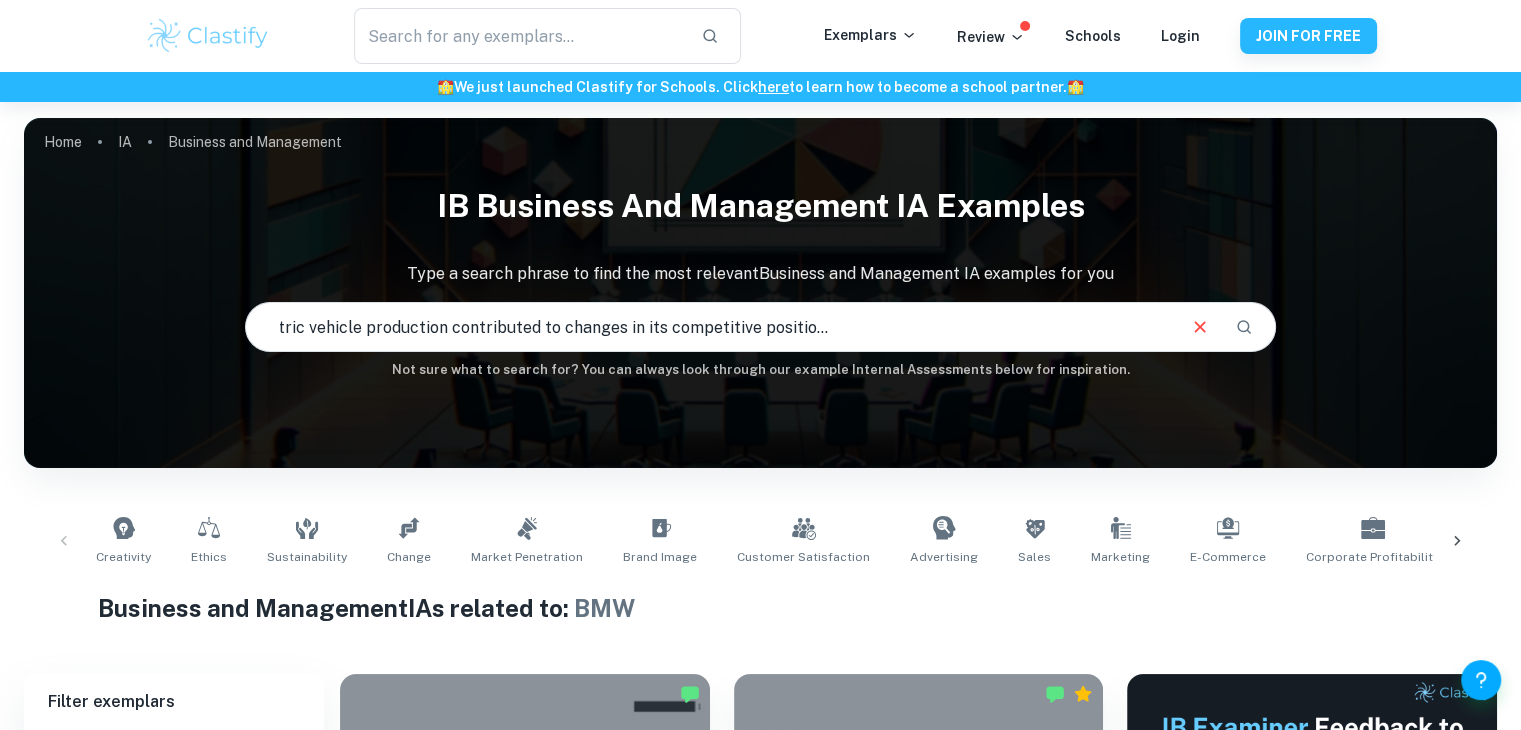 type on ""To what extent has BMW’s transition to electric vehicle production contributed to changes in its competitive positioning in the German automotive market since [DATE]?"" 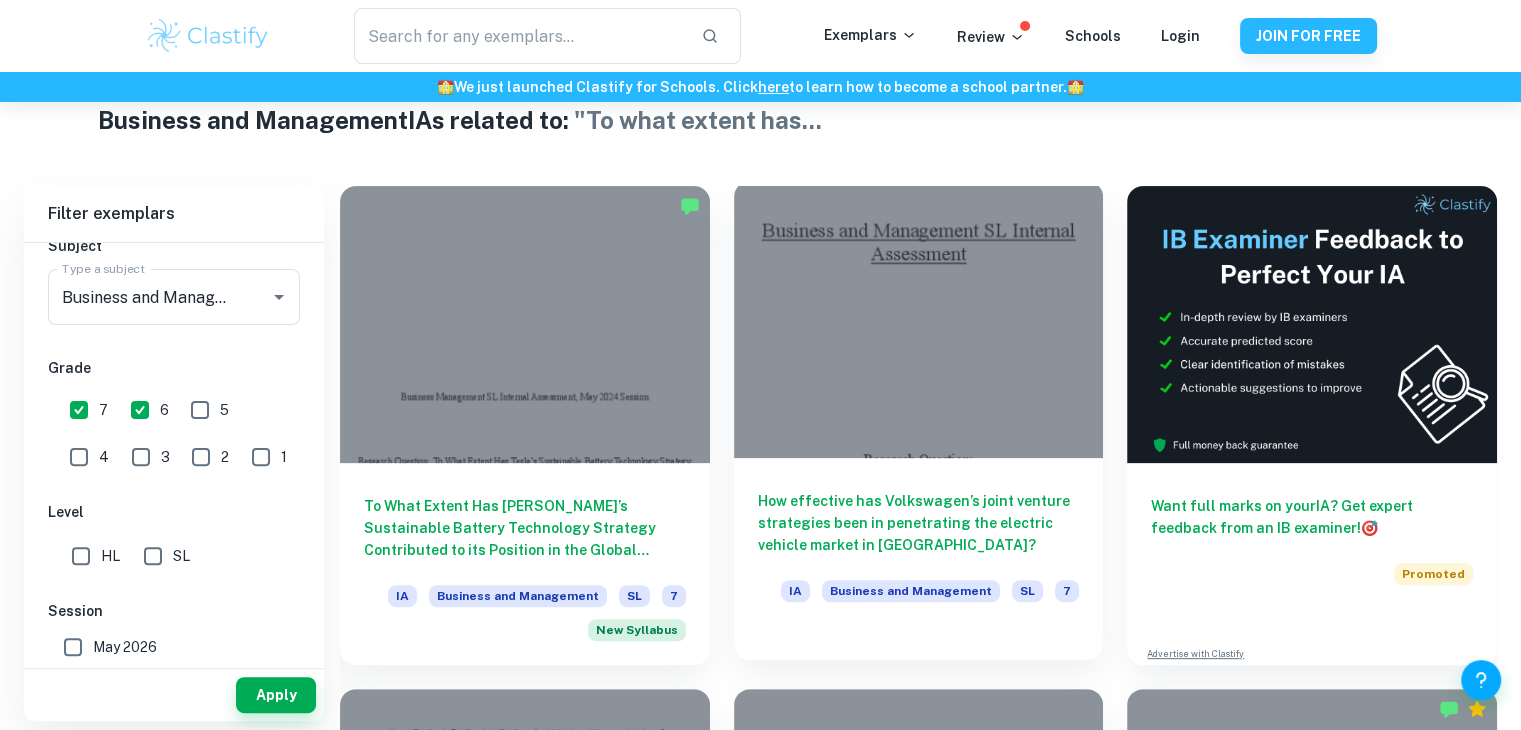scroll, scrollTop: 492, scrollLeft: 0, axis: vertical 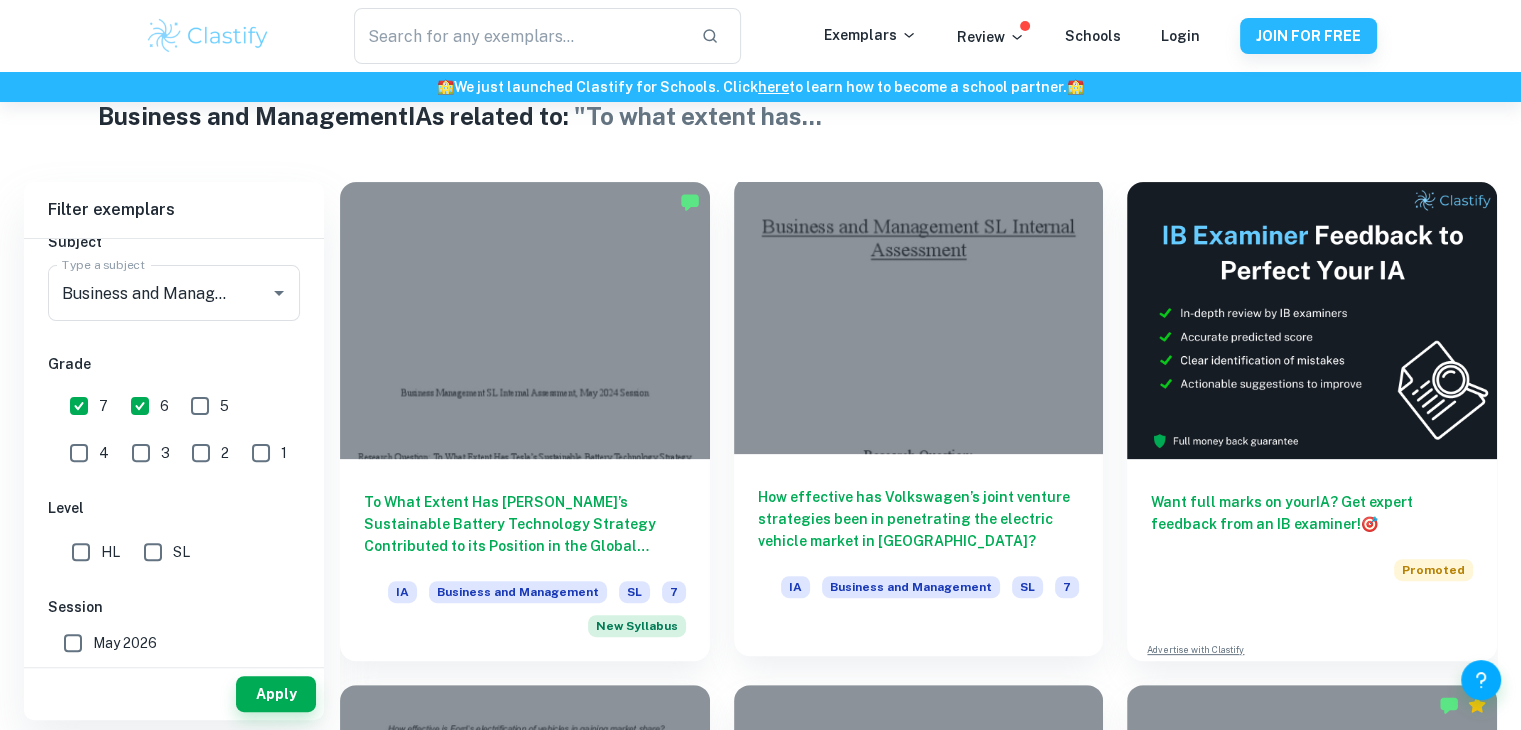 click at bounding box center (919, 315) 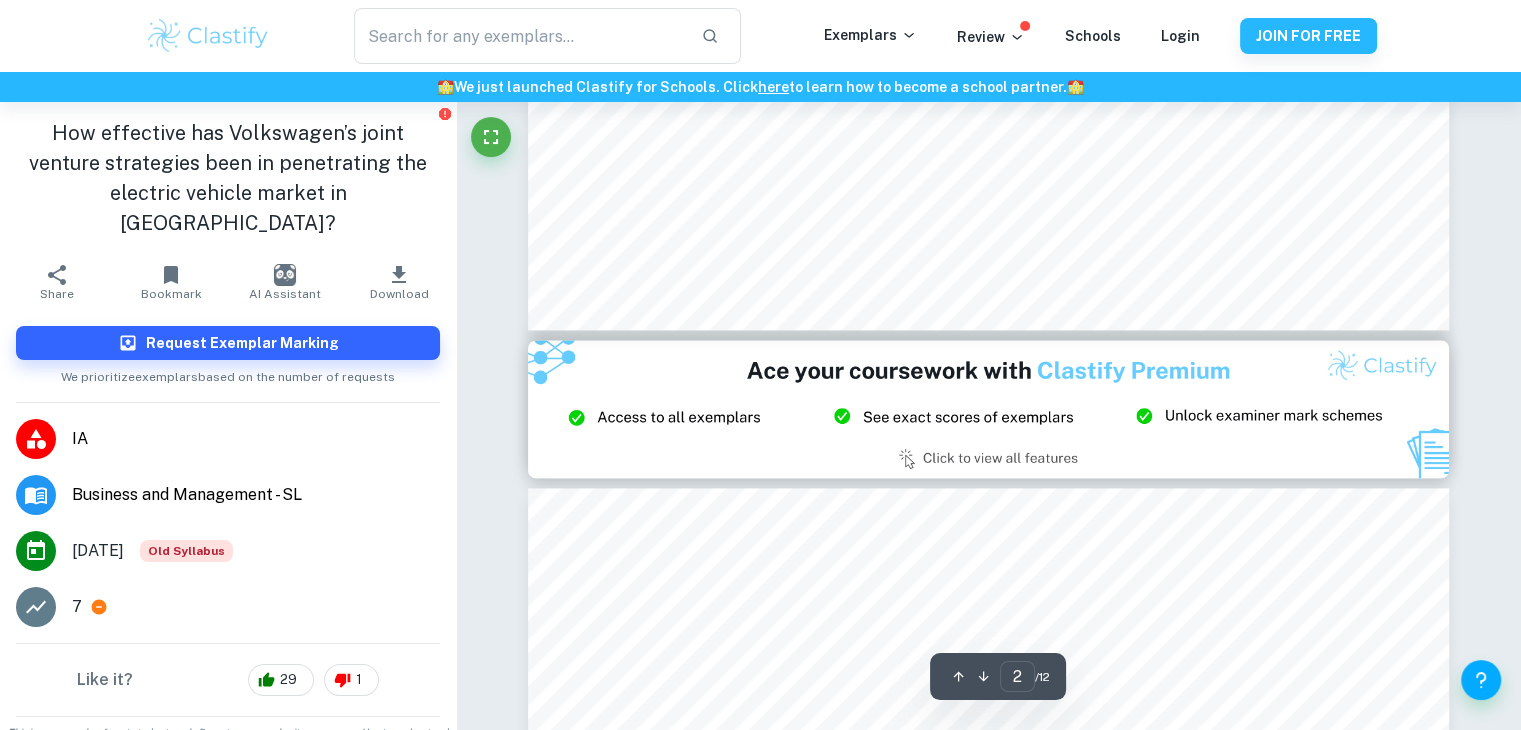 scroll, scrollTop: 2562, scrollLeft: 0, axis: vertical 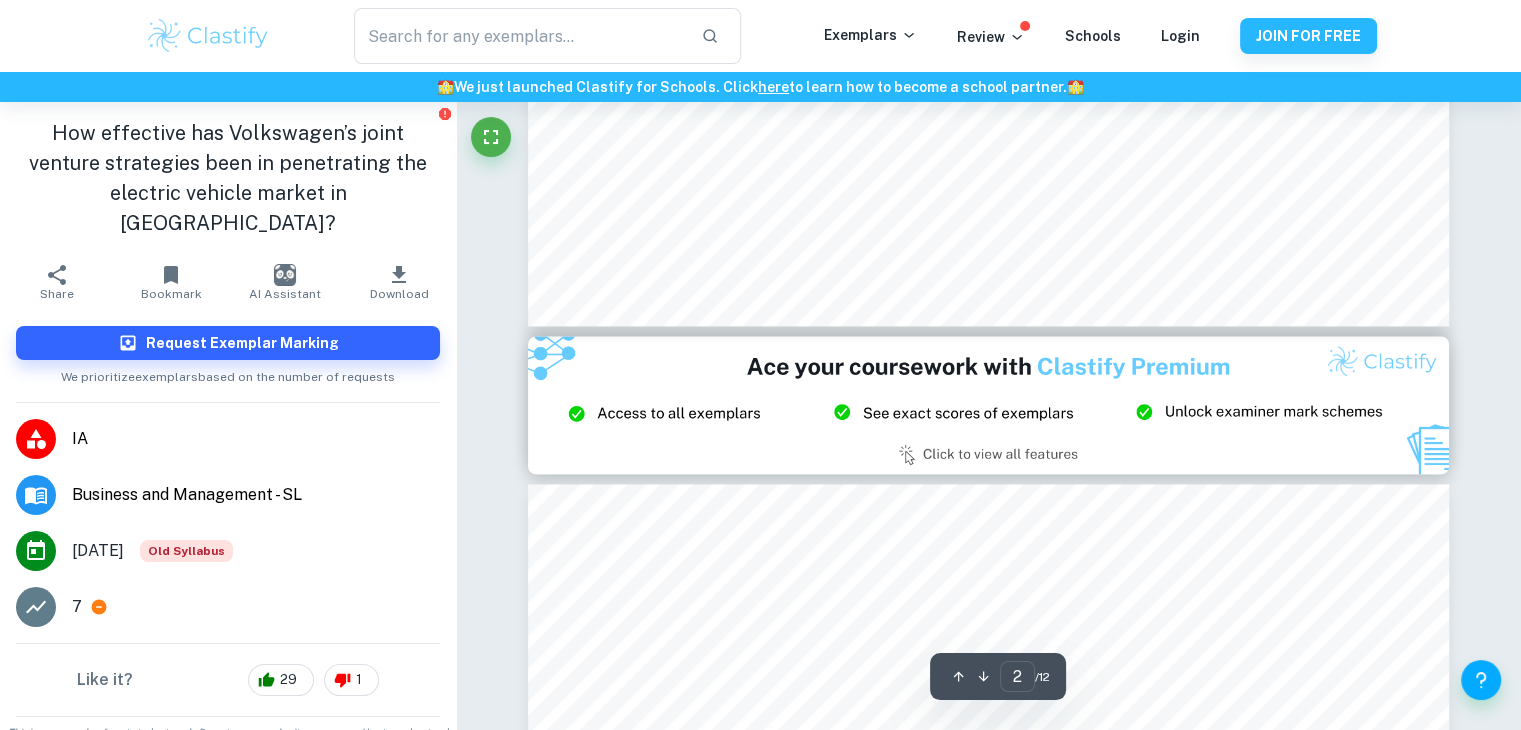 click at bounding box center (989, 405) 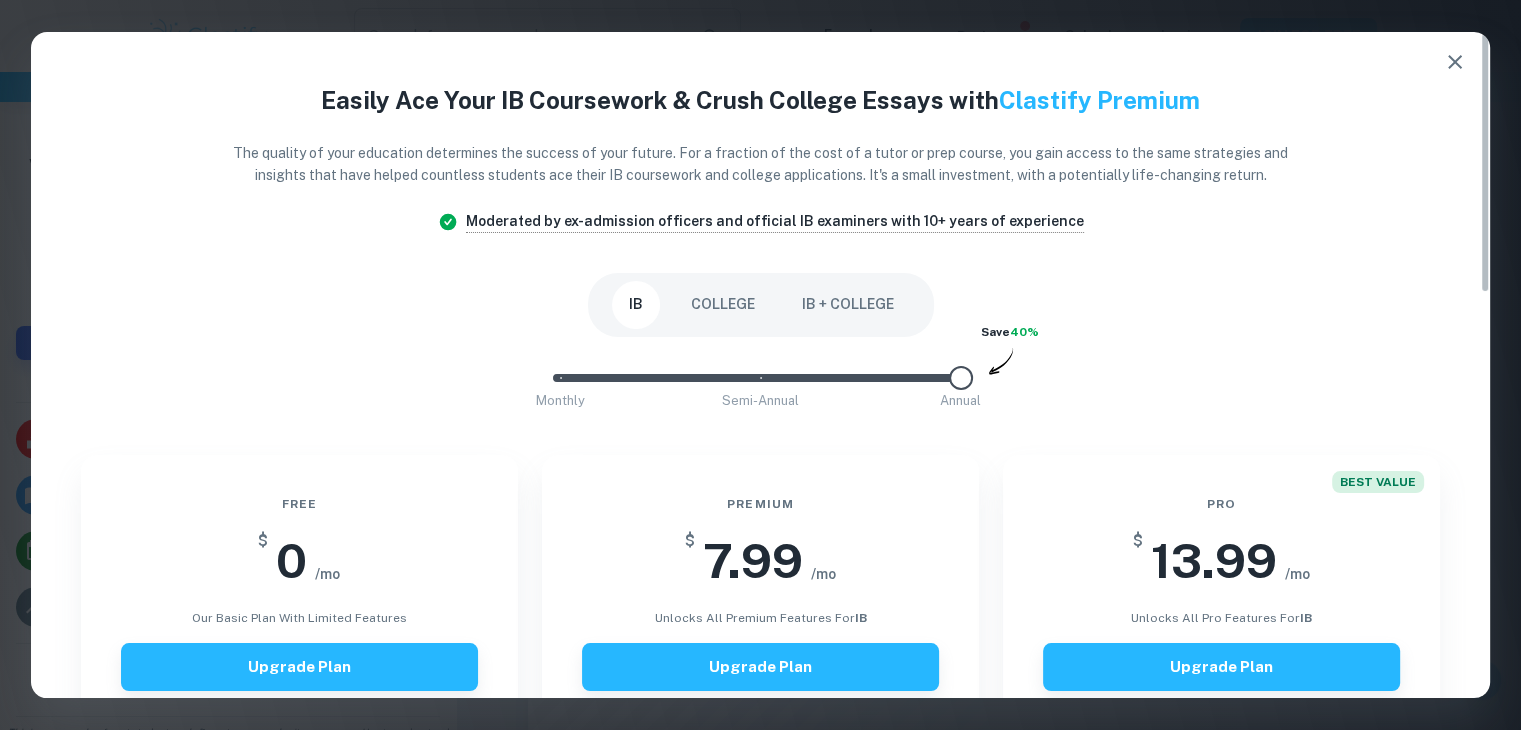 click 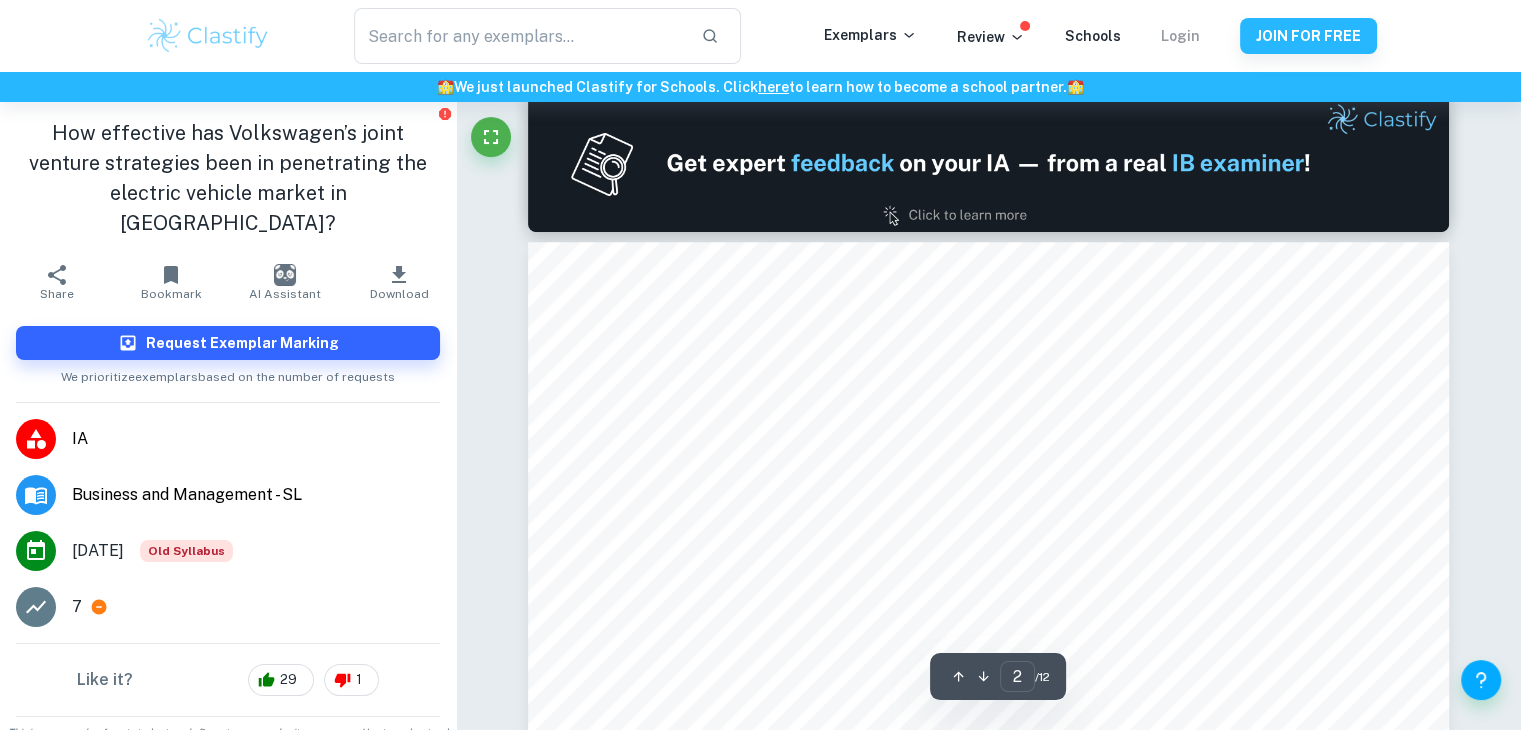 scroll, scrollTop: 1340, scrollLeft: 0, axis: vertical 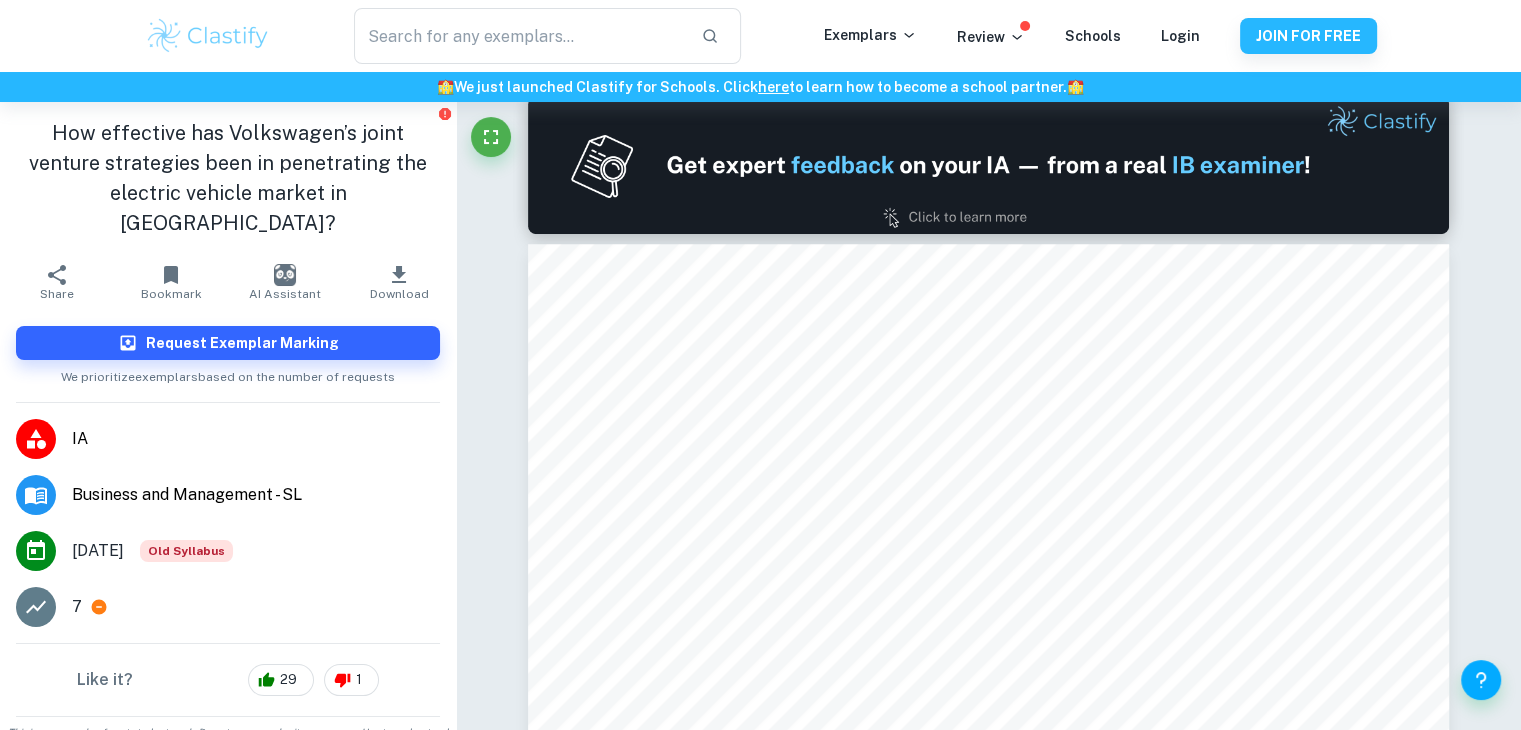 click on "Ask Clai 2 ​ / 12" at bounding box center [988, 6883] 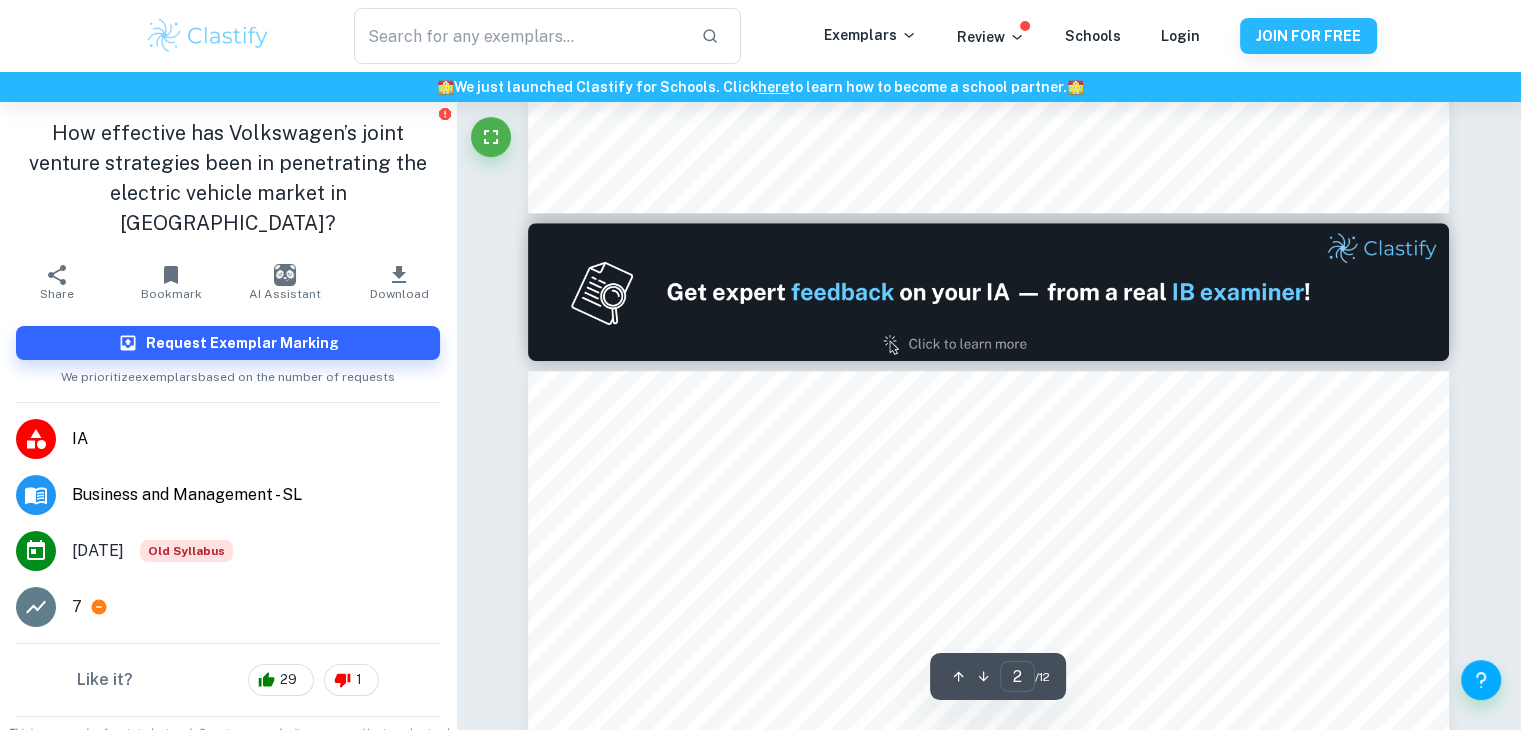 type on "1" 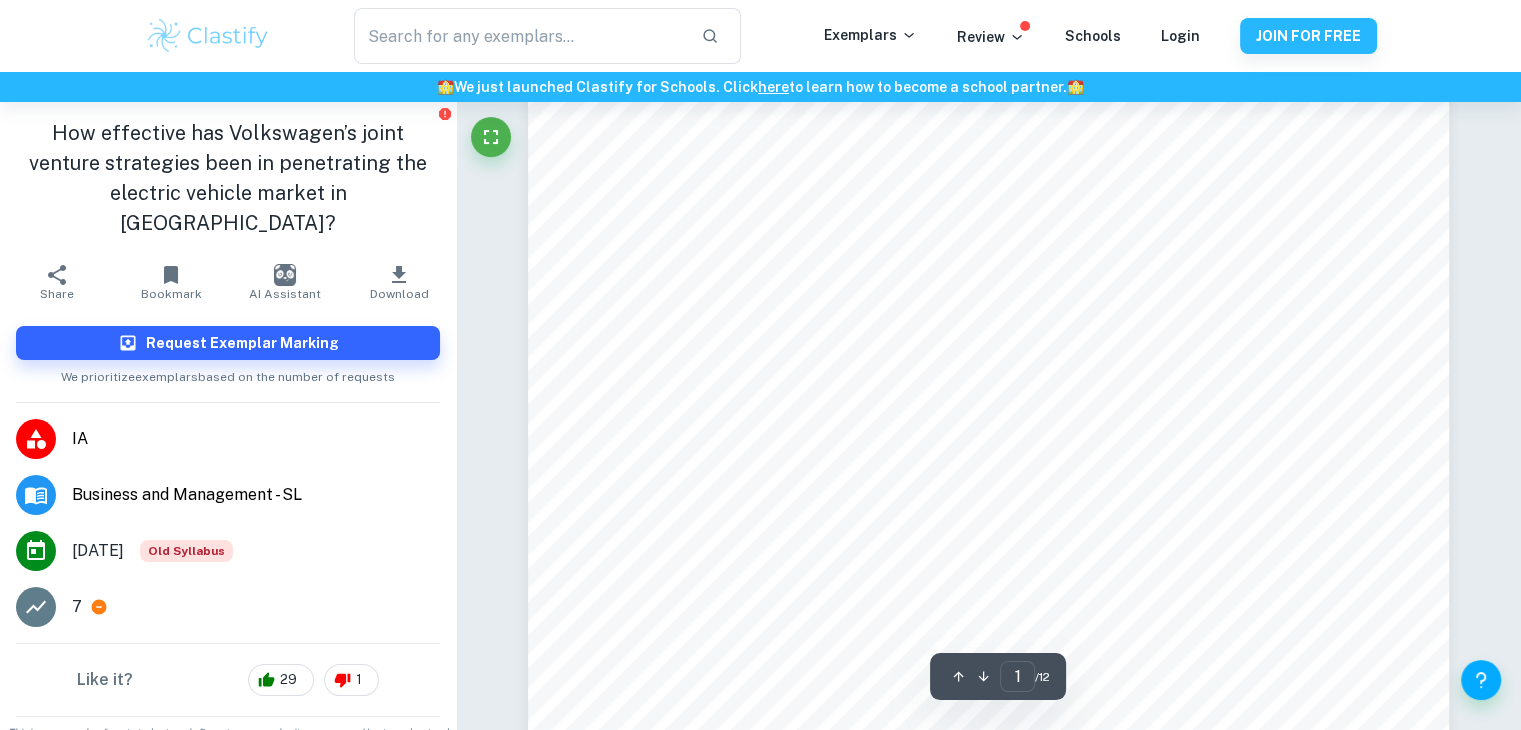 scroll, scrollTop: 674, scrollLeft: 0, axis: vertical 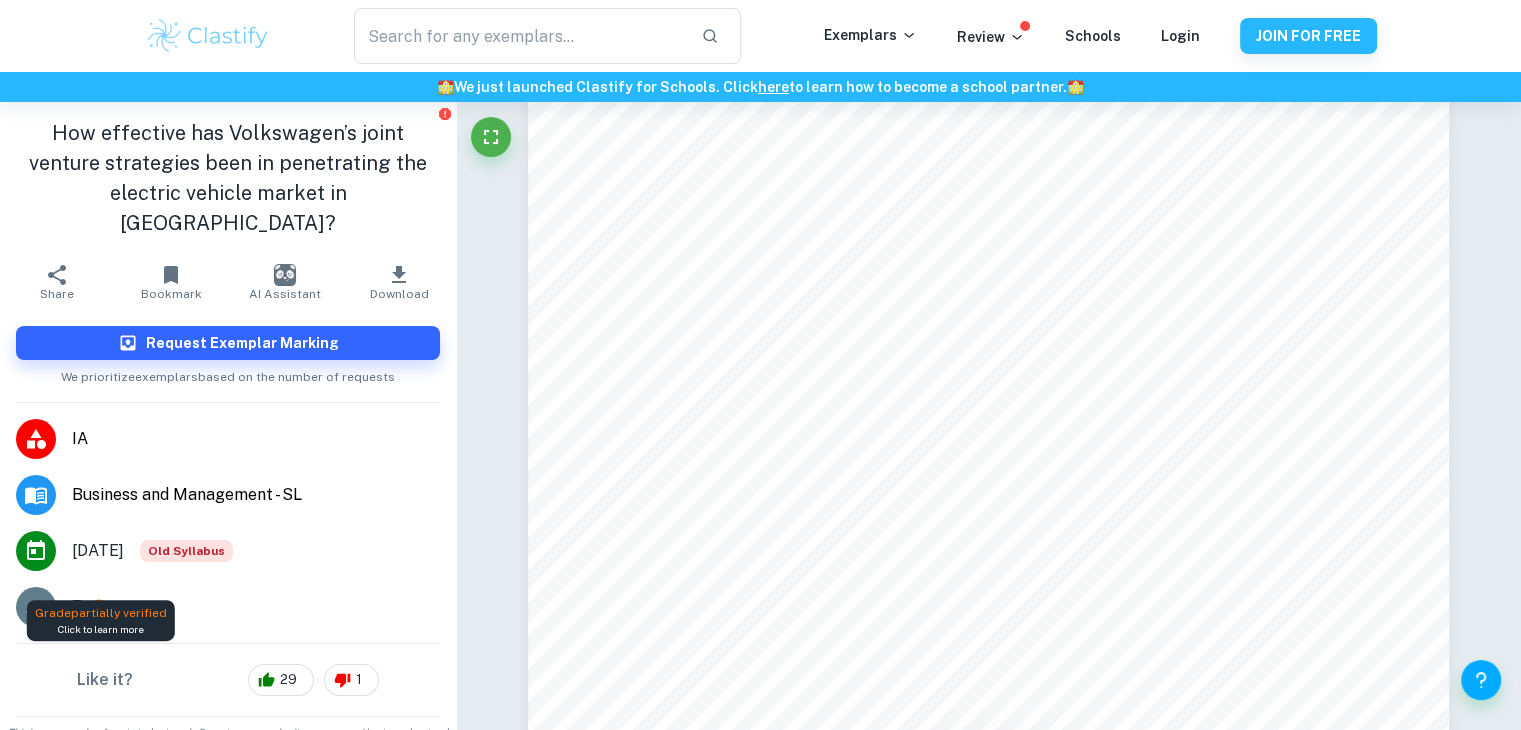 click 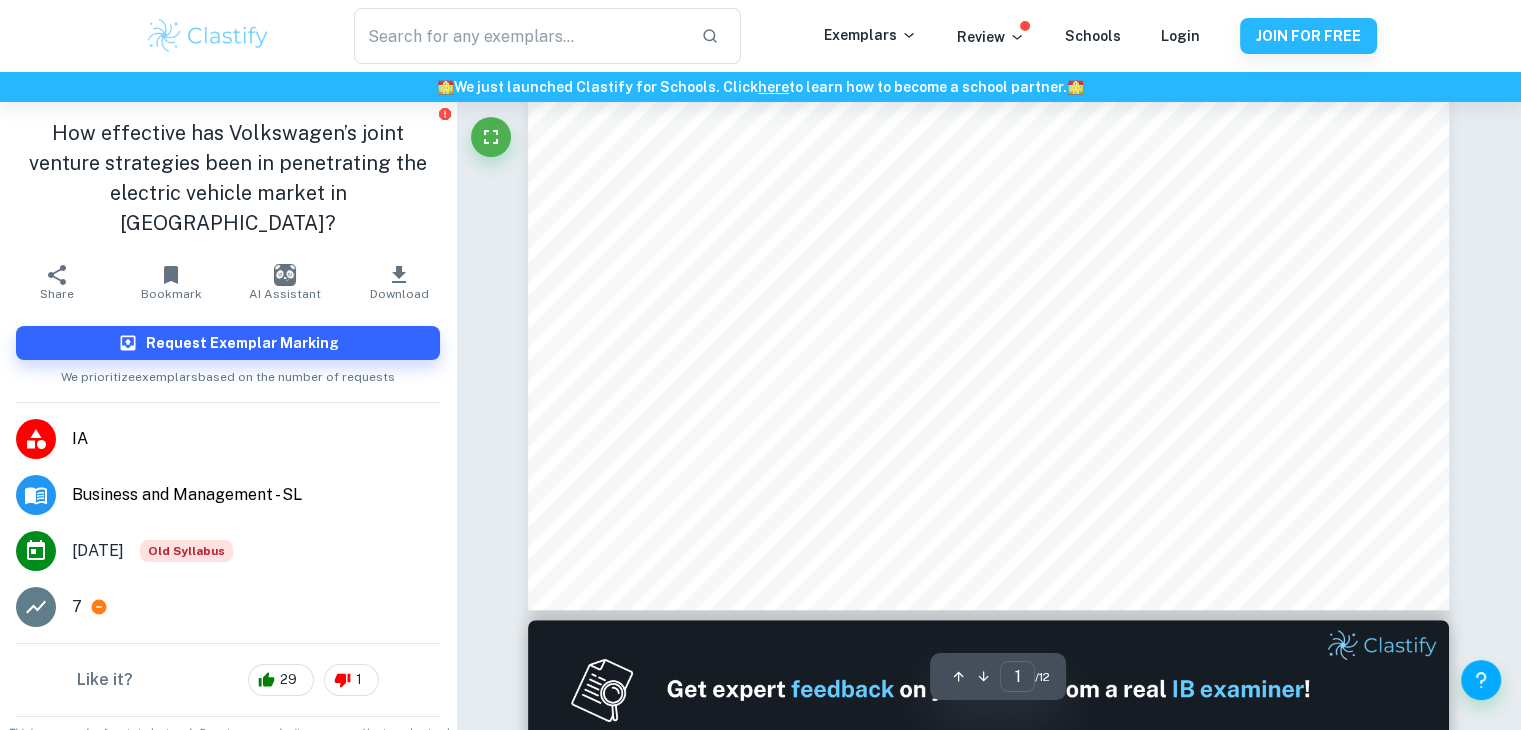 scroll, scrollTop: 828, scrollLeft: 0, axis: vertical 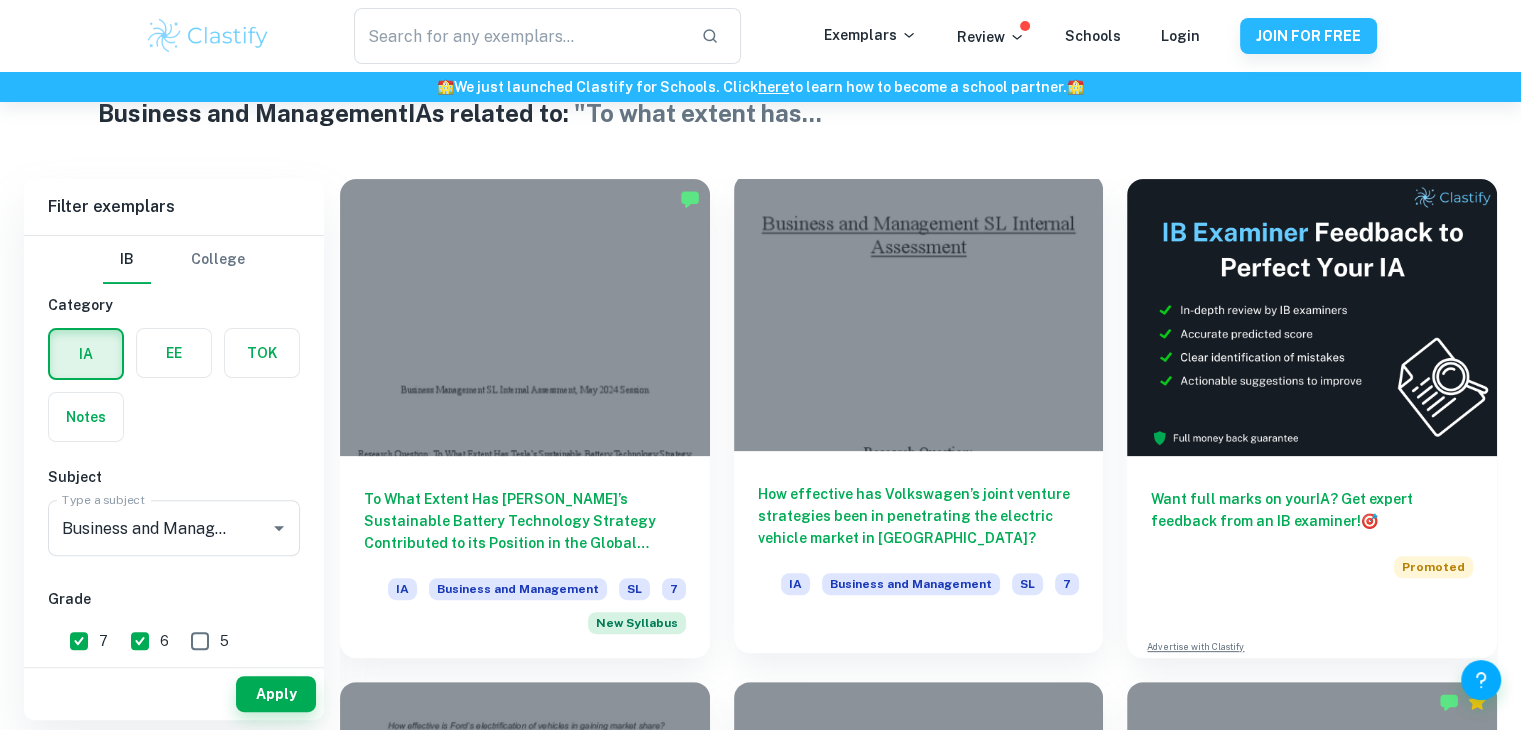 click at bounding box center (919, 312) 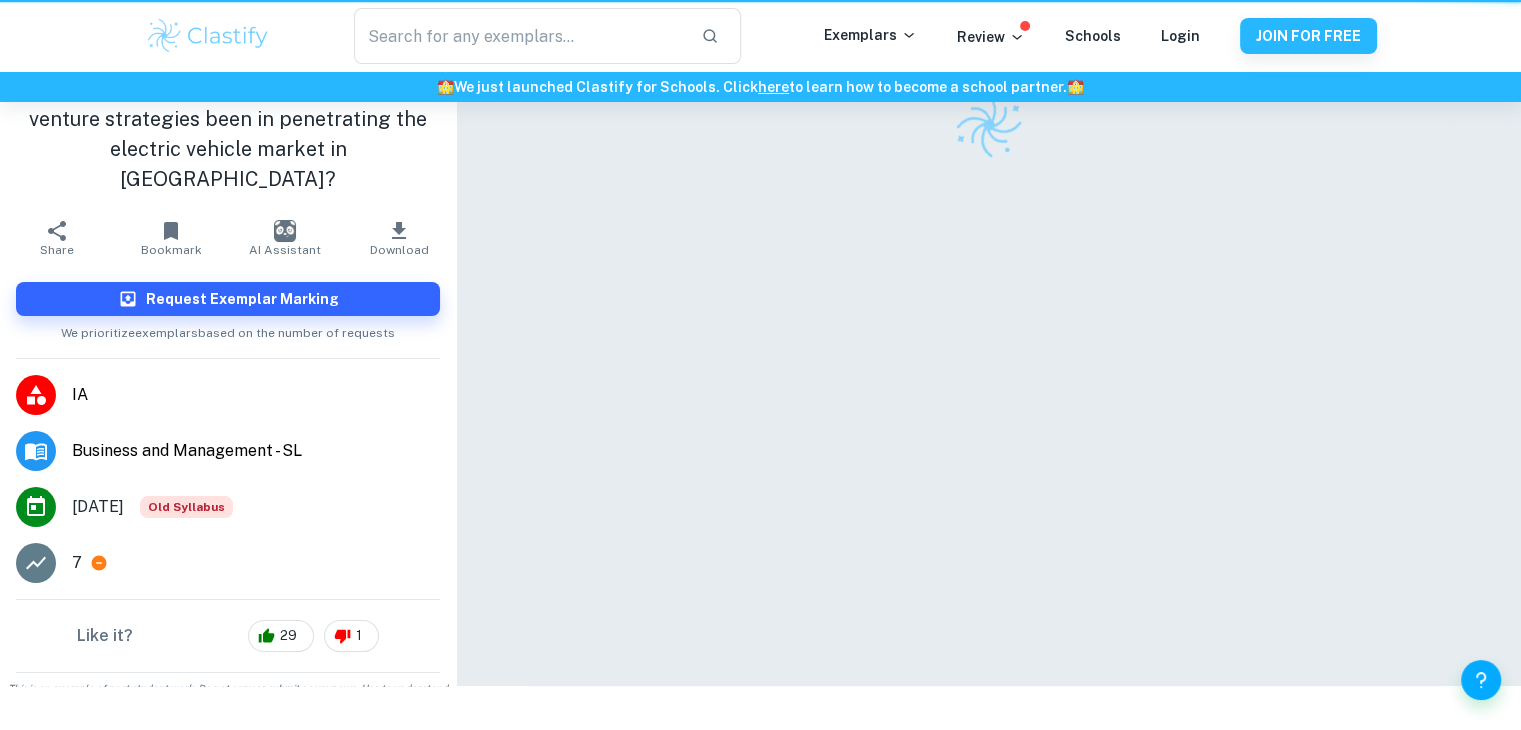scroll, scrollTop: 0, scrollLeft: 0, axis: both 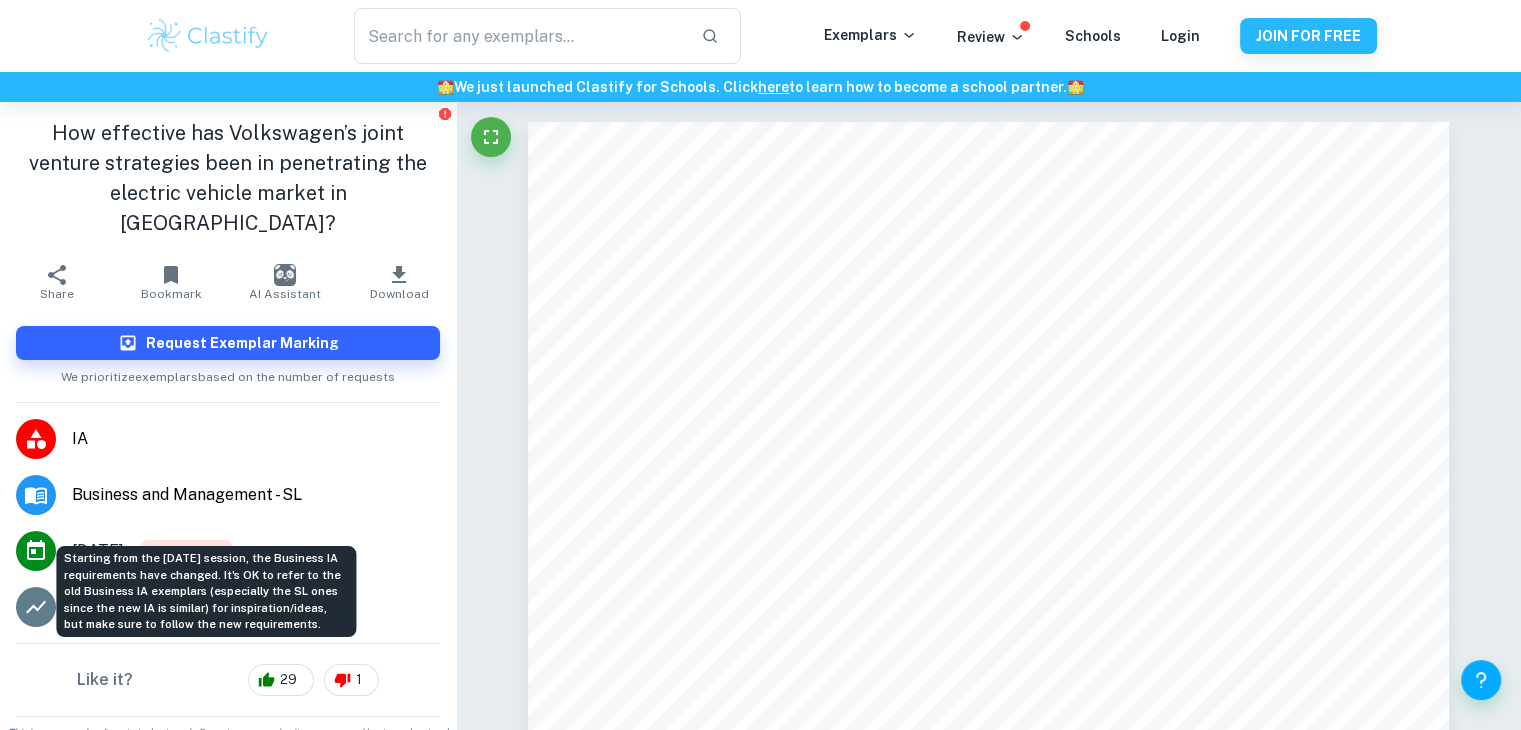 click on "Old Syllabus" at bounding box center (186, 551) 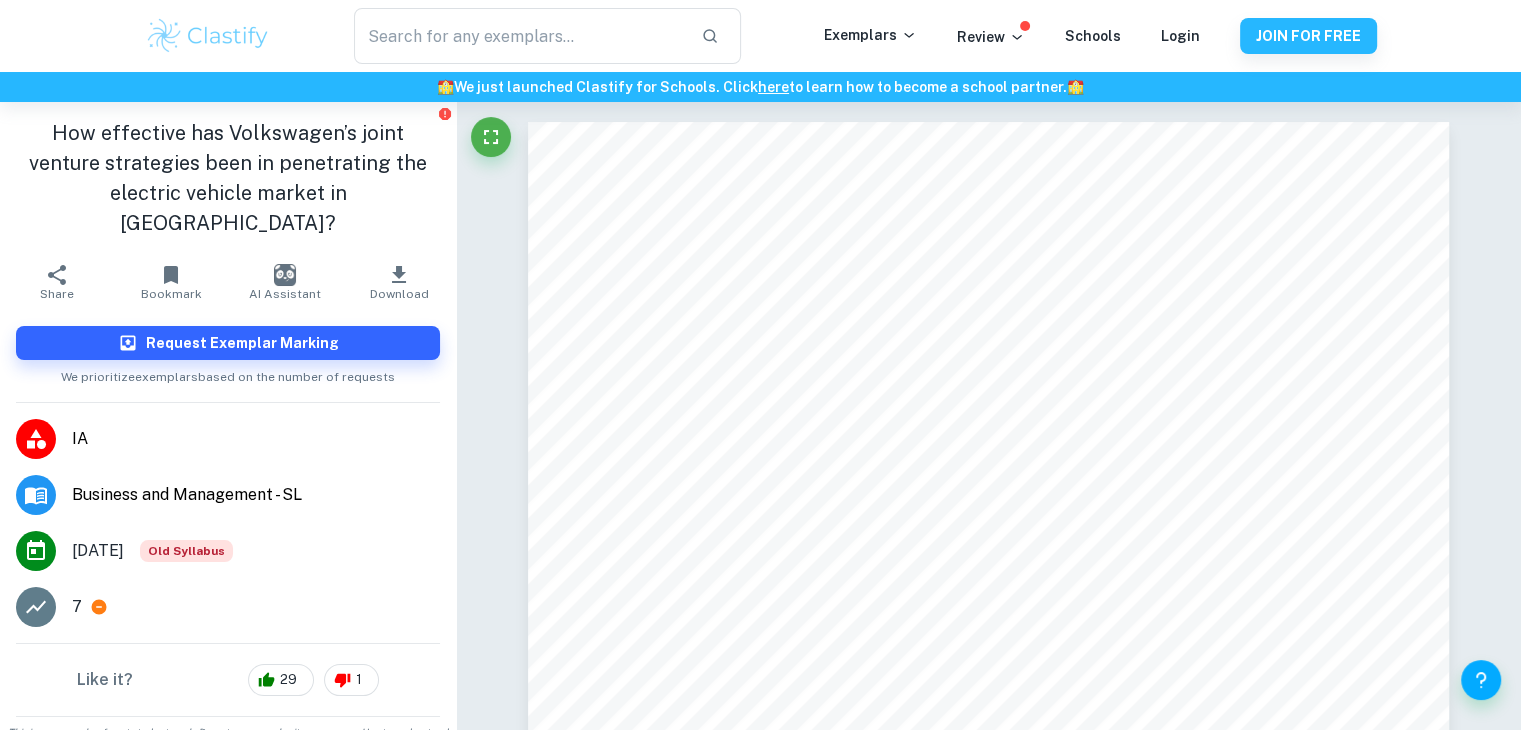 click on "[DATE]" at bounding box center [98, 551] 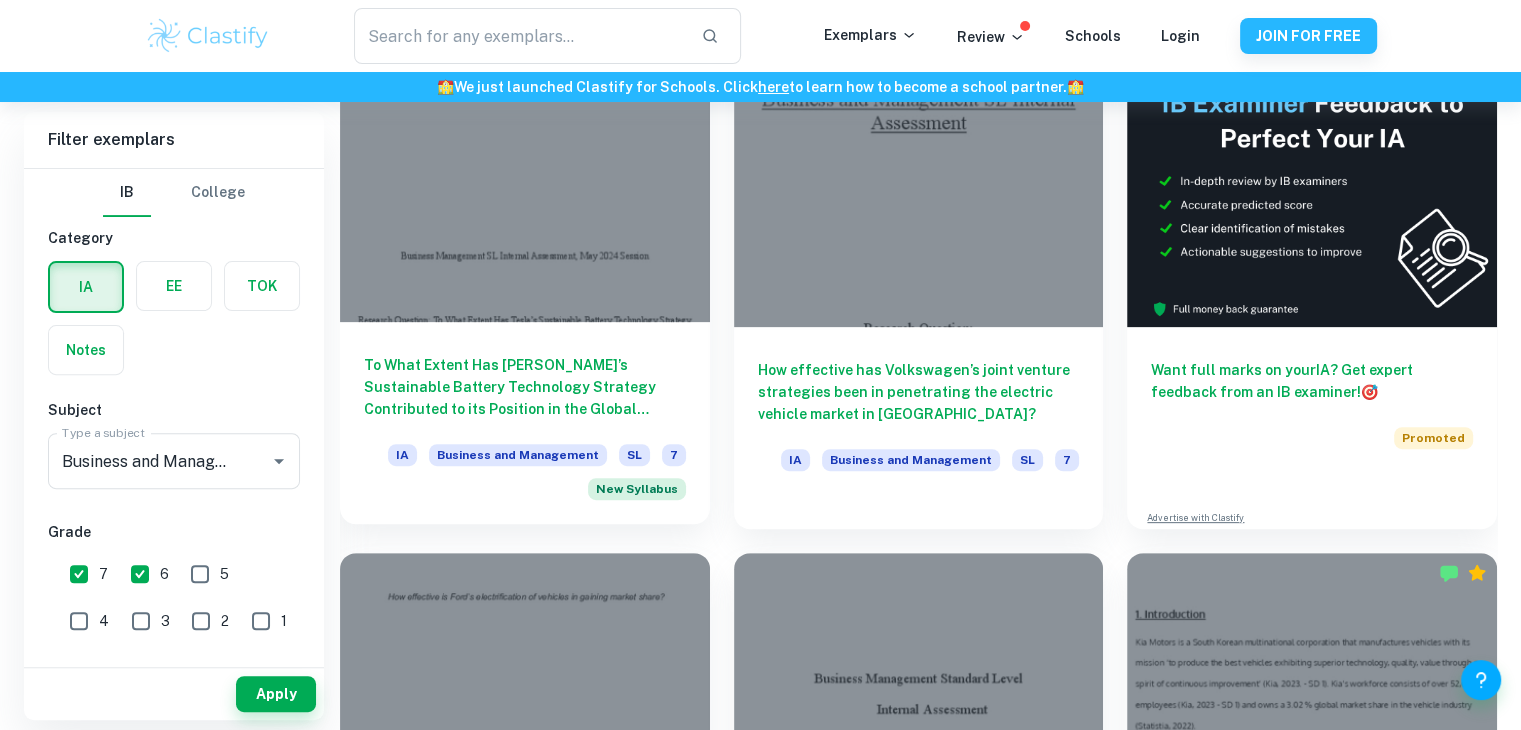 scroll, scrollTop: 625, scrollLeft: 0, axis: vertical 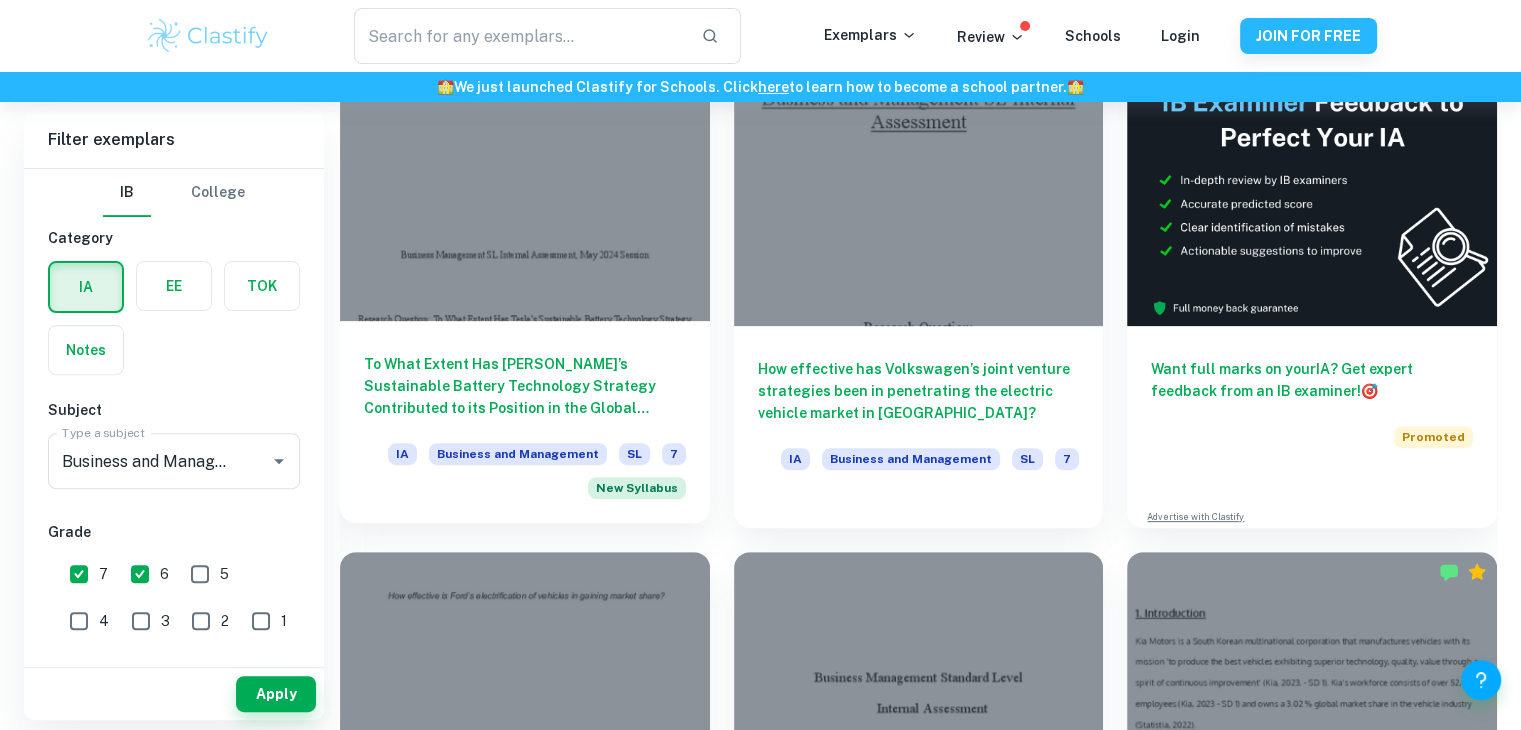 click at bounding box center (525, 182) 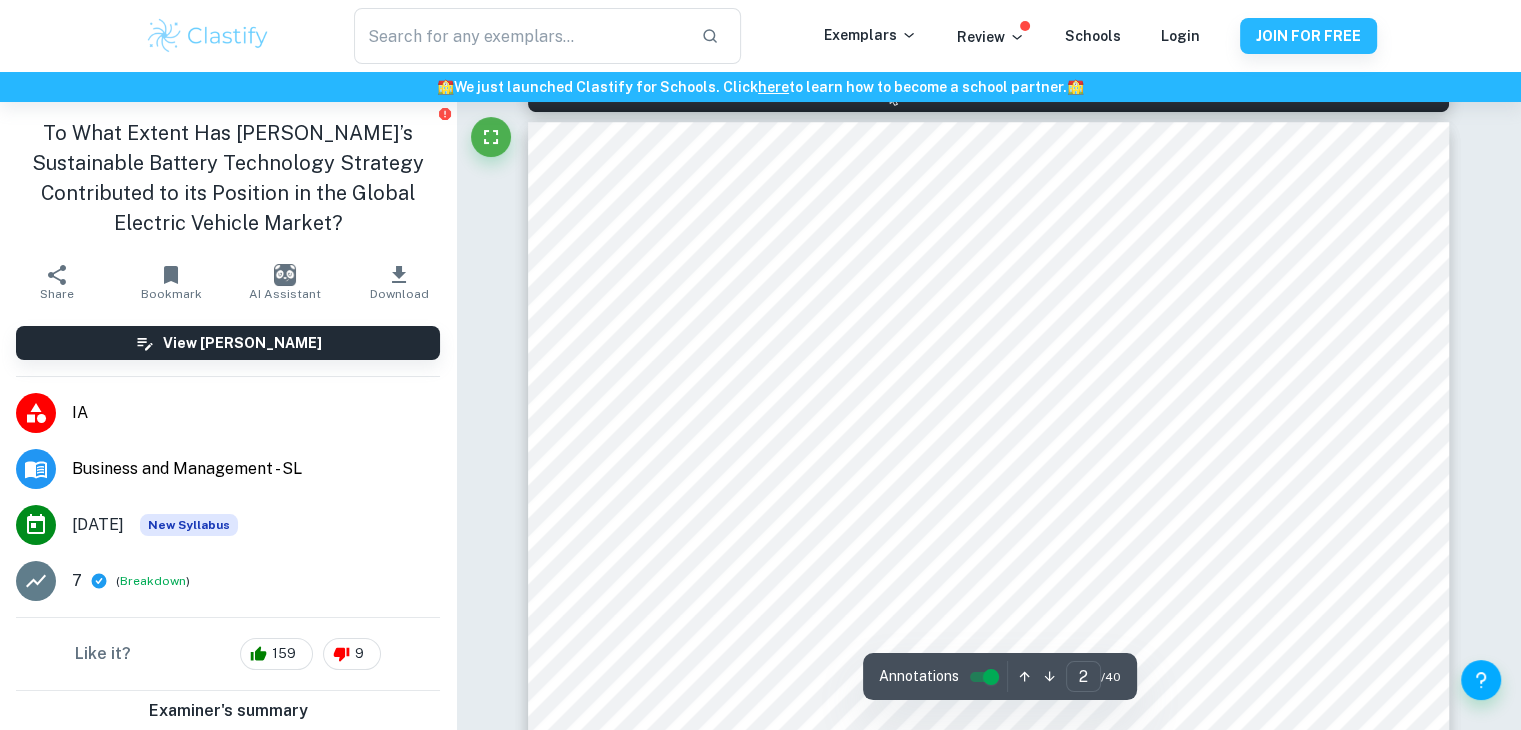scroll, scrollTop: 1465, scrollLeft: 0, axis: vertical 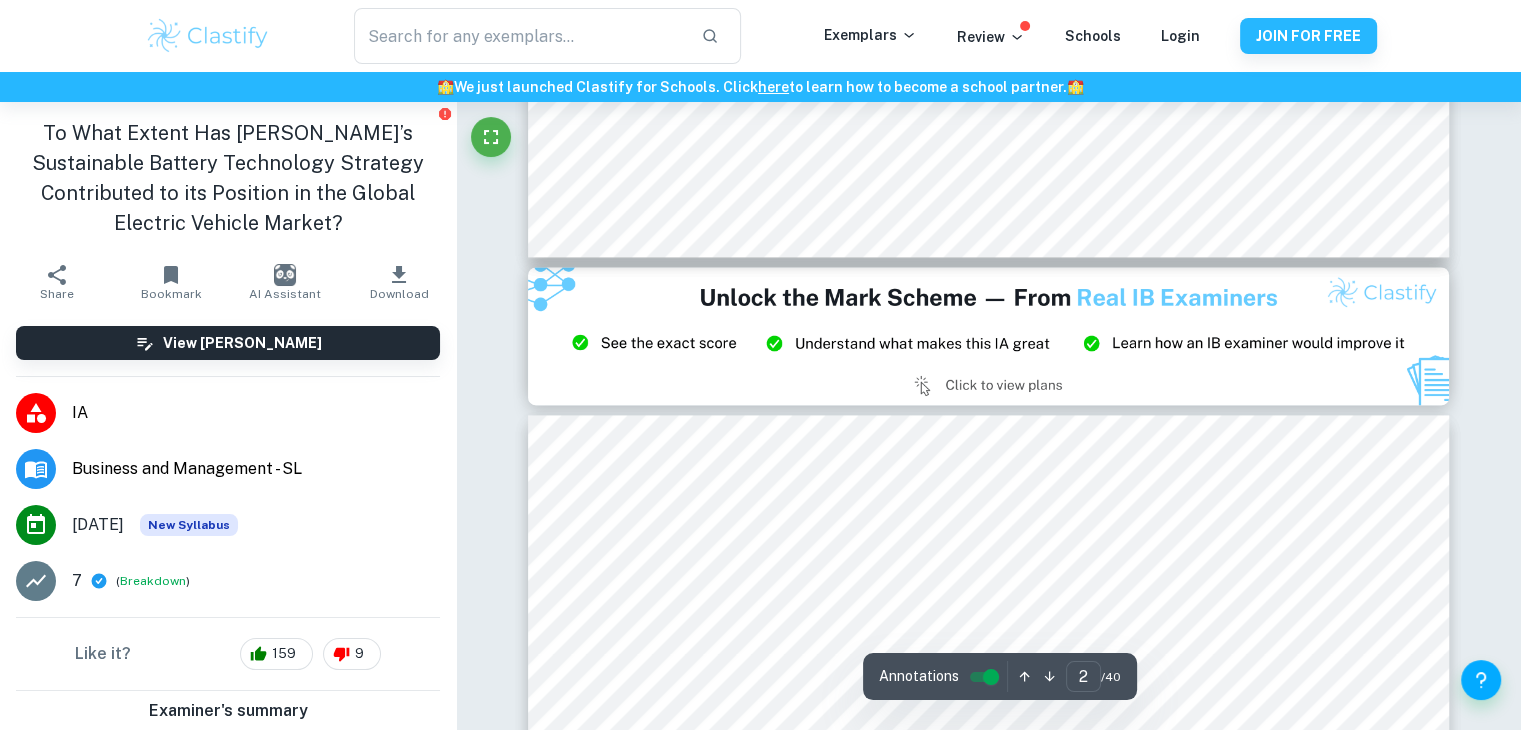 type on "3" 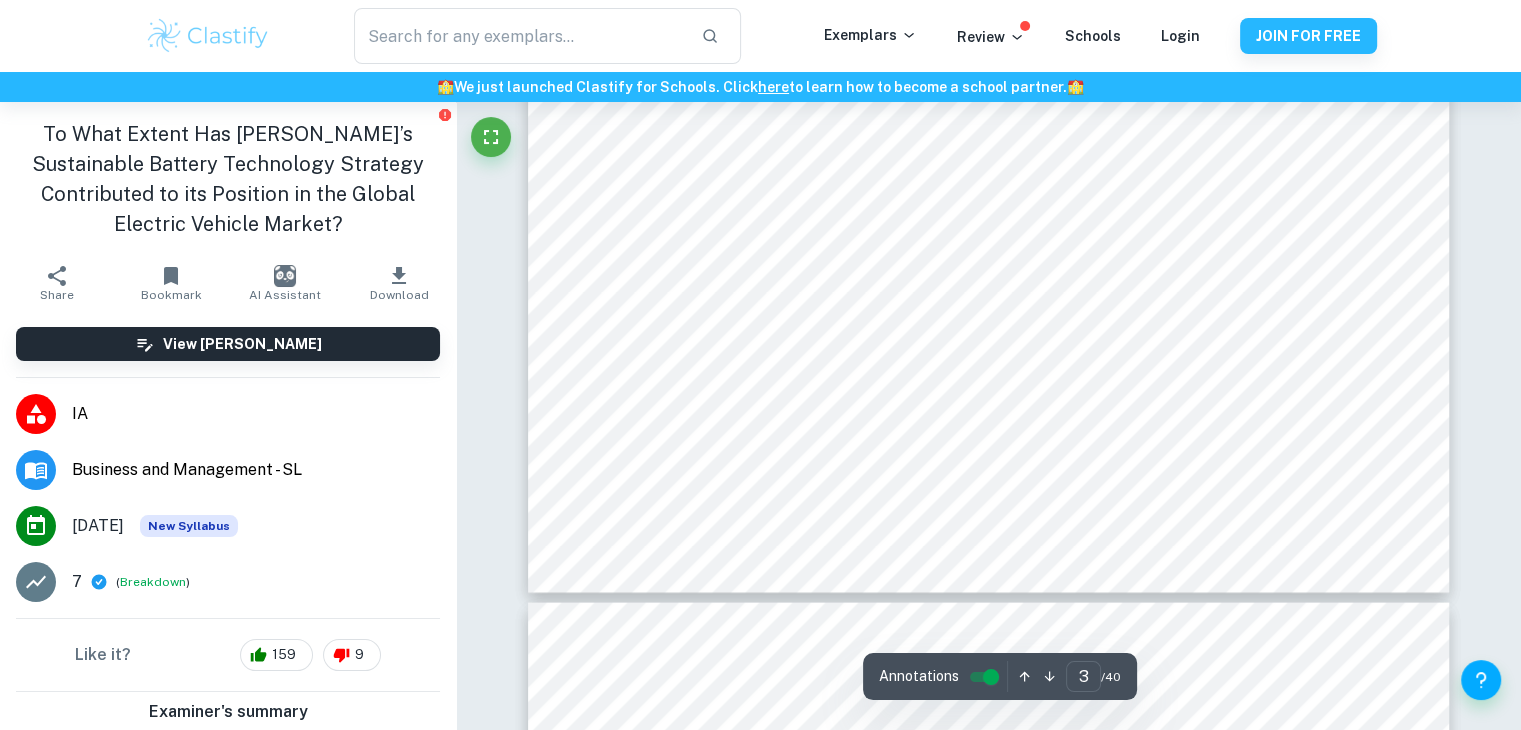 scroll, scrollTop: 3751, scrollLeft: 0, axis: vertical 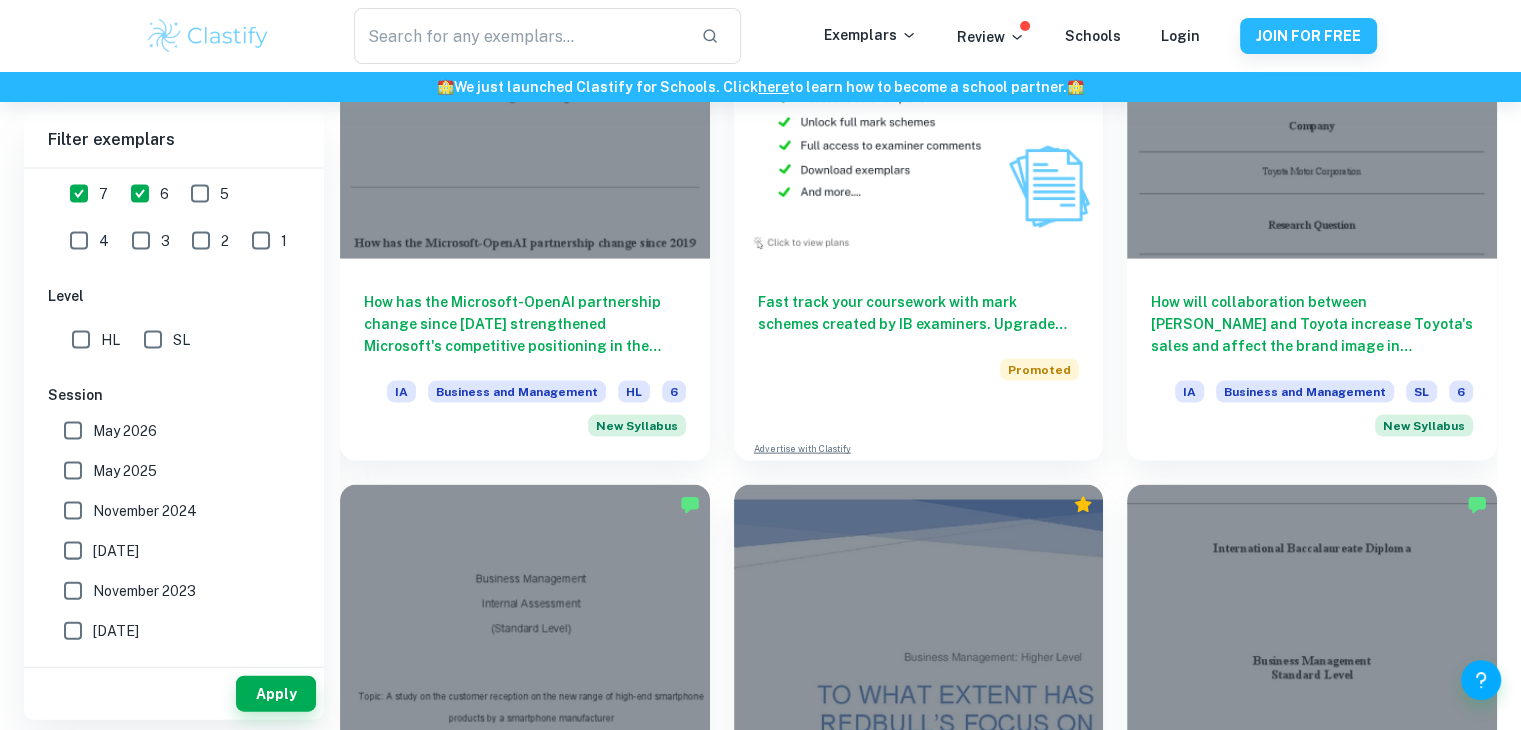 click on "May 2026" at bounding box center (125, 431) 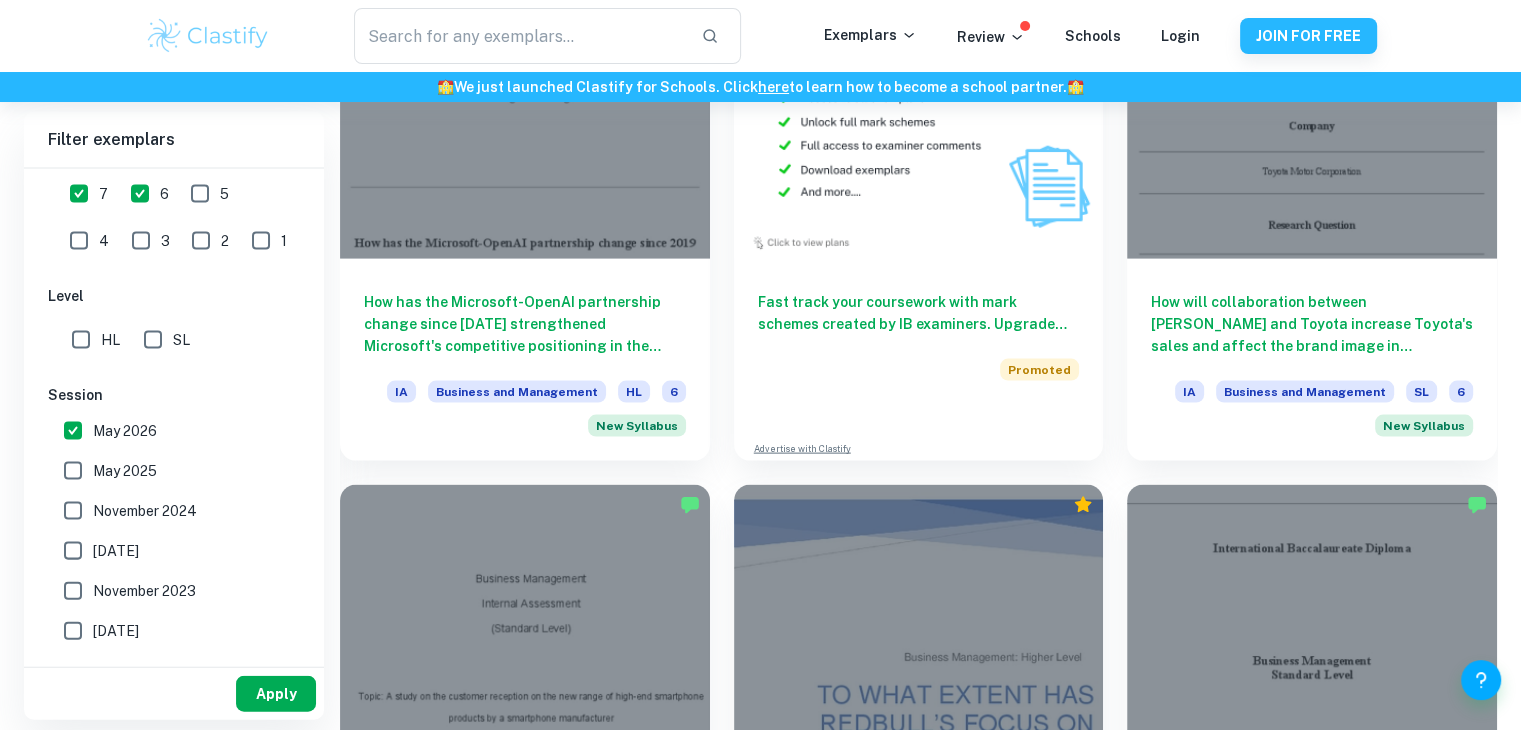 click on "Apply" at bounding box center (276, 694) 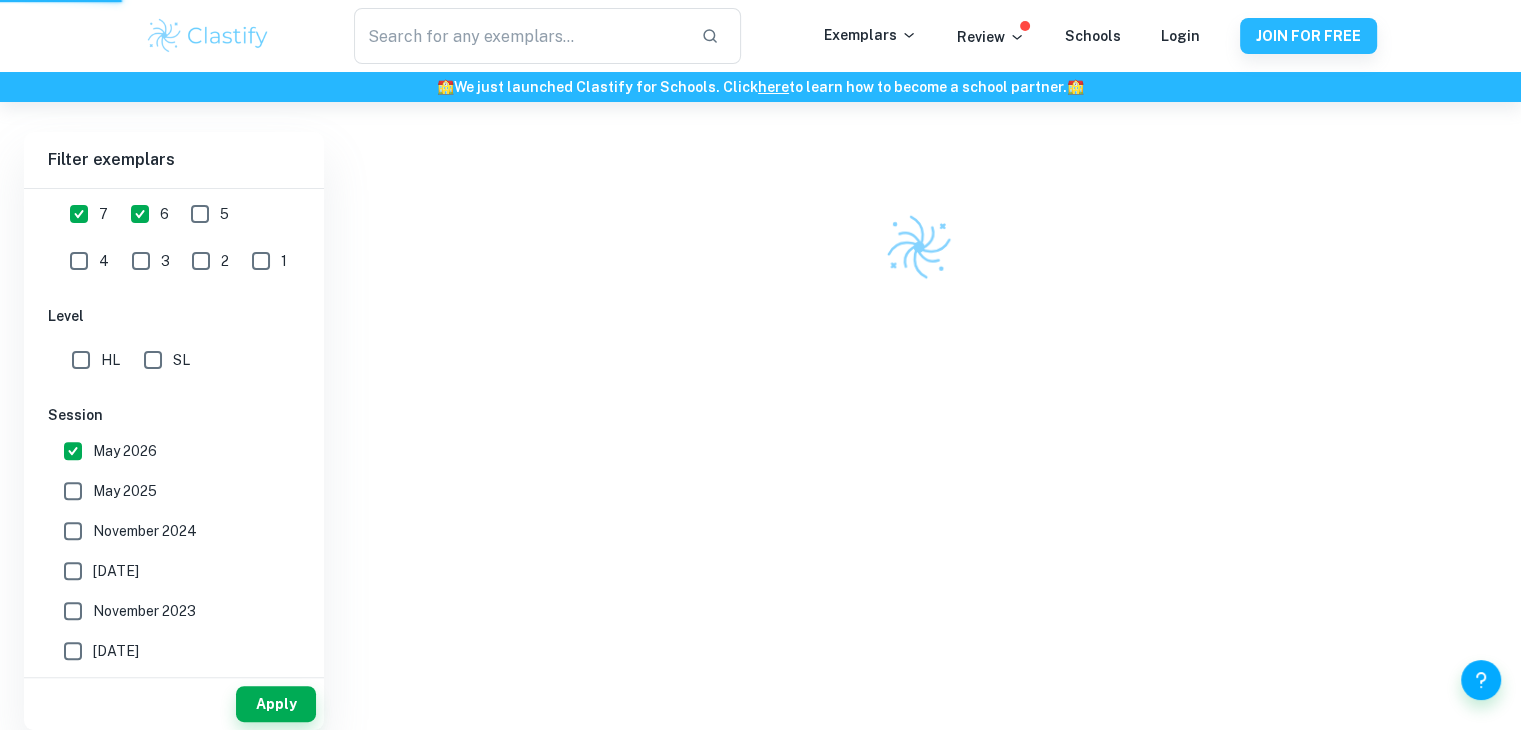 scroll, scrollTop: 522, scrollLeft: 0, axis: vertical 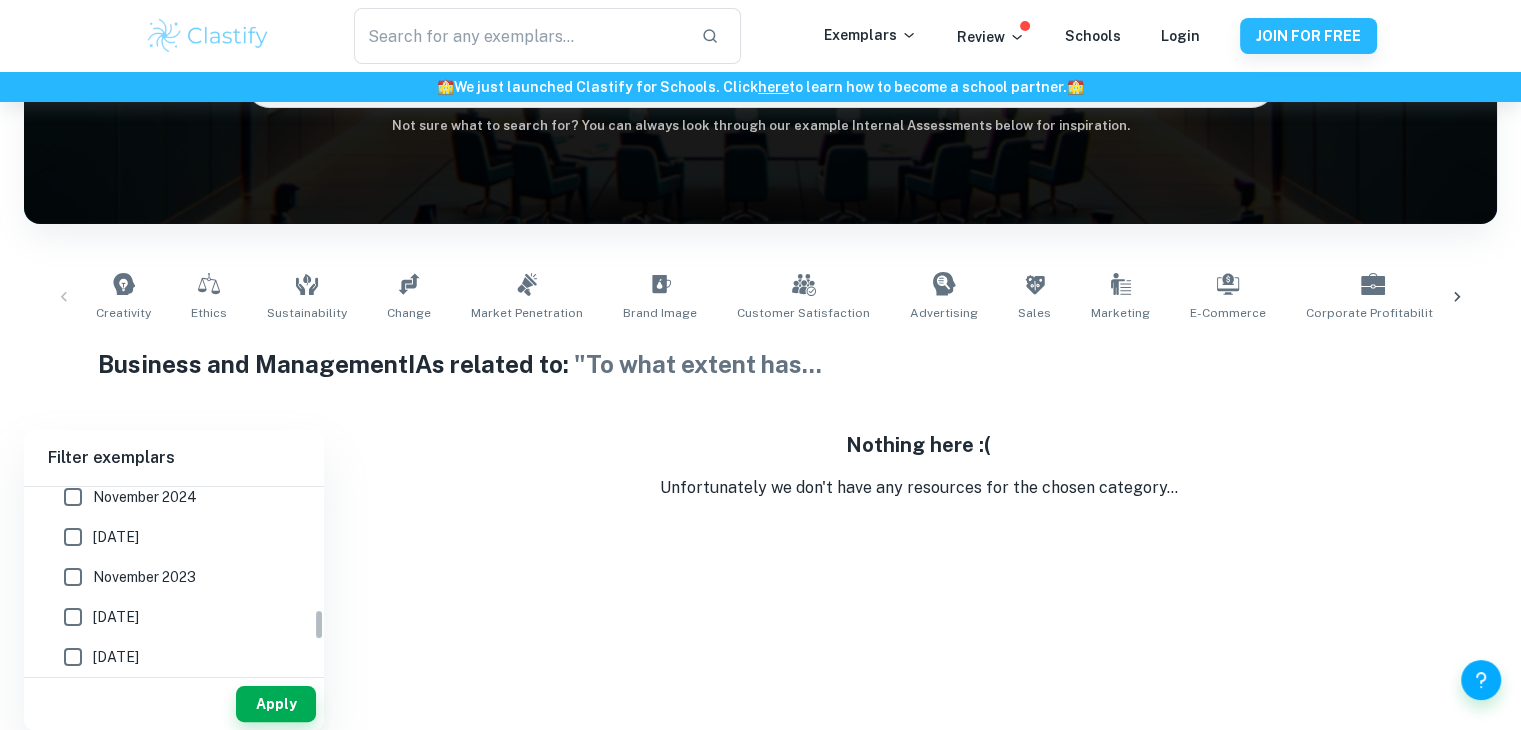 click on "[DATE]" at bounding box center [116, 537] 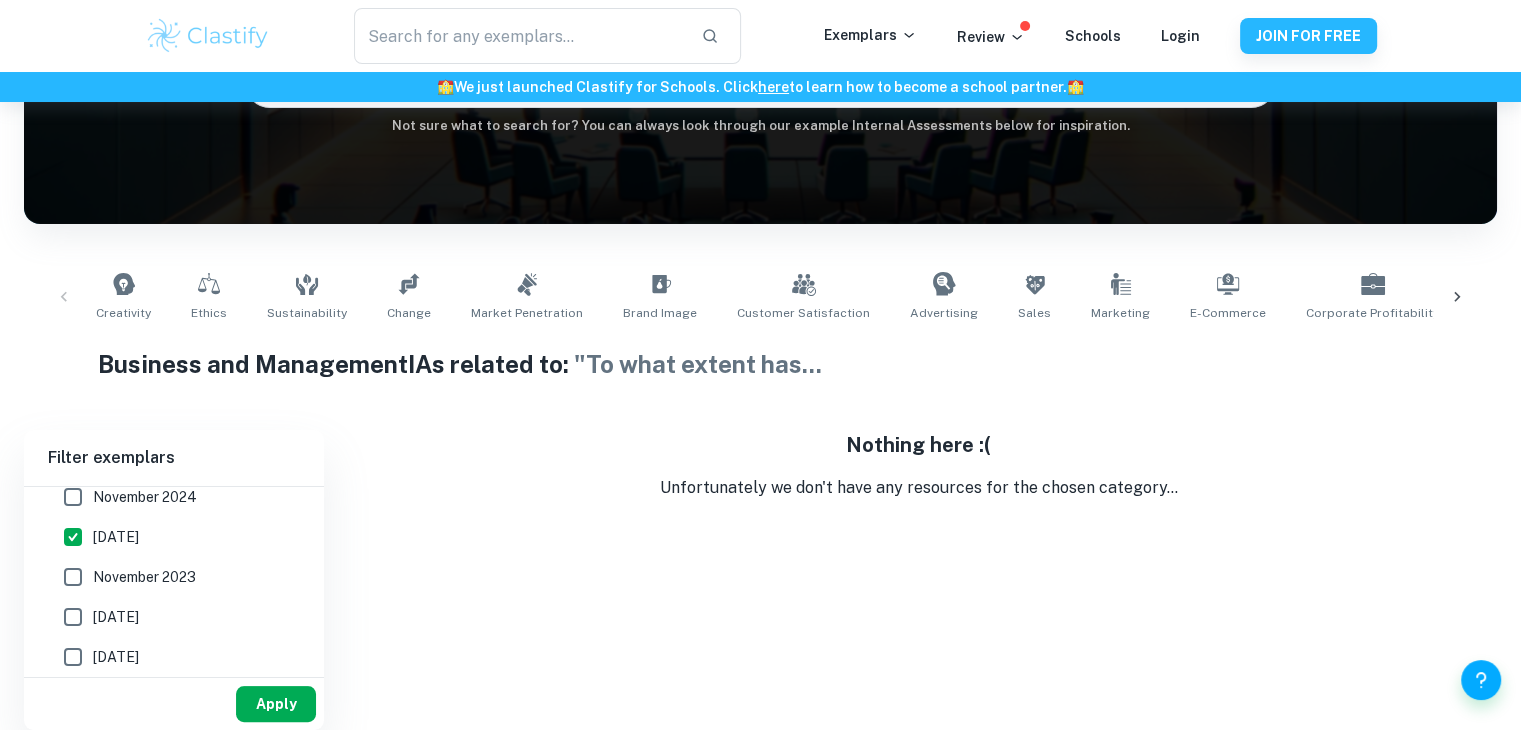 click on "Apply" at bounding box center [276, 704] 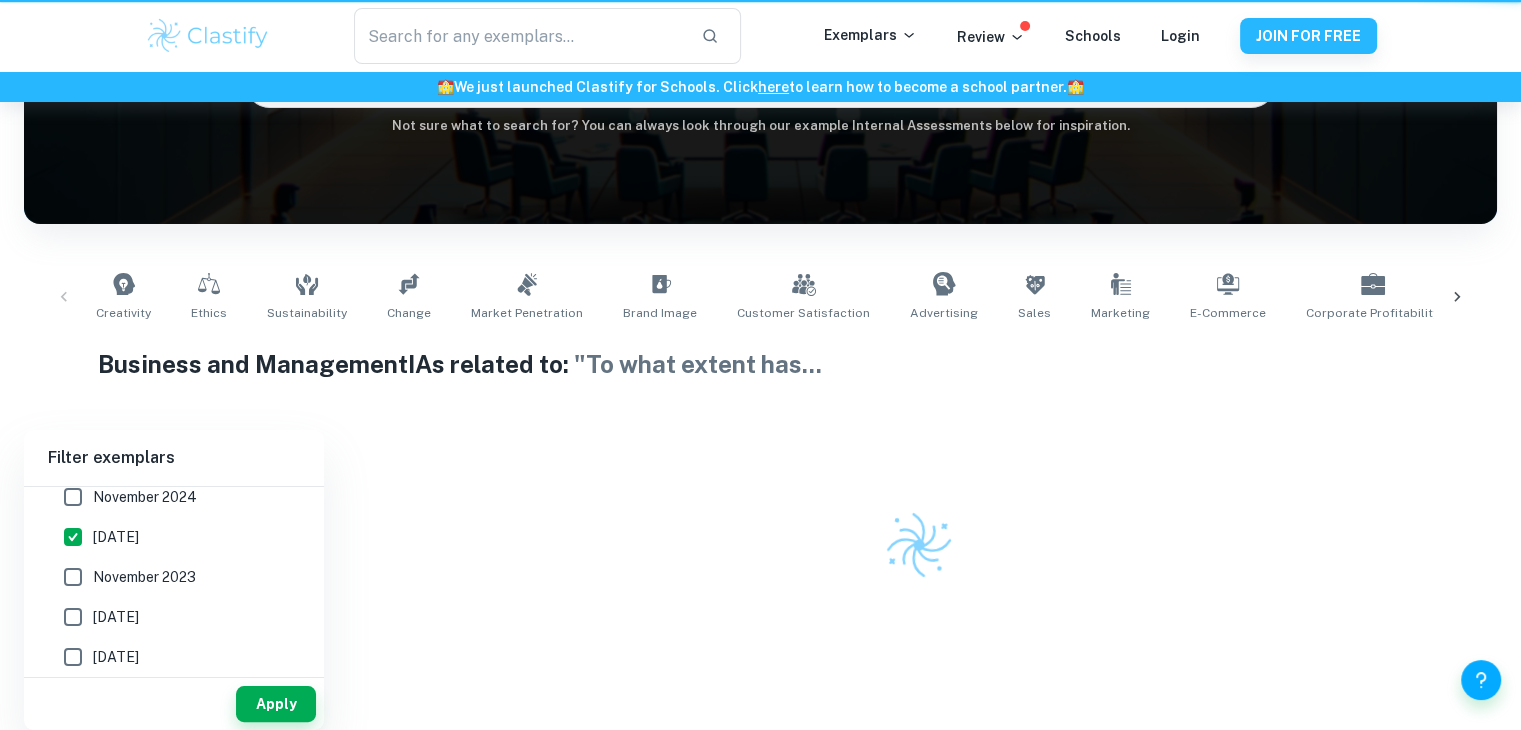 scroll, scrollTop: 0, scrollLeft: 0, axis: both 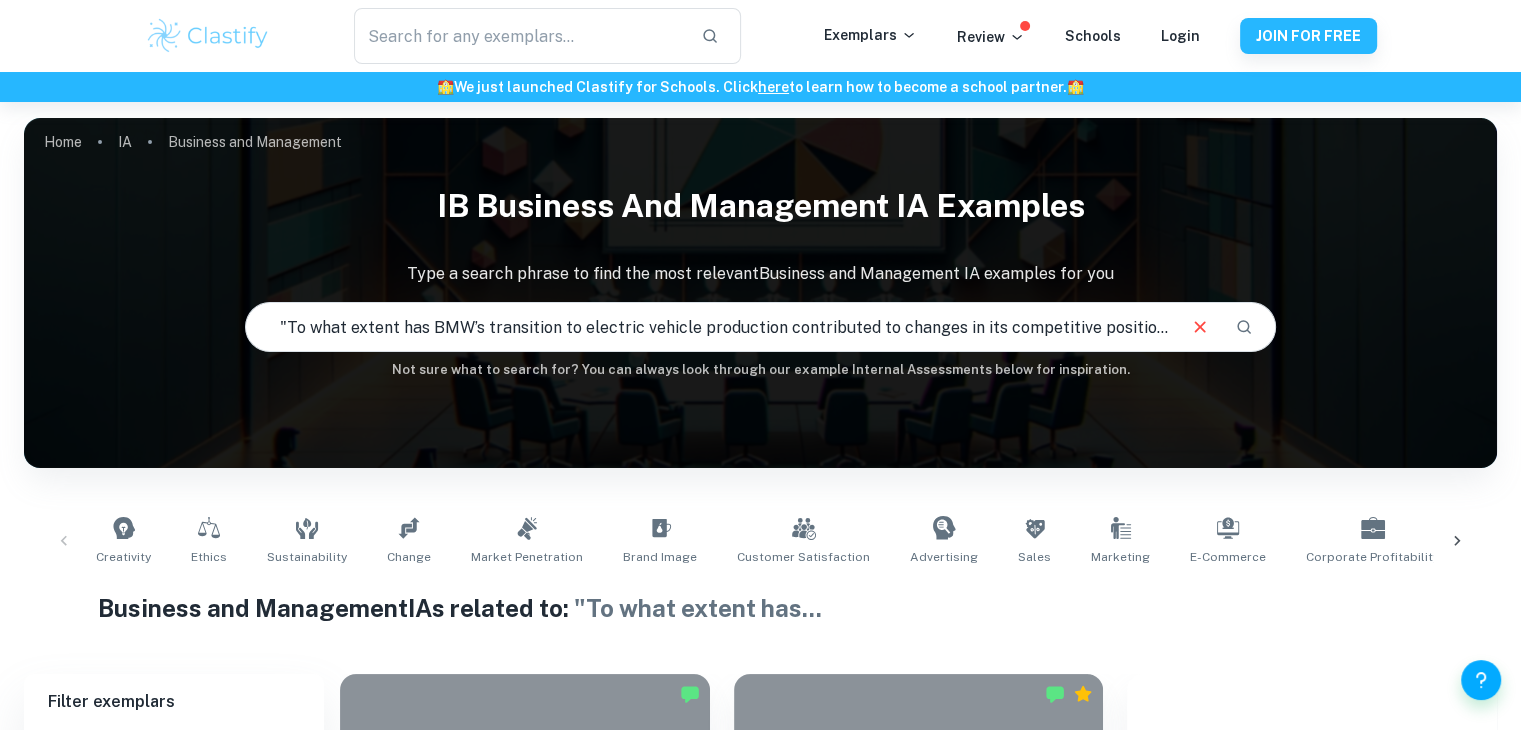 click 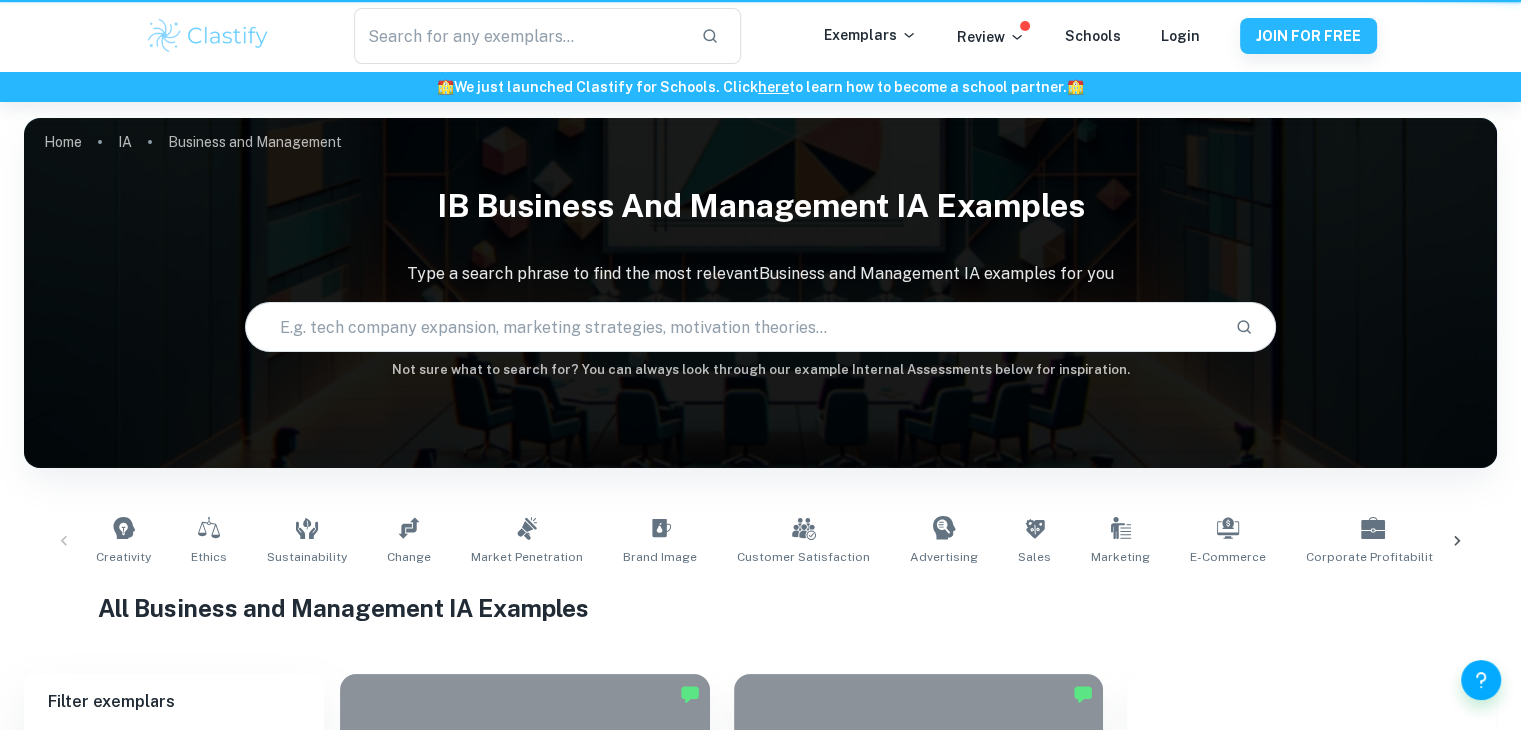 scroll, scrollTop: 806, scrollLeft: 0, axis: vertical 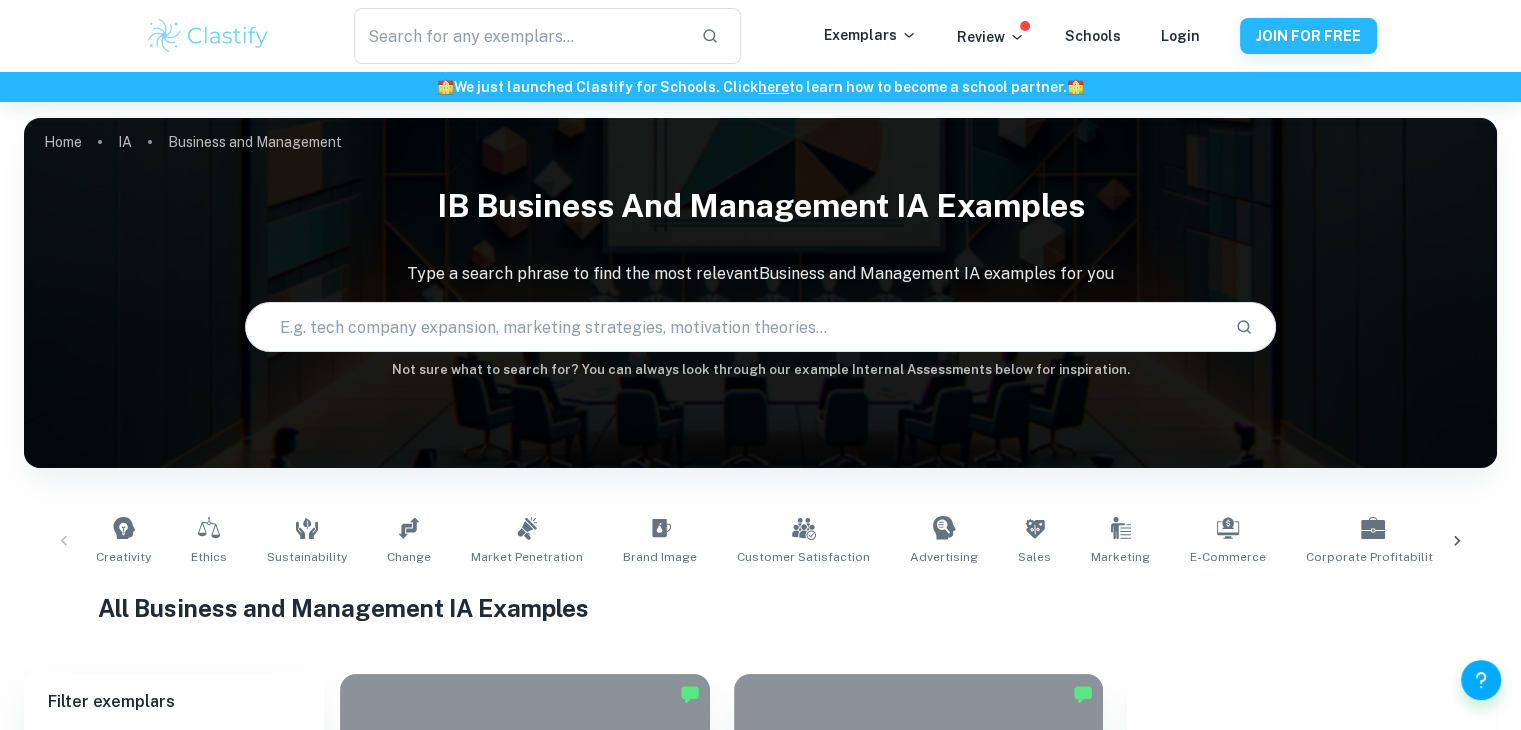click at bounding box center [732, 327] 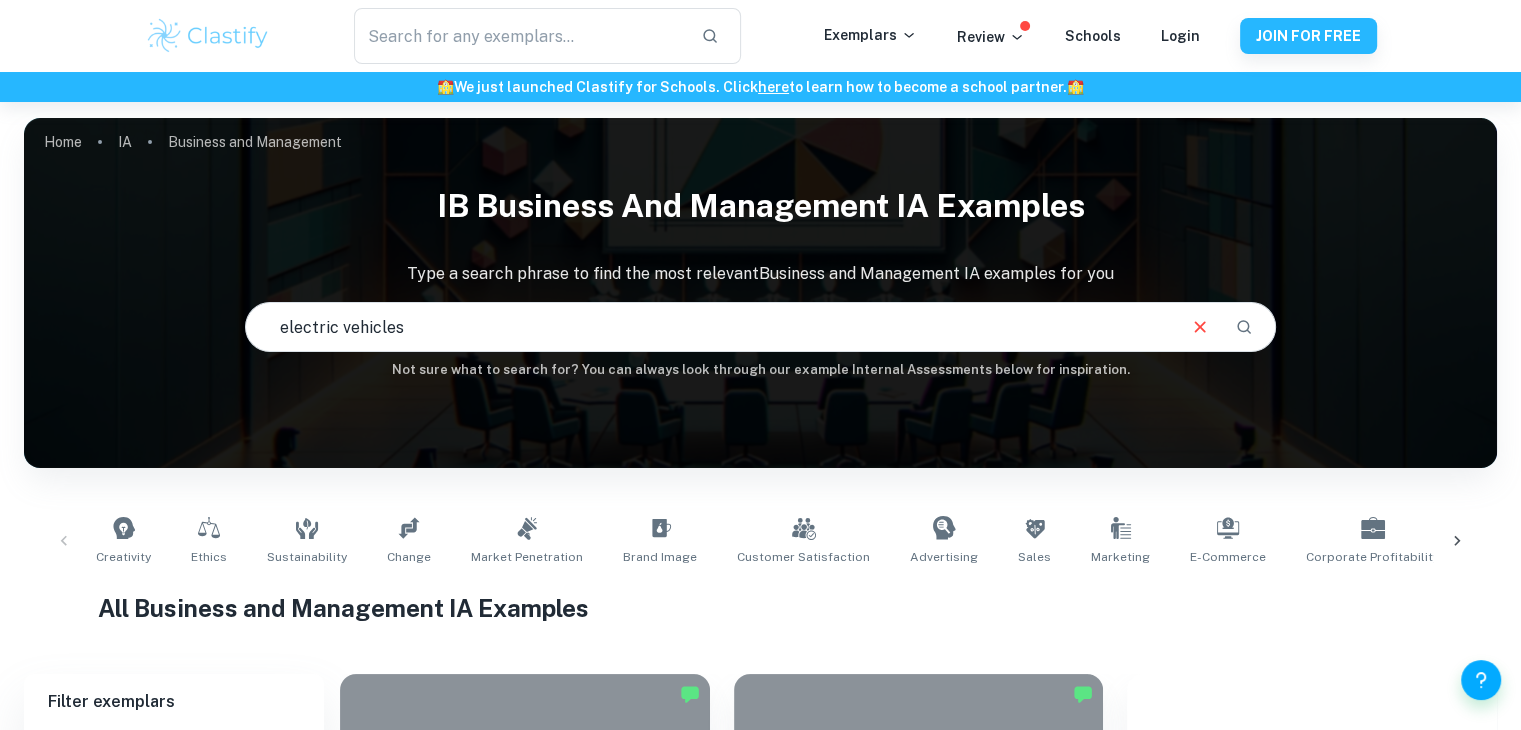 type on "electric vehicles" 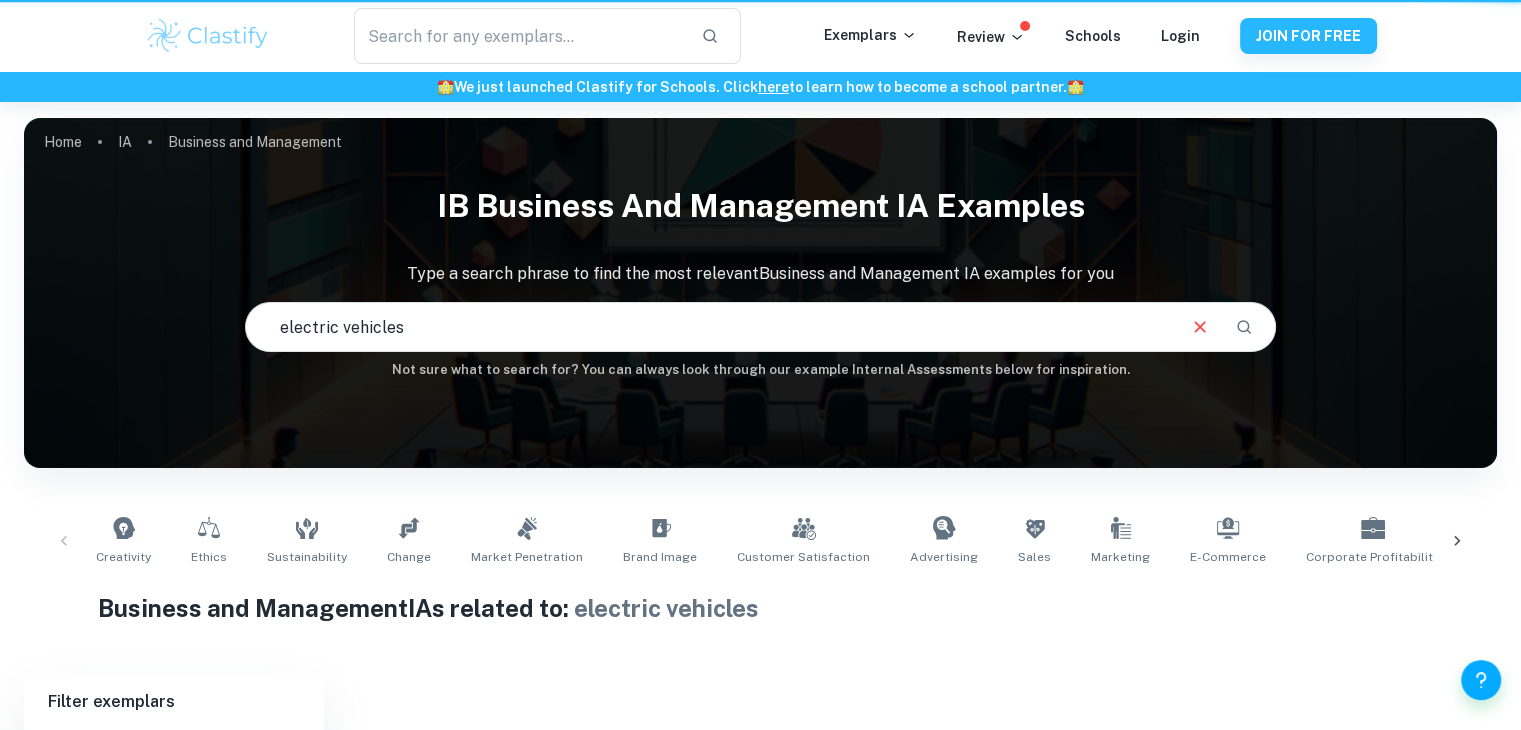 scroll, scrollTop: 712, scrollLeft: 0, axis: vertical 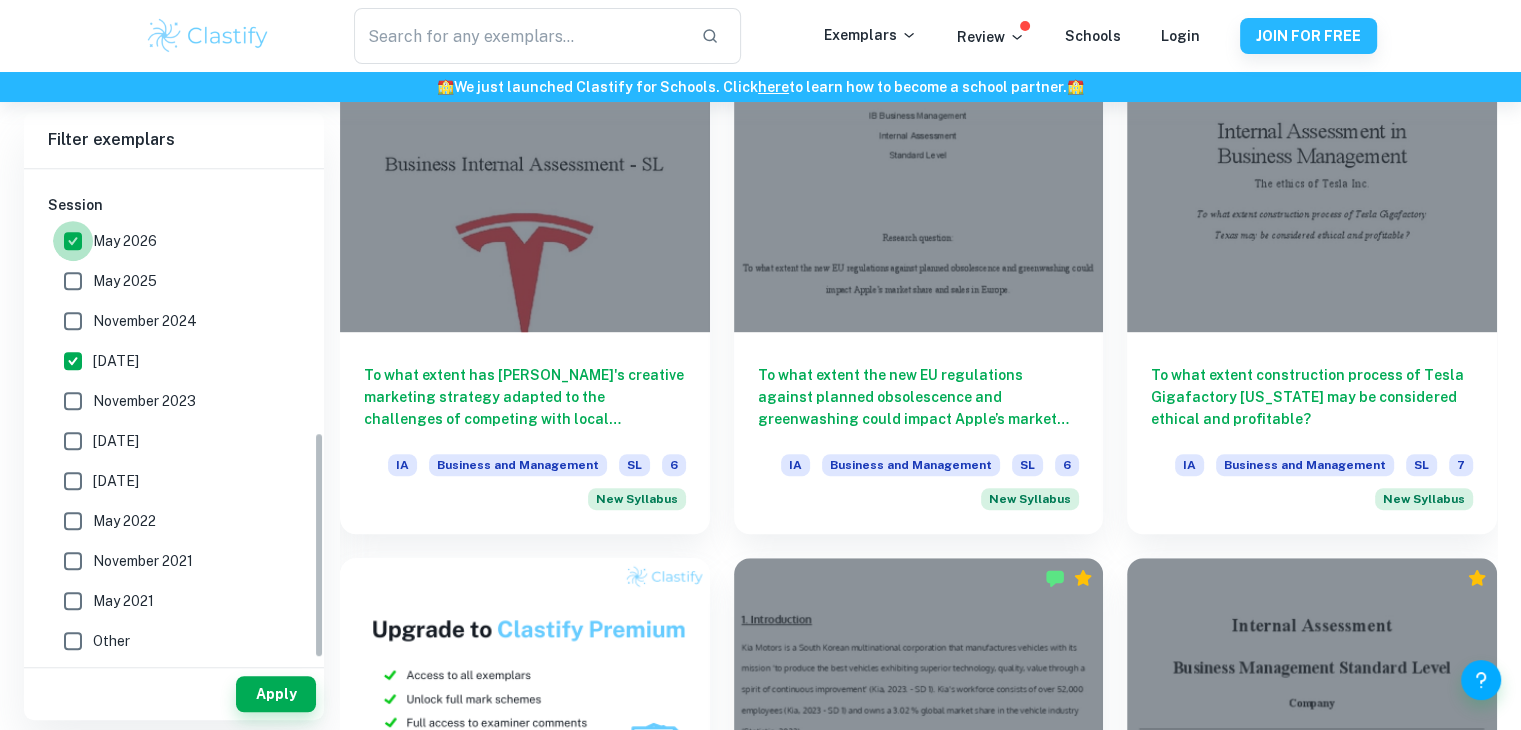 click on "May 2026" at bounding box center (73, 241) 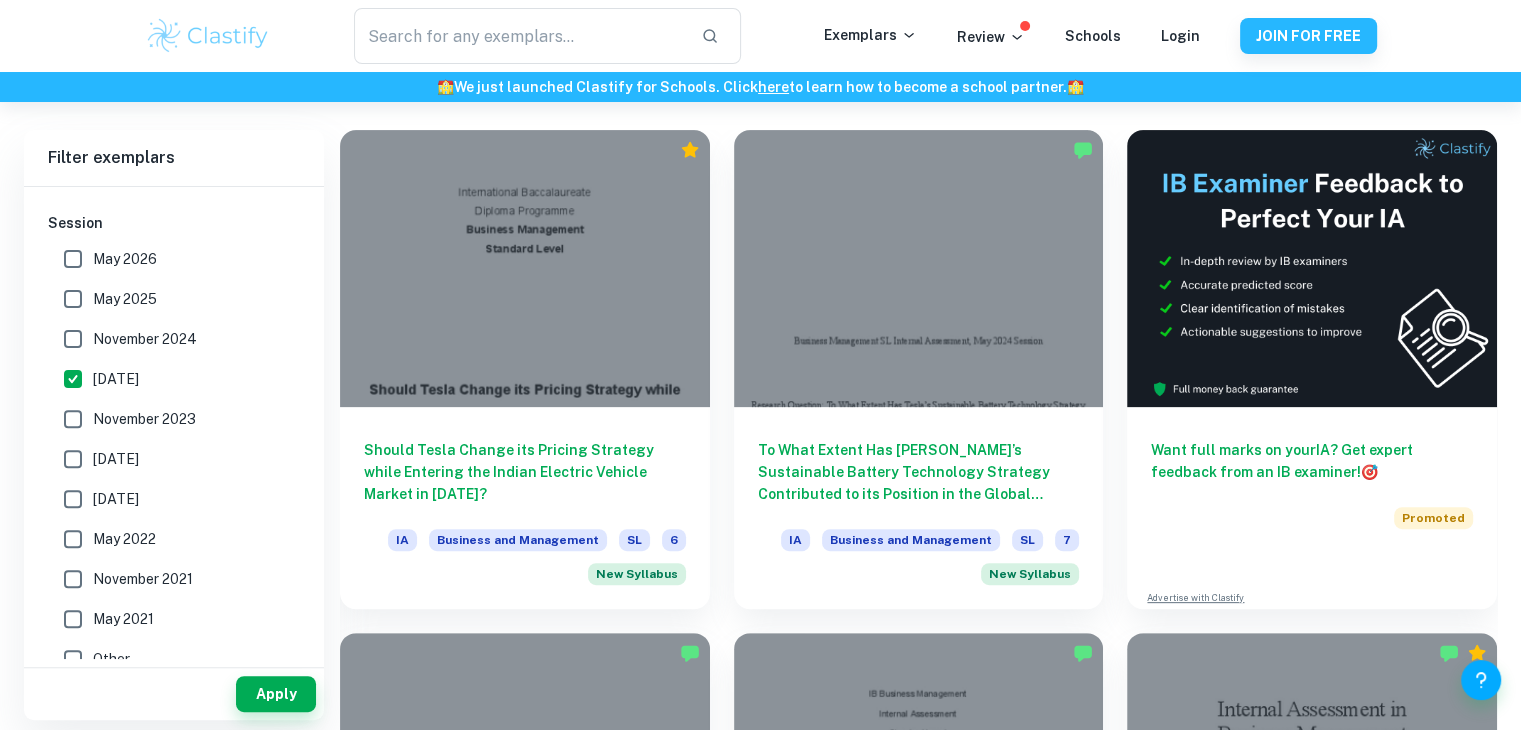scroll, scrollTop: 544, scrollLeft: 0, axis: vertical 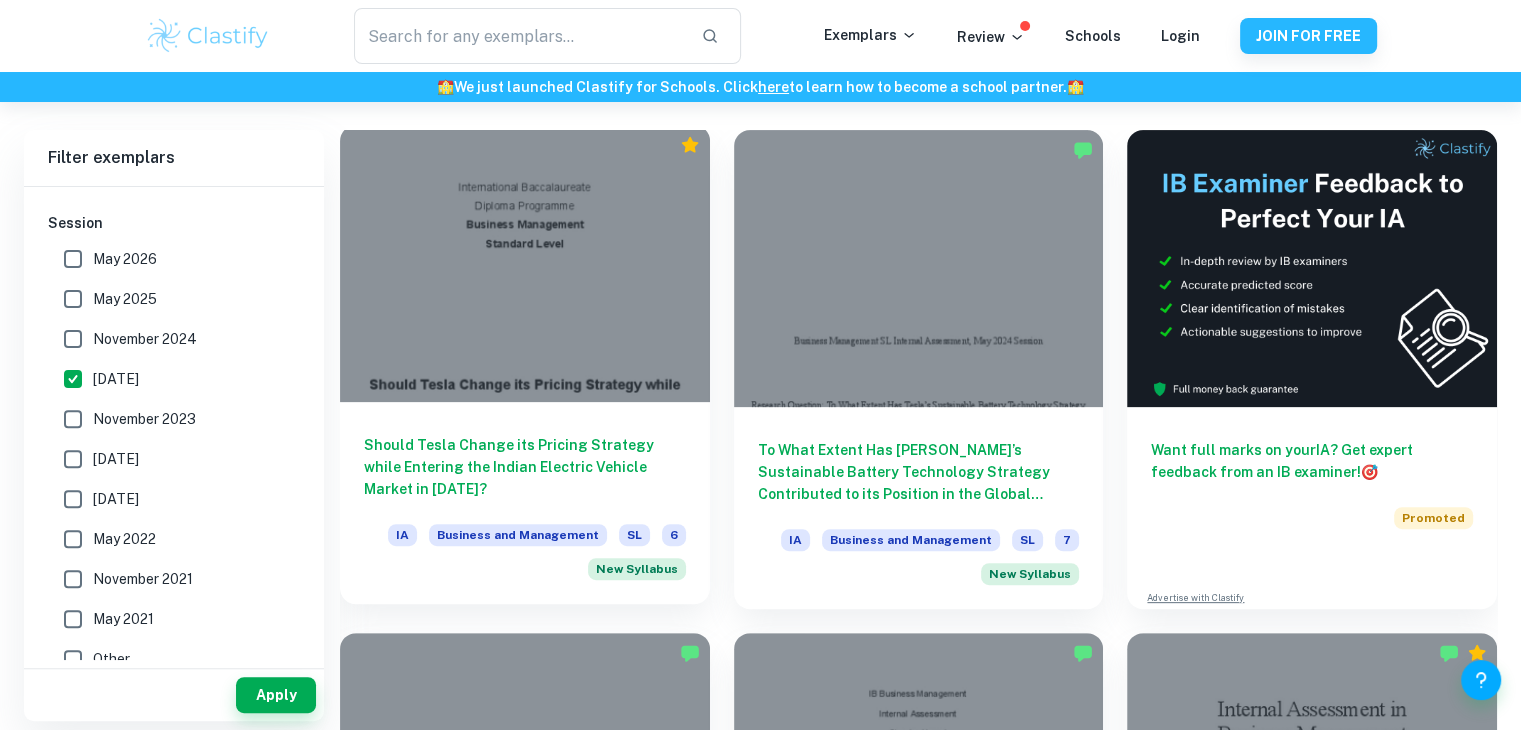 click at bounding box center (525, 263) 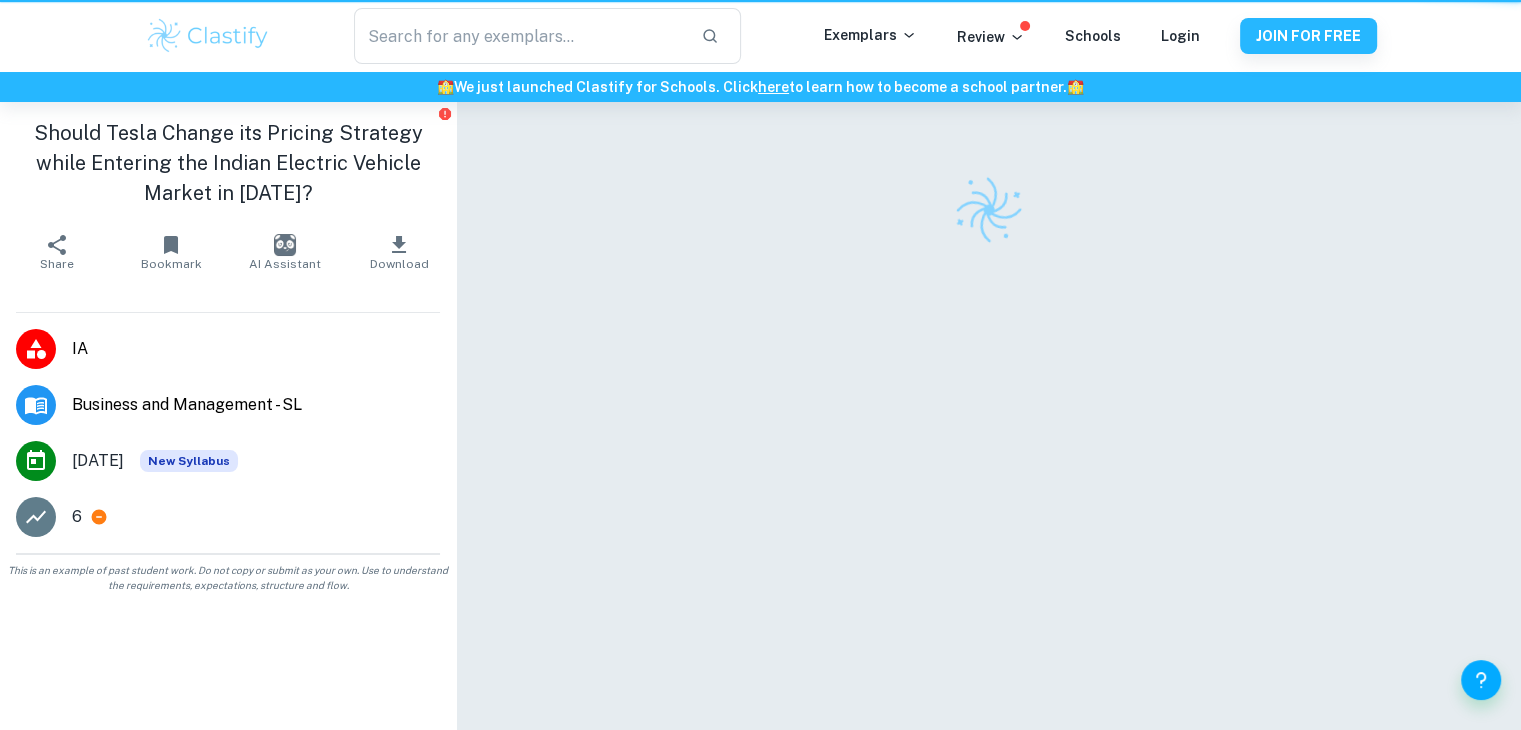 scroll, scrollTop: 20, scrollLeft: 0, axis: vertical 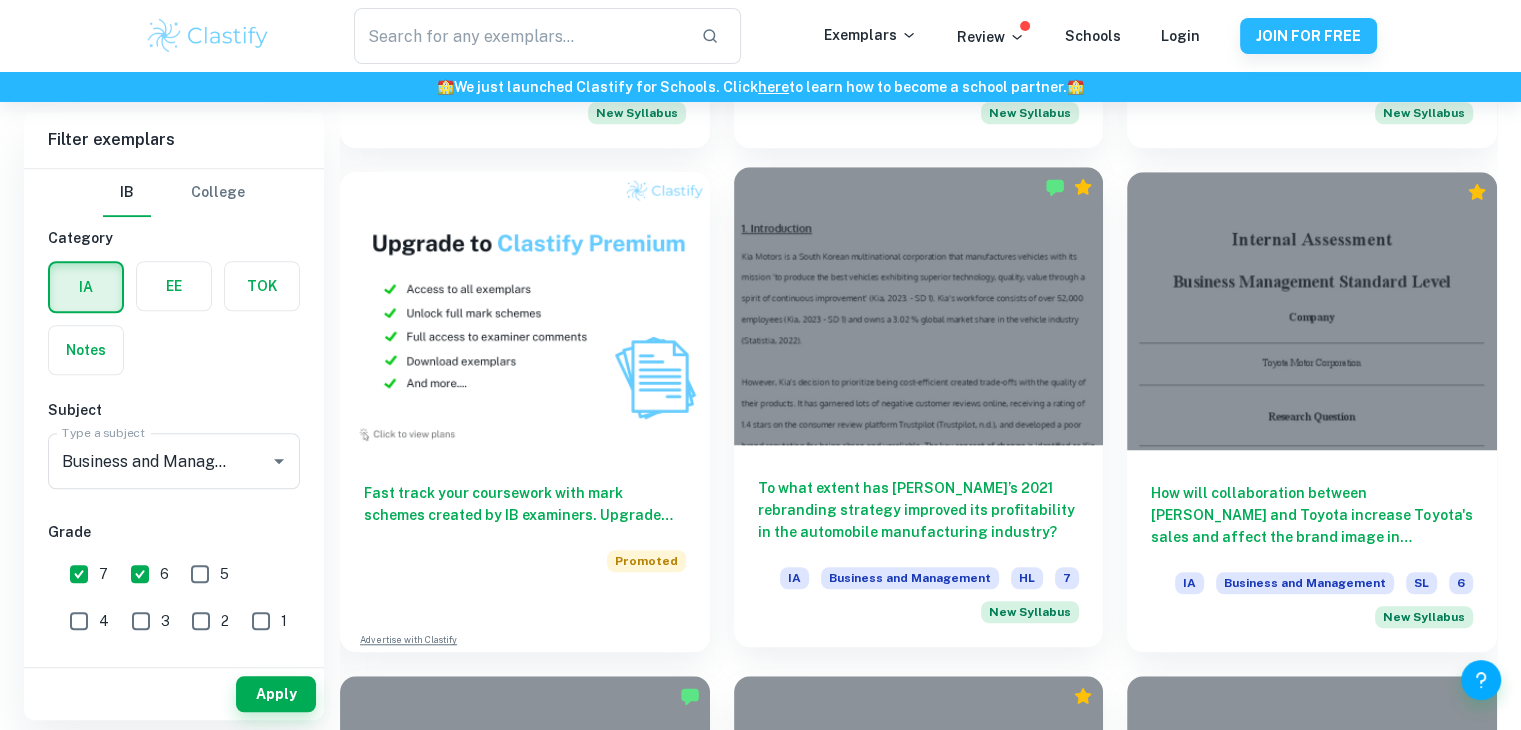 click at bounding box center (919, 305) 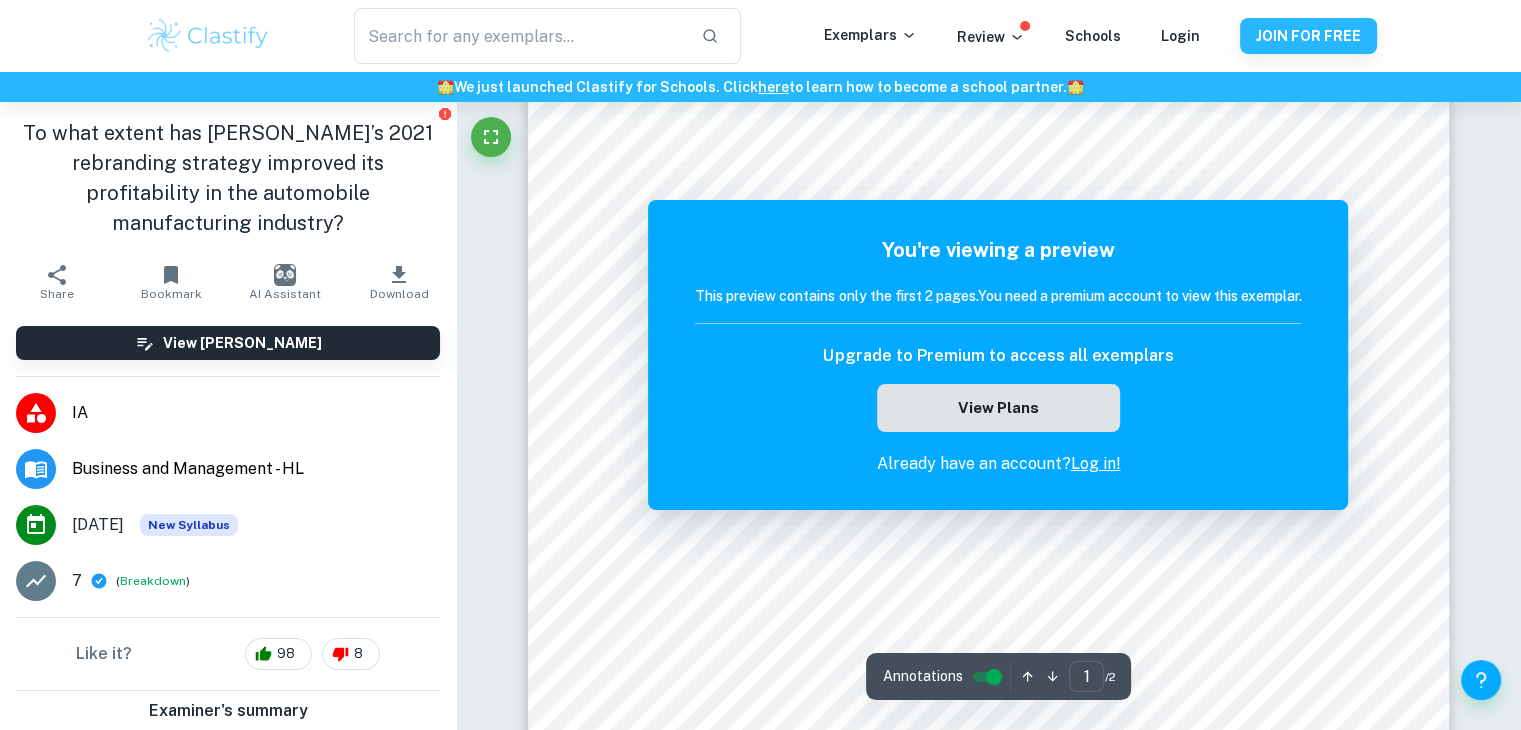scroll, scrollTop: 0, scrollLeft: 0, axis: both 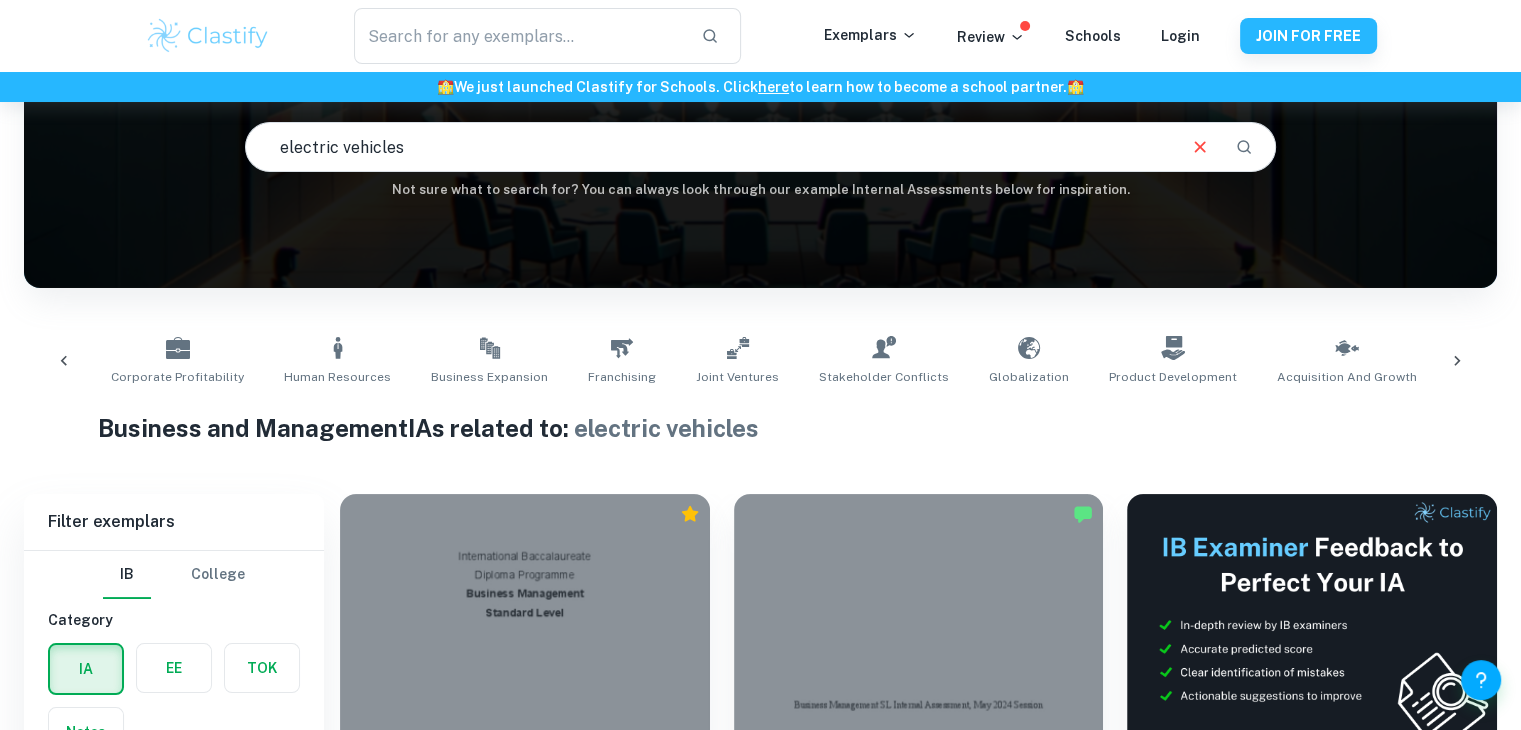 click 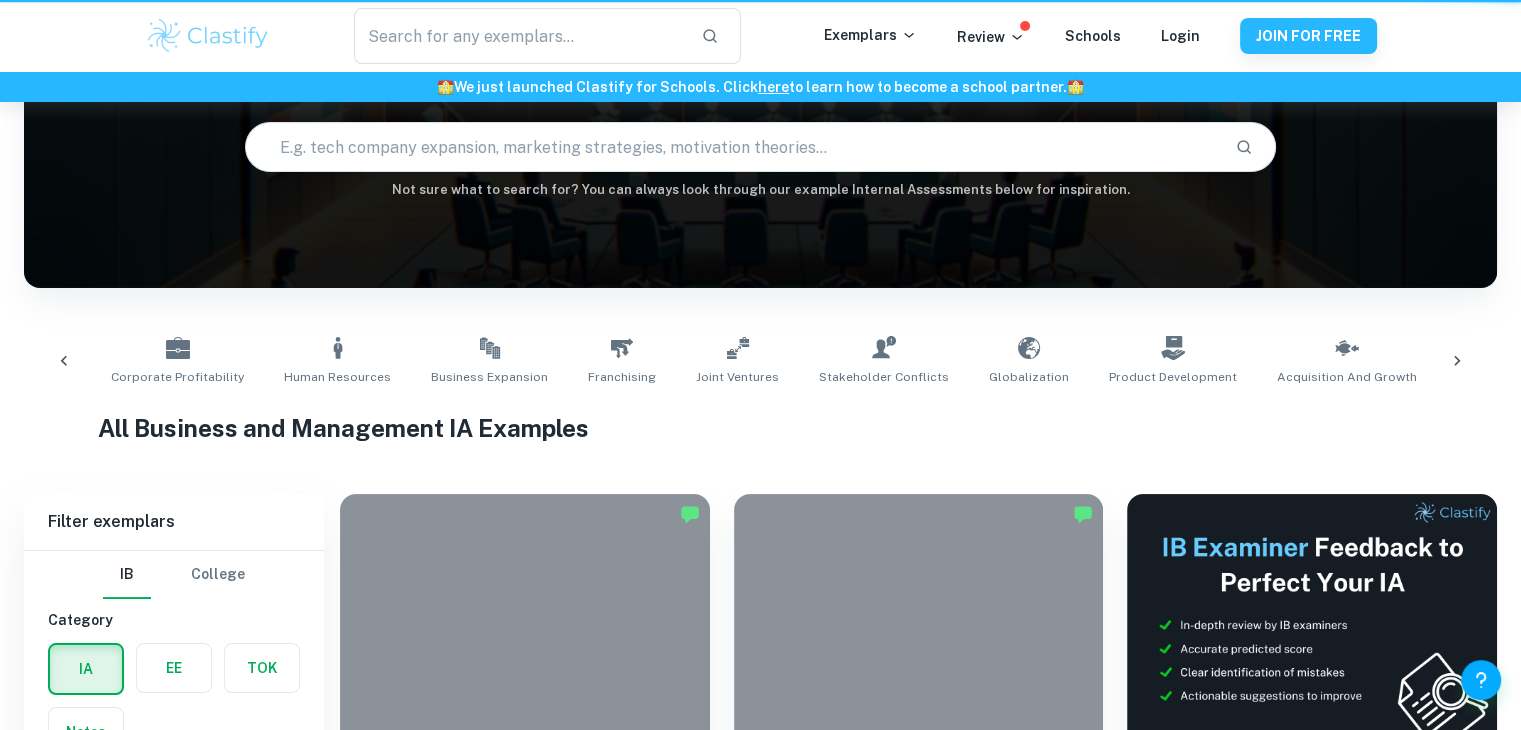 scroll, scrollTop: 0, scrollLeft: 0, axis: both 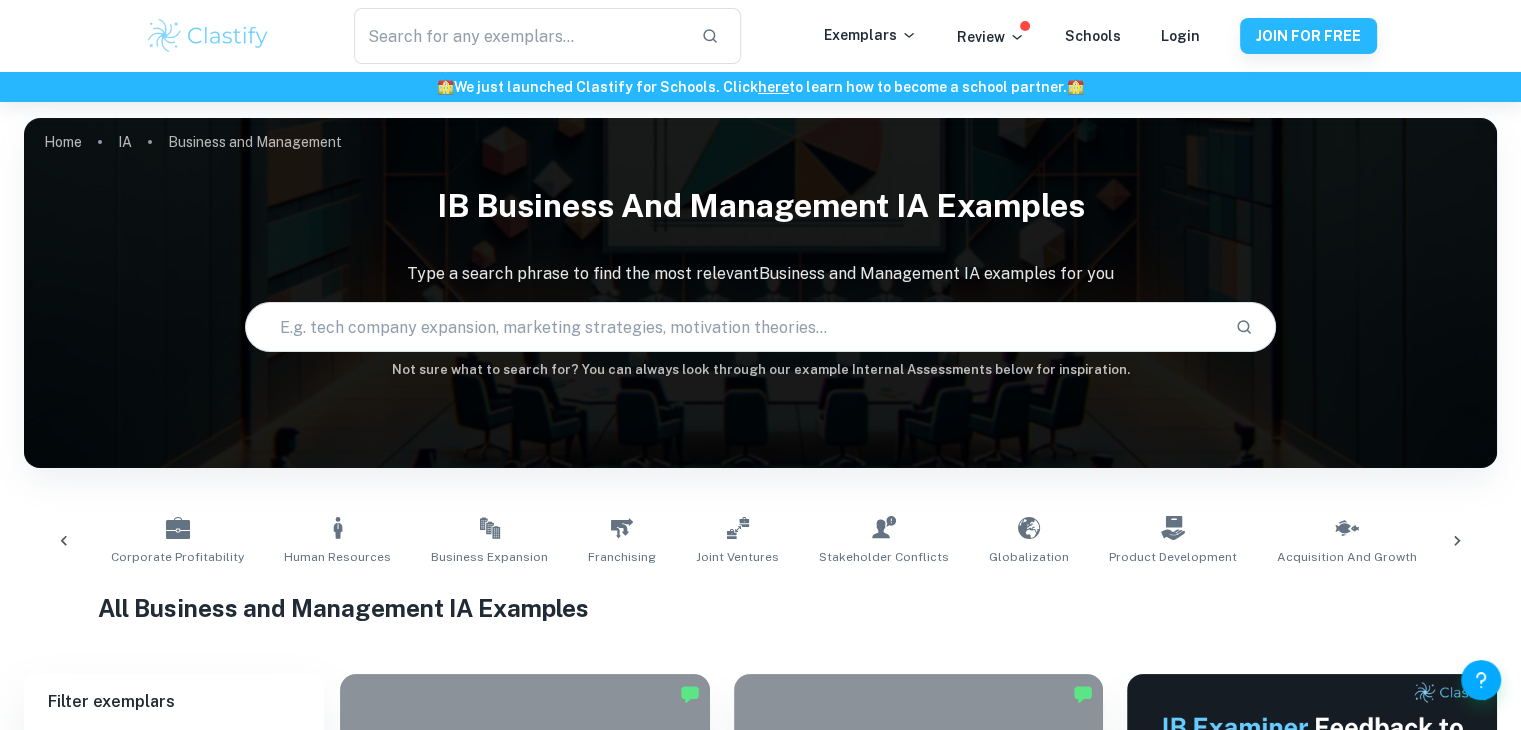 click at bounding box center [732, 327] 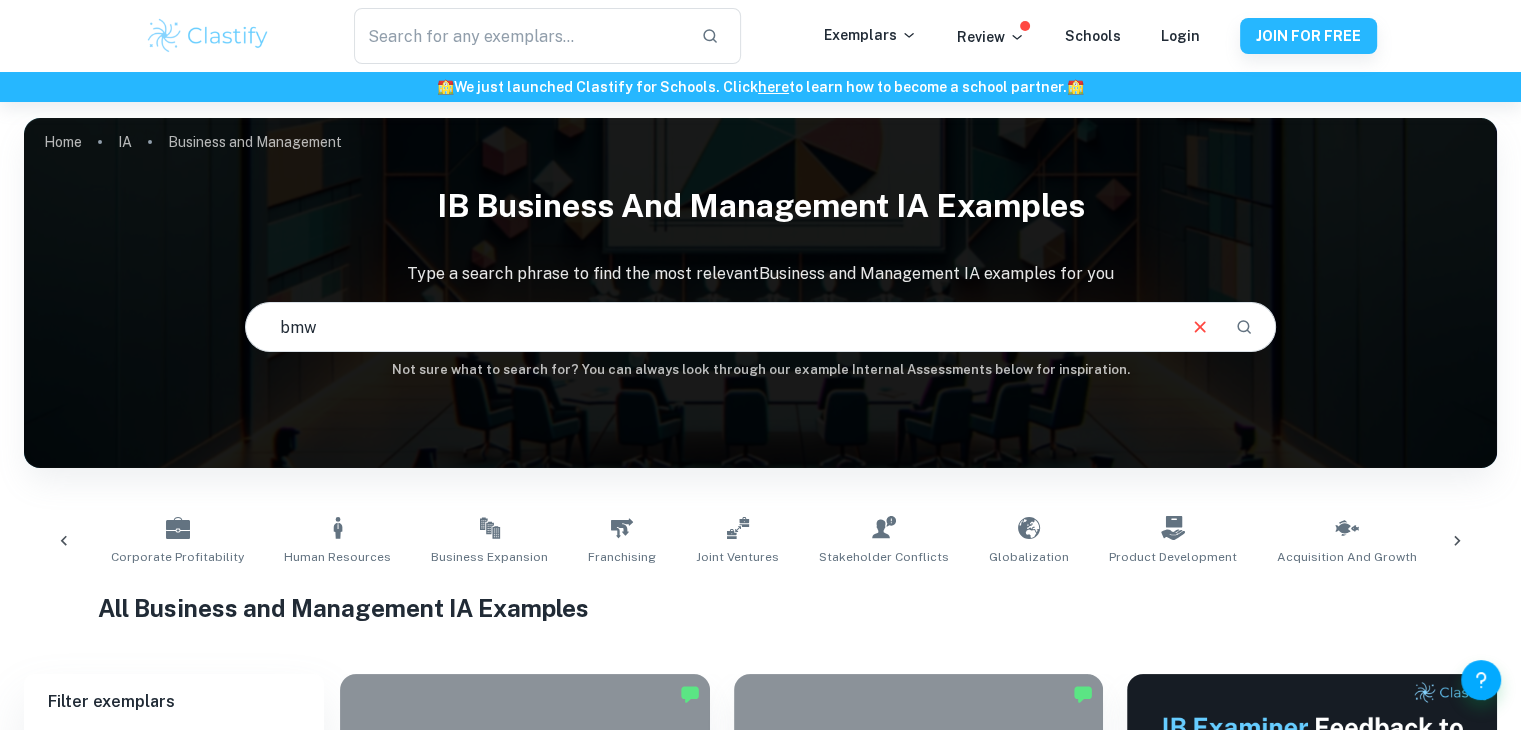 type on "bmw" 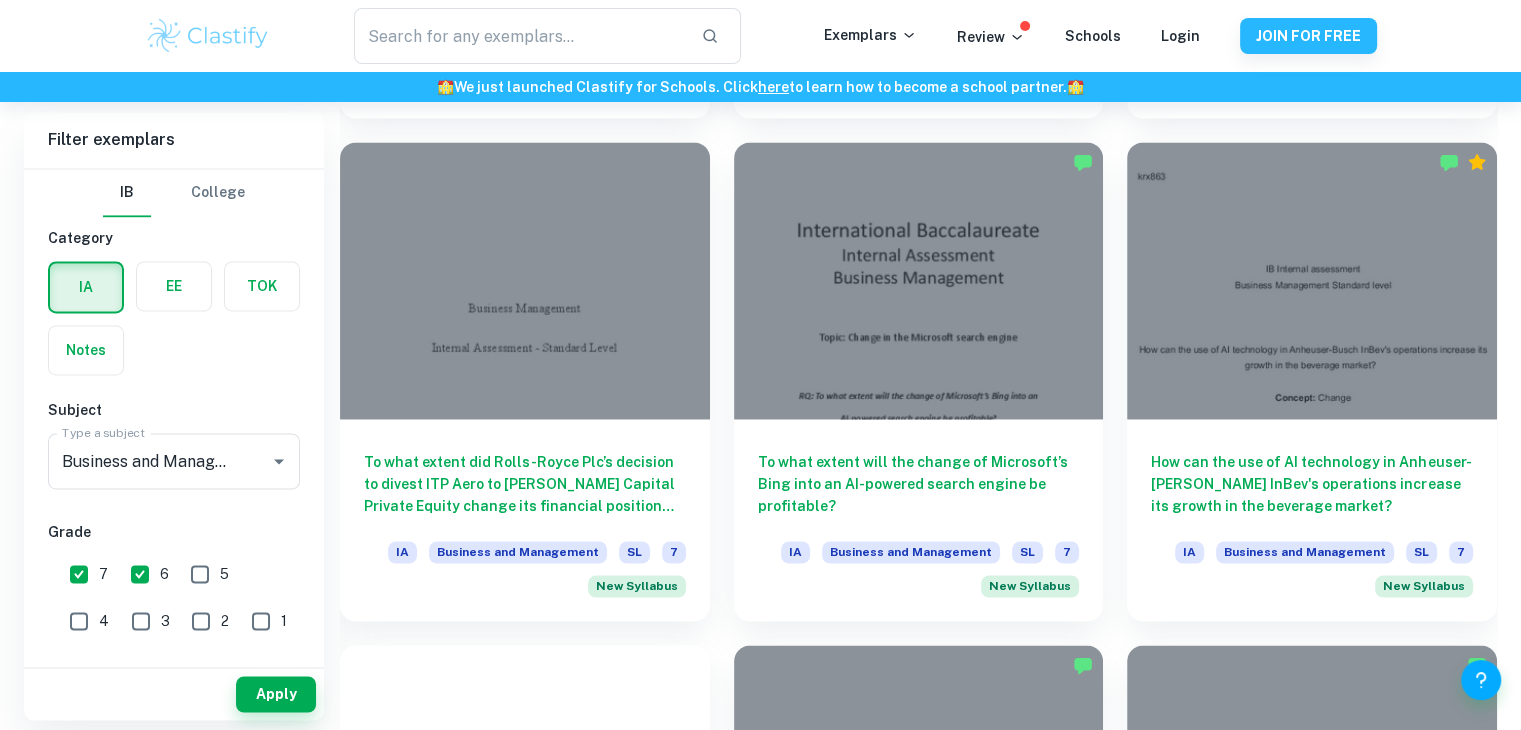 scroll, scrollTop: 3055, scrollLeft: 0, axis: vertical 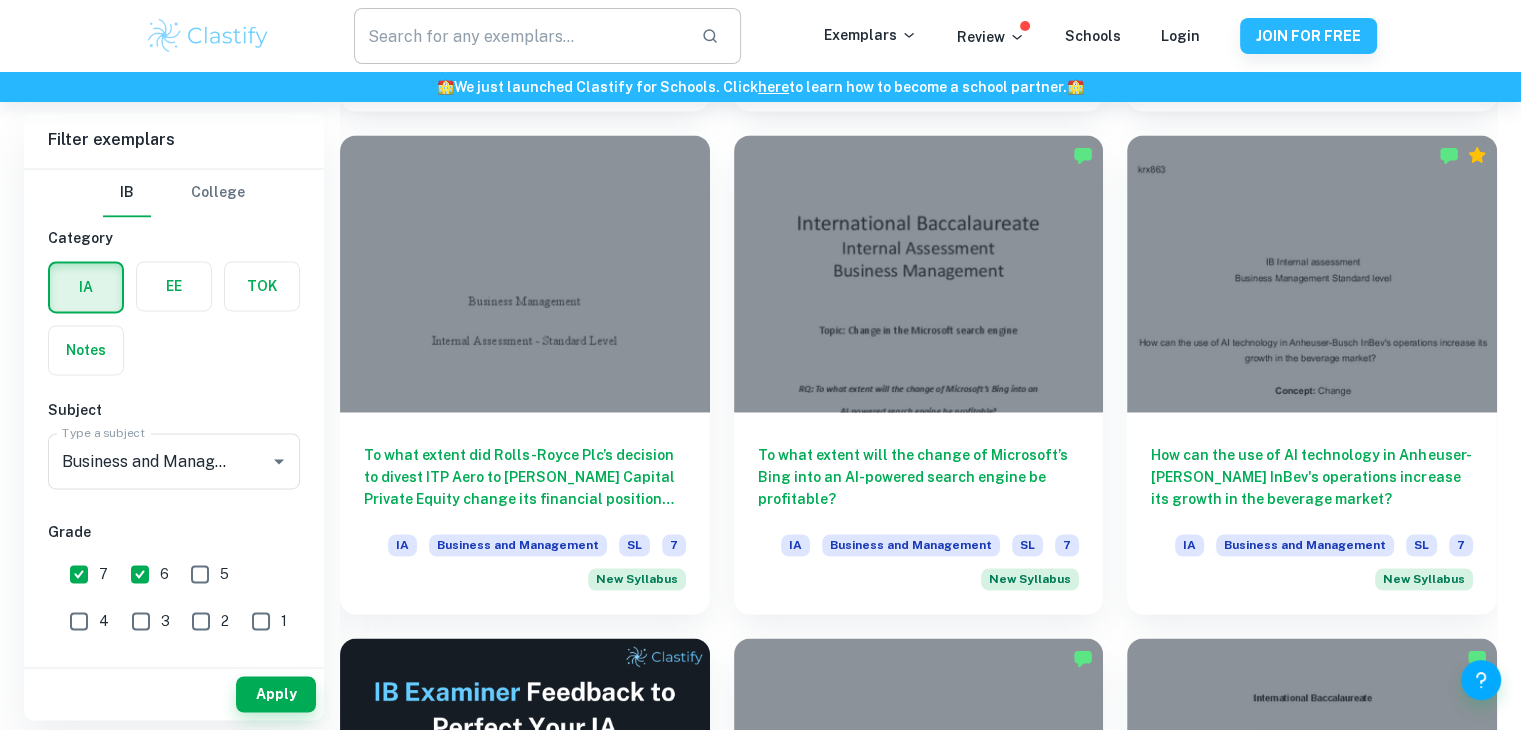 click at bounding box center [519, 36] 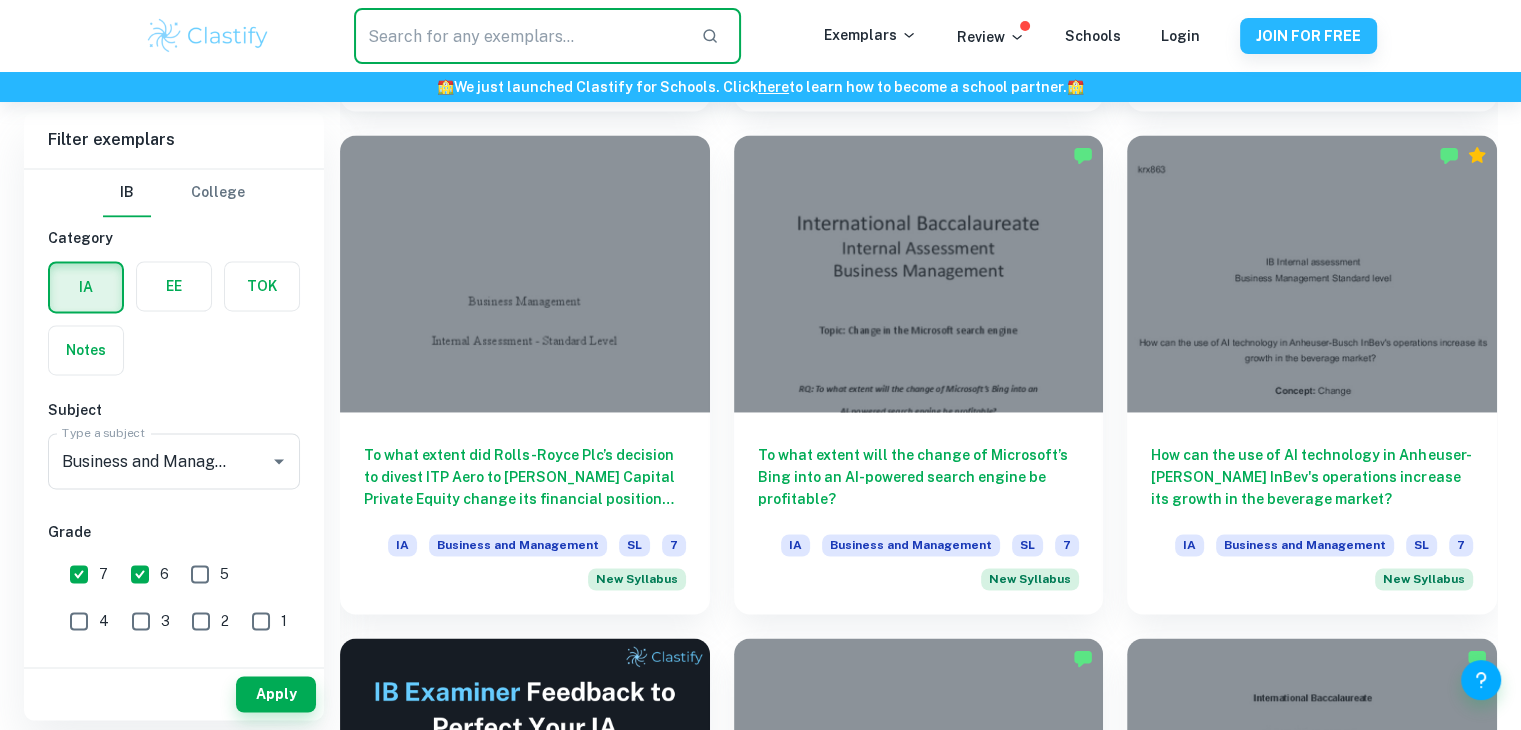 paste on ""To what extent has BMW’s transition to electric vehicle production contributed to changes in its competitive positioning in the German automotive market since [DATE]?"" 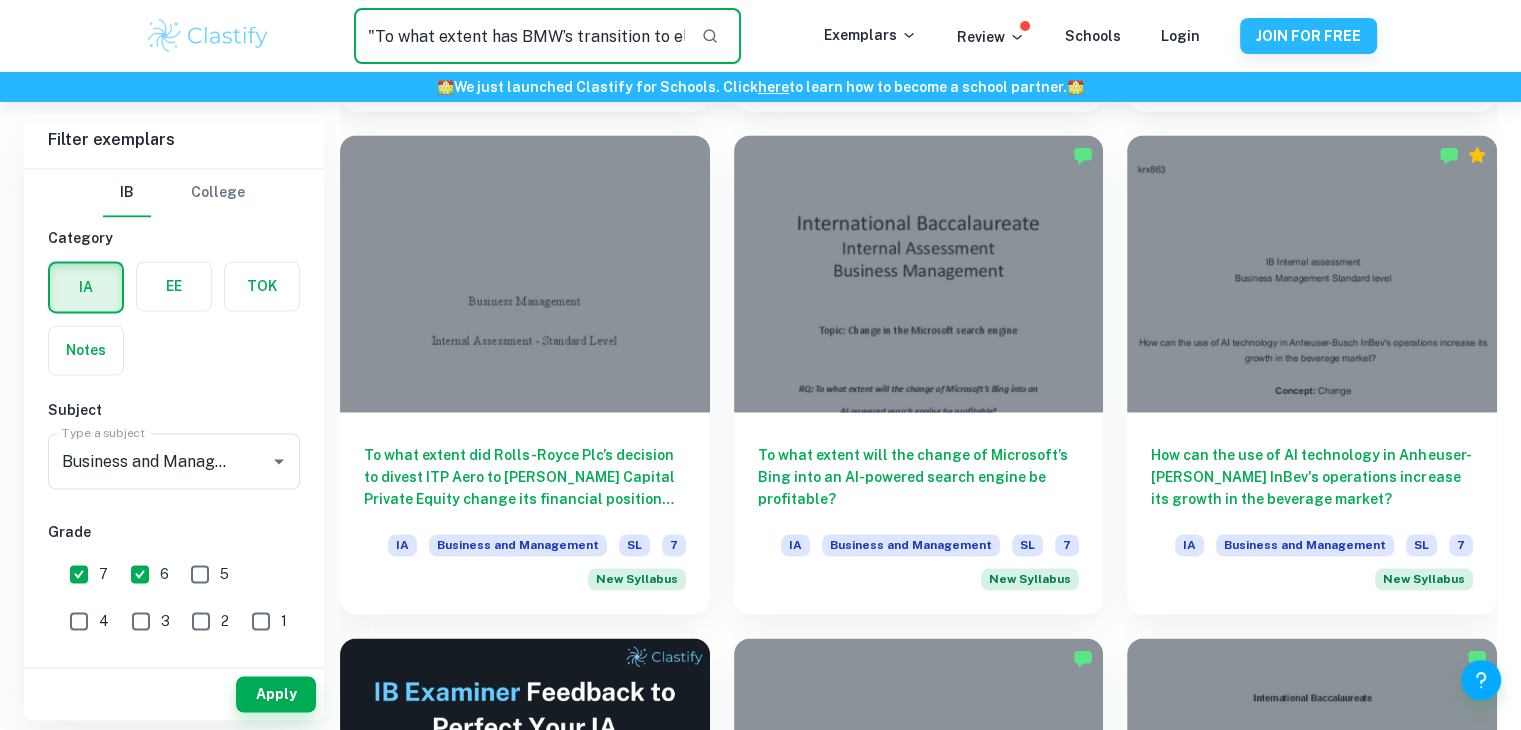 scroll, scrollTop: 0, scrollLeft: 908, axis: horizontal 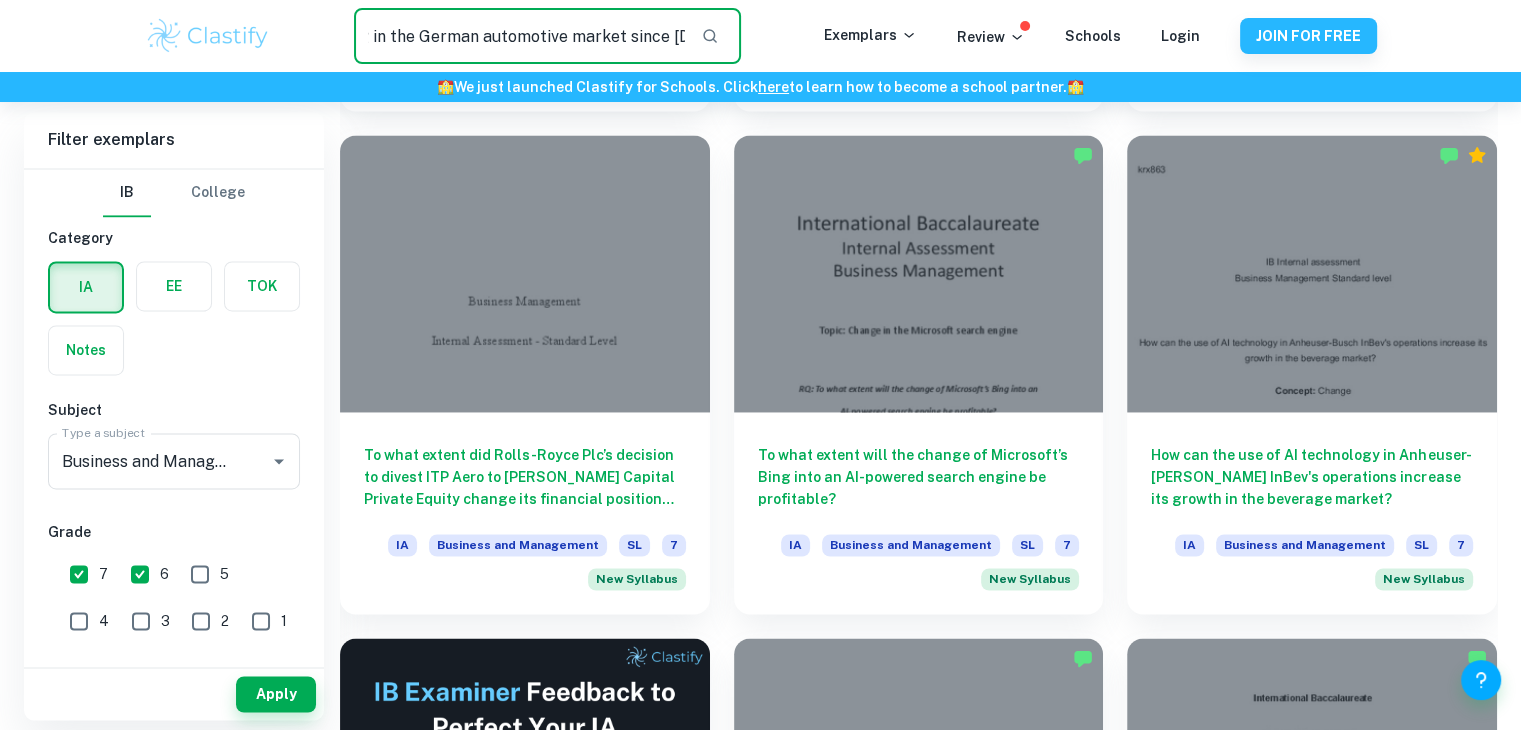 type on ""To what extent has BMW’s transition to electric vehicle production contributed to changes in its competitive positioning in the German automotive market since [DATE]?"" 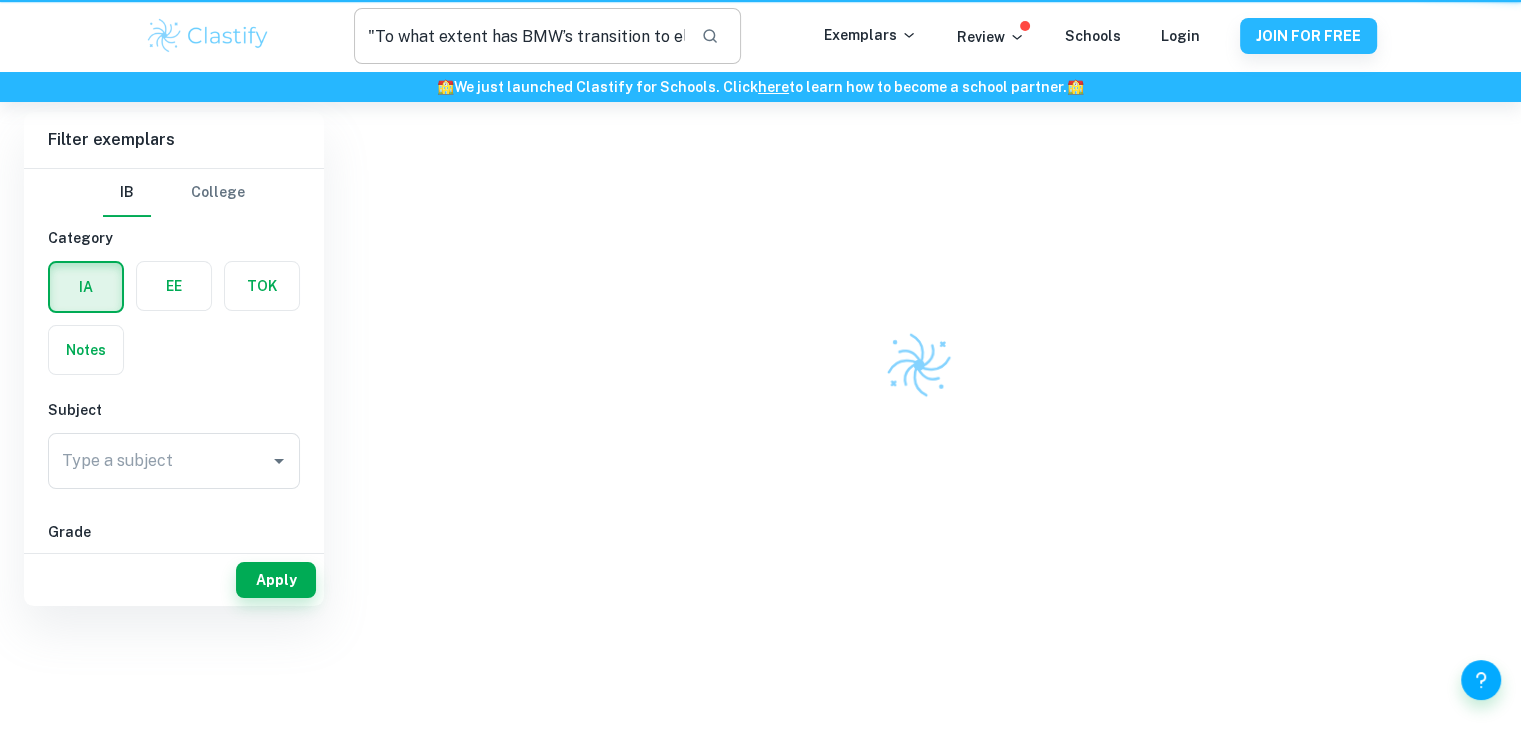 scroll, scrollTop: 0, scrollLeft: 0, axis: both 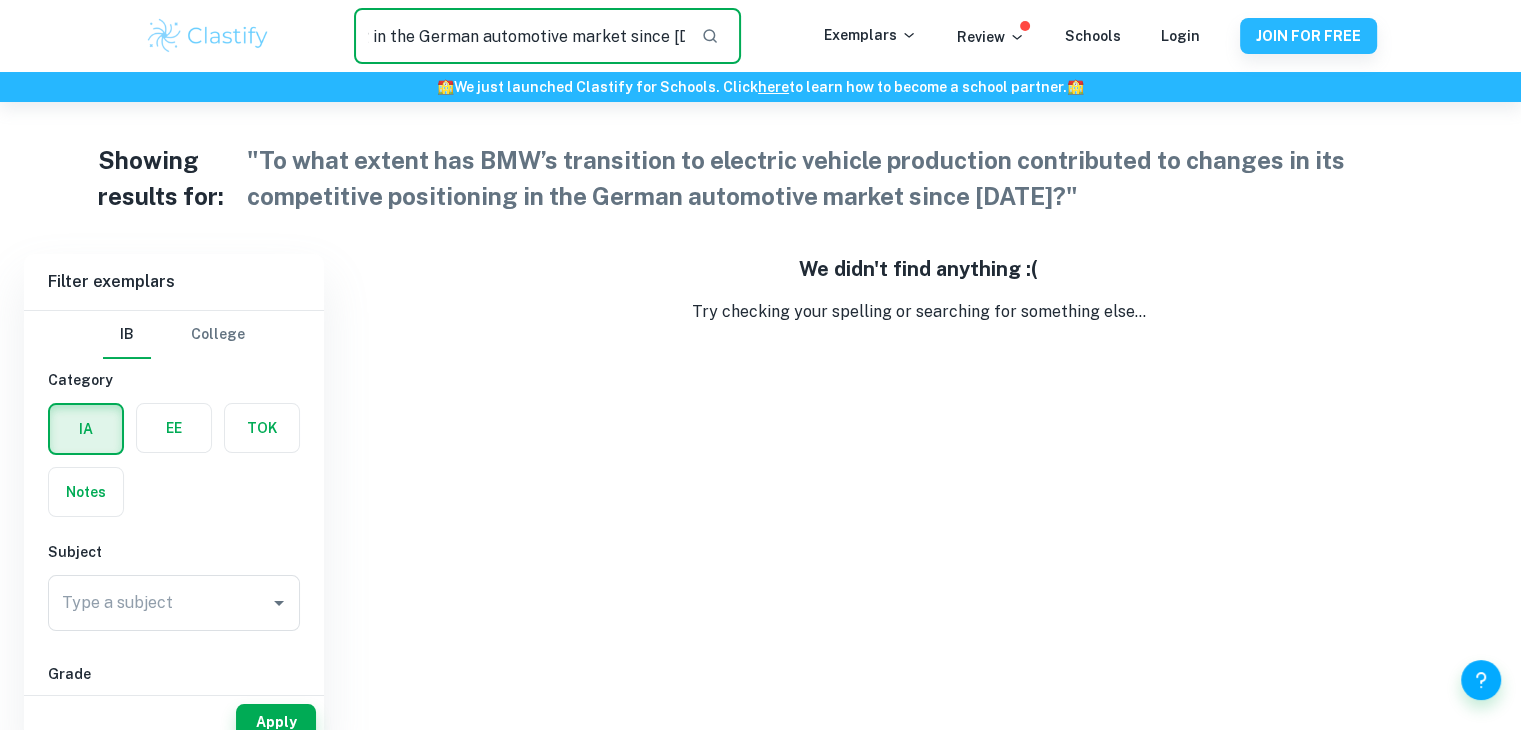 drag, startPoint x: 365, startPoint y: 33, endPoint x: 984, endPoint y: 12, distance: 619.35614 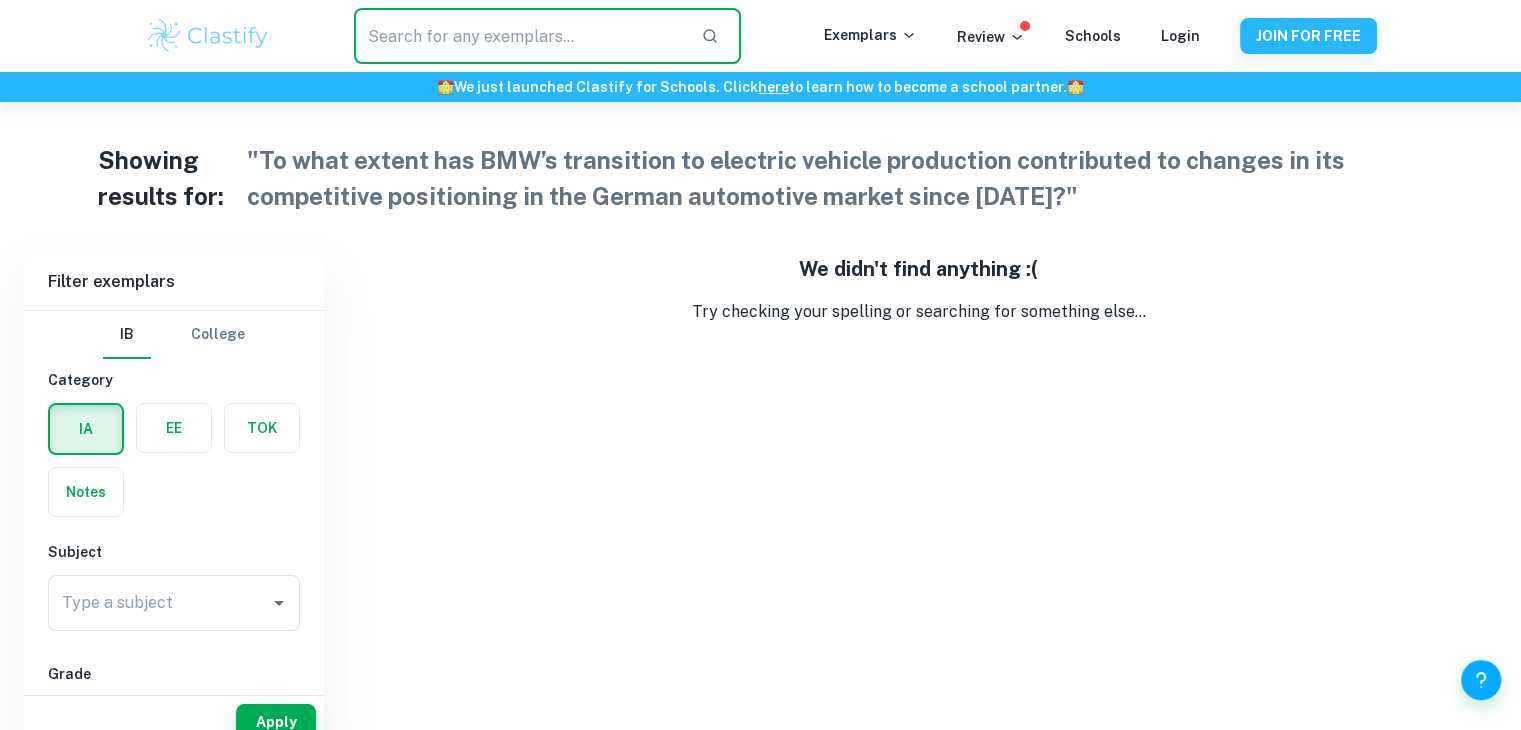 scroll, scrollTop: 0, scrollLeft: 0, axis: both 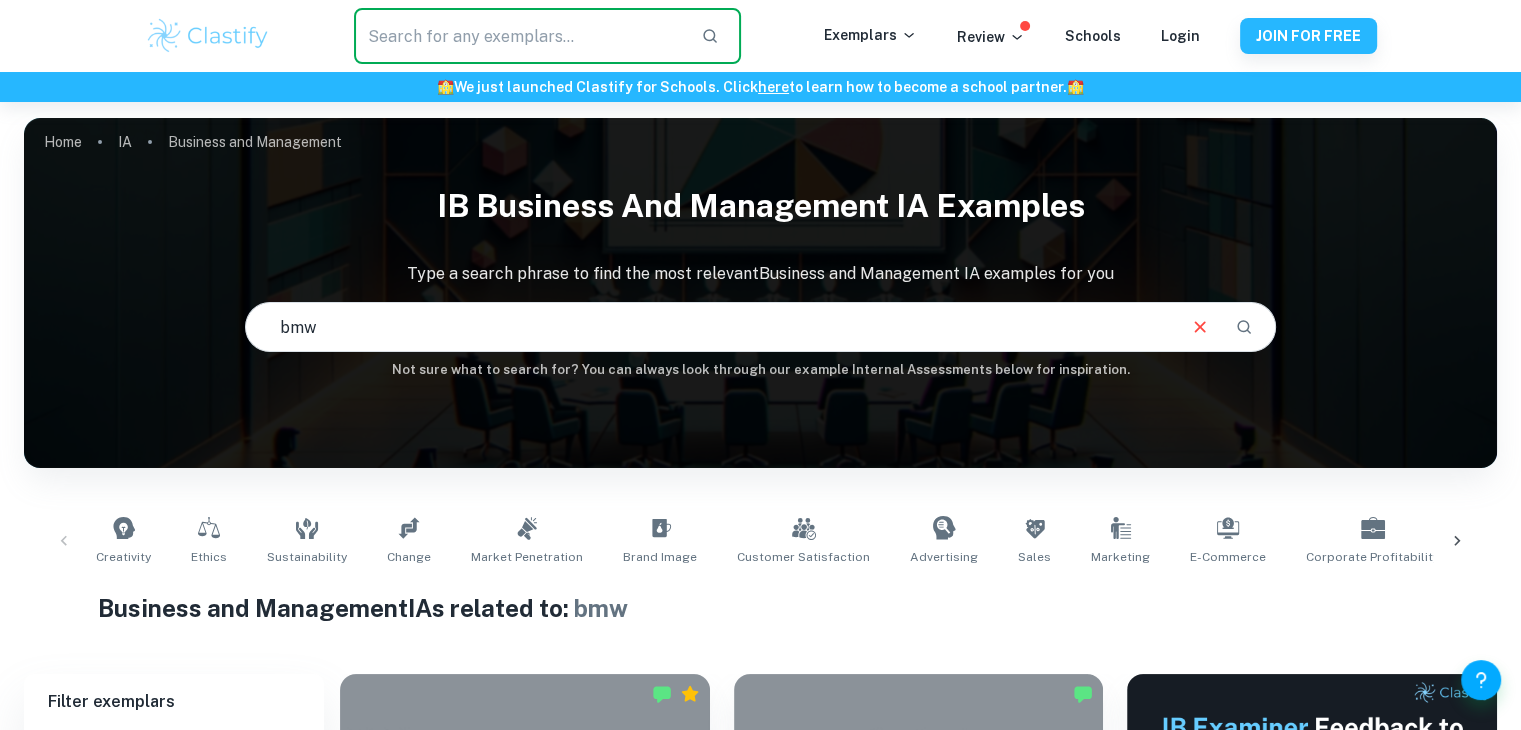 type 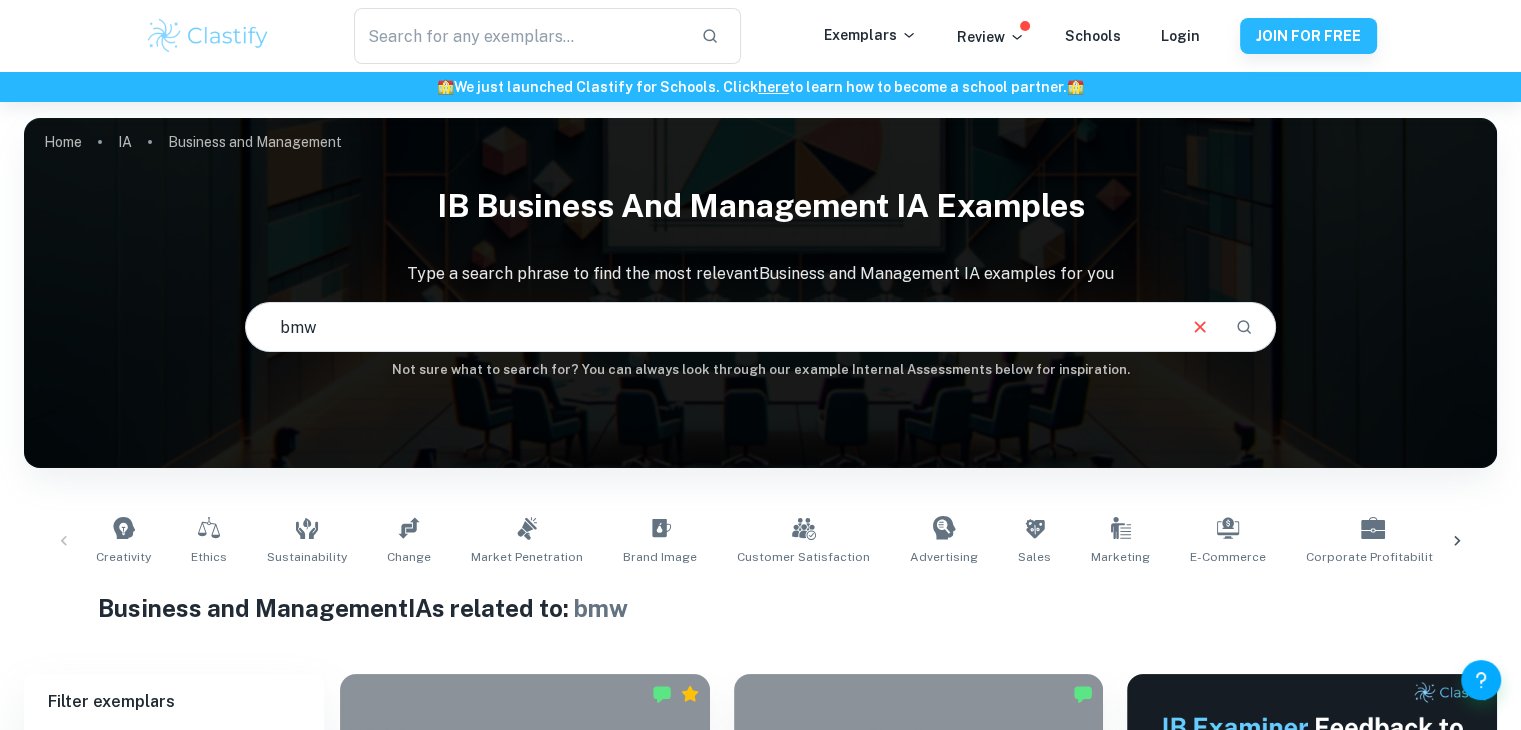 drag, startPoint x: 735, startPoint y: 323, endPoint x: 228, endPoint y: 362, distance: 508.4978 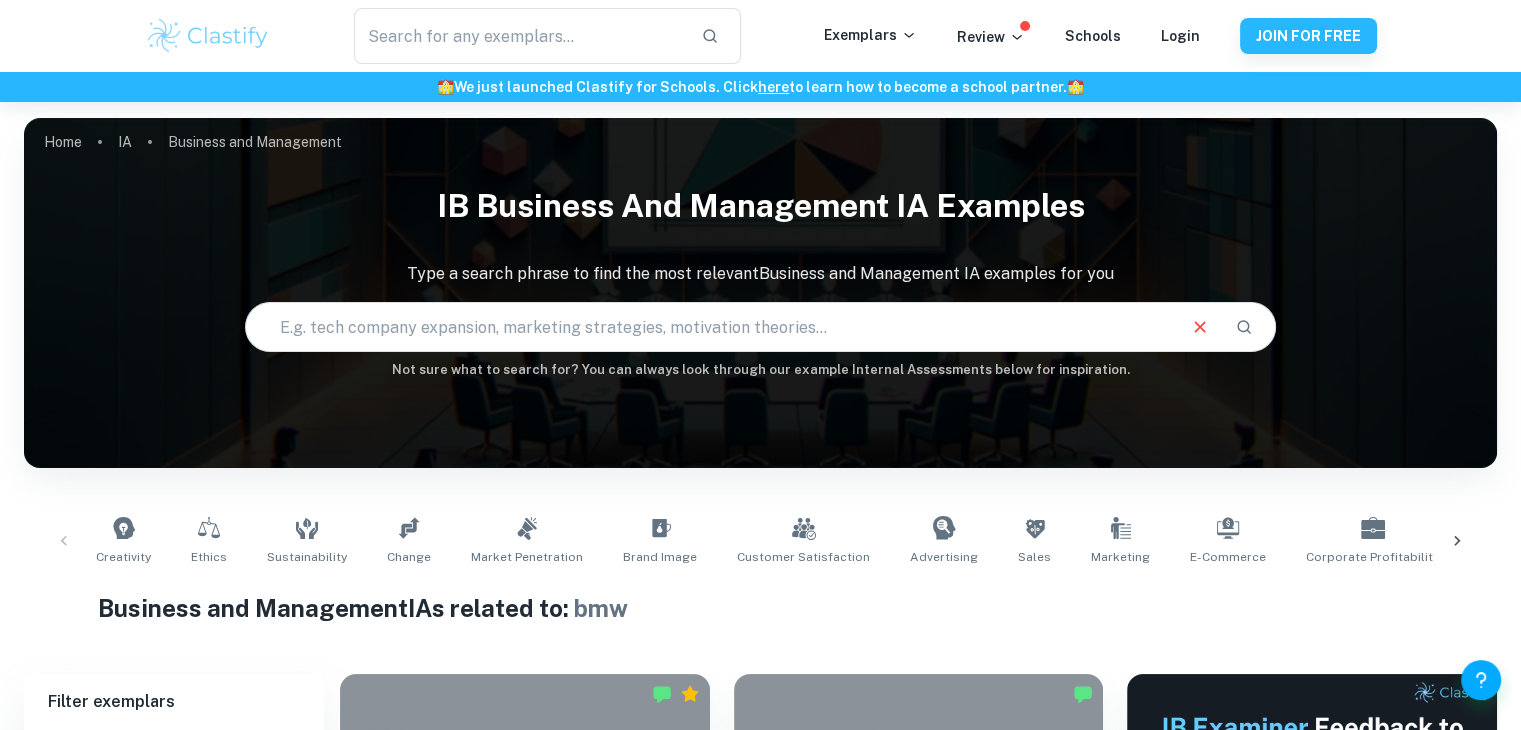 paste on ""To what extent has BMW’s transition to electric vehicle production contributed to changes in its competitive positioning in the German automotive market since [DATE]?"" 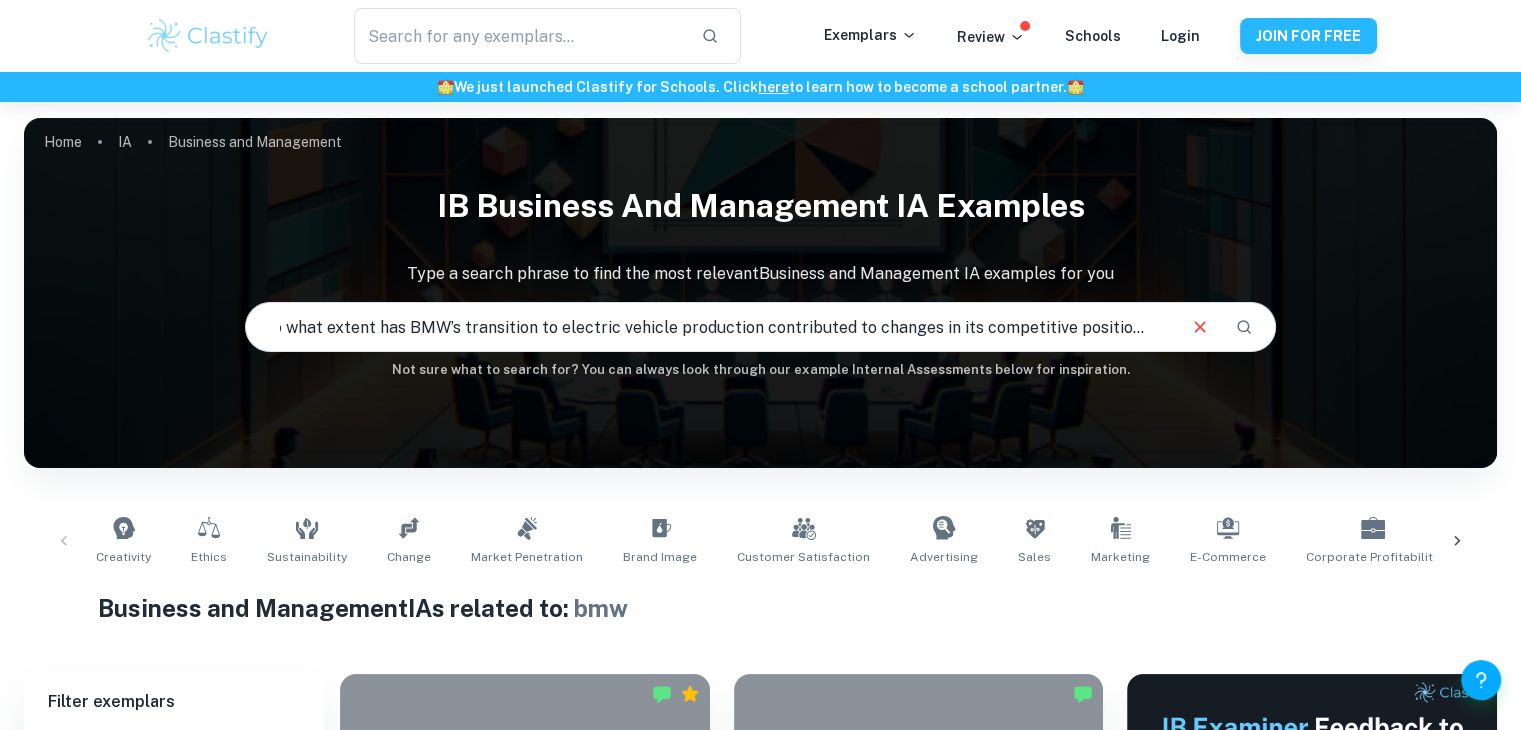 scroll, scrollTop: 0, scrollLeft: 0, axis: both 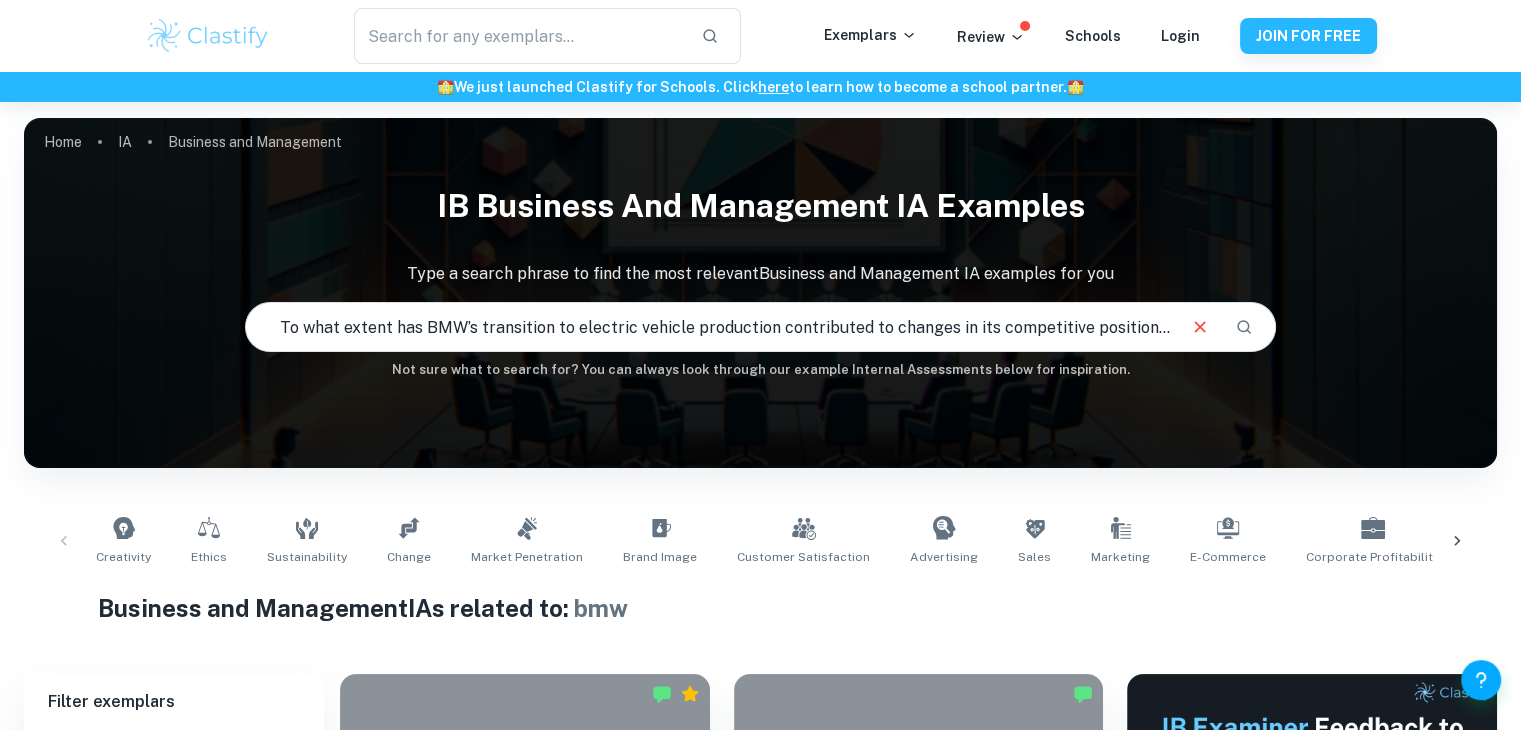 type on "To what extent has BMW’s transition to electric vehicle production contributed to changes in its competitive positioning in the German automotive market since [DATE]?" 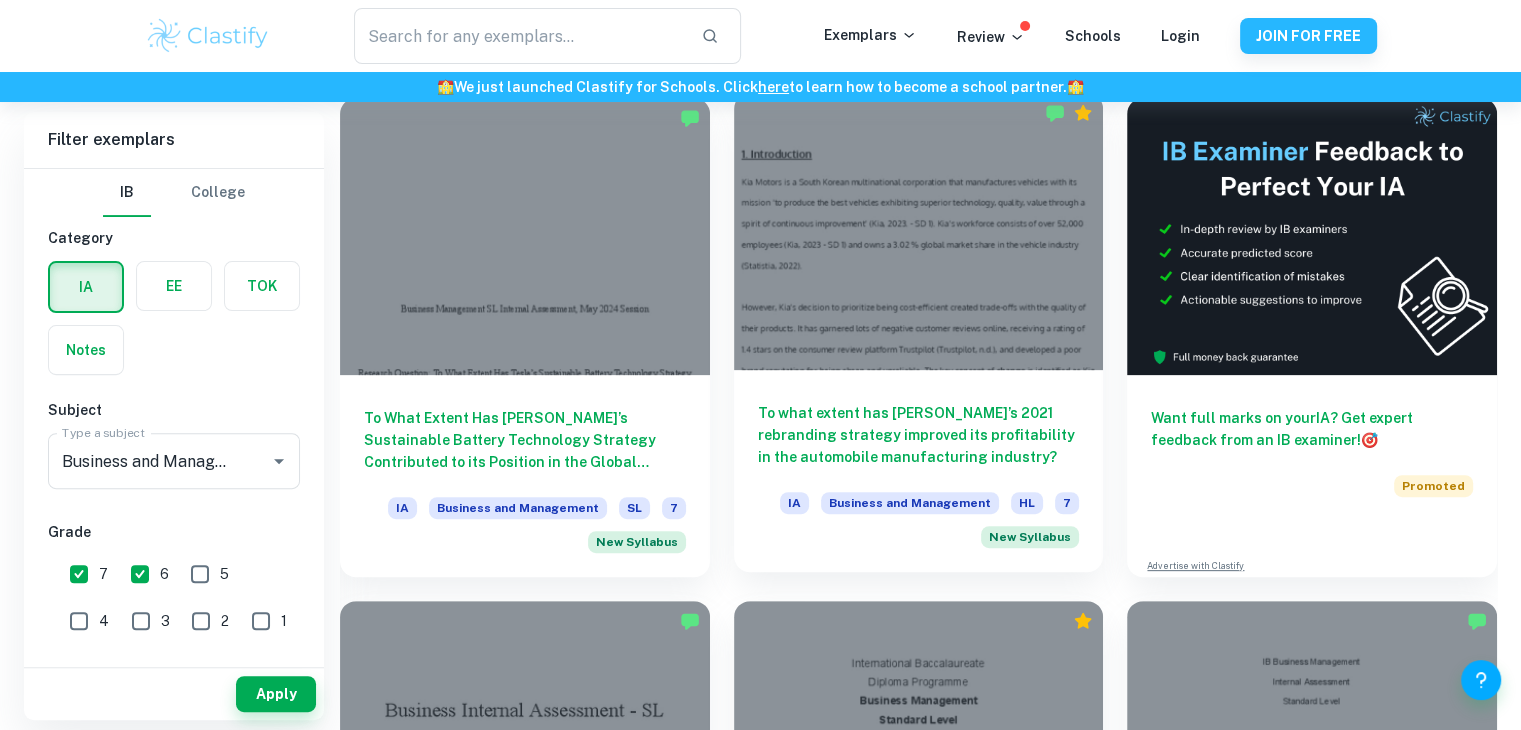 scroll, scrollTop: 574, scrollLeft: 0, axis: vertical 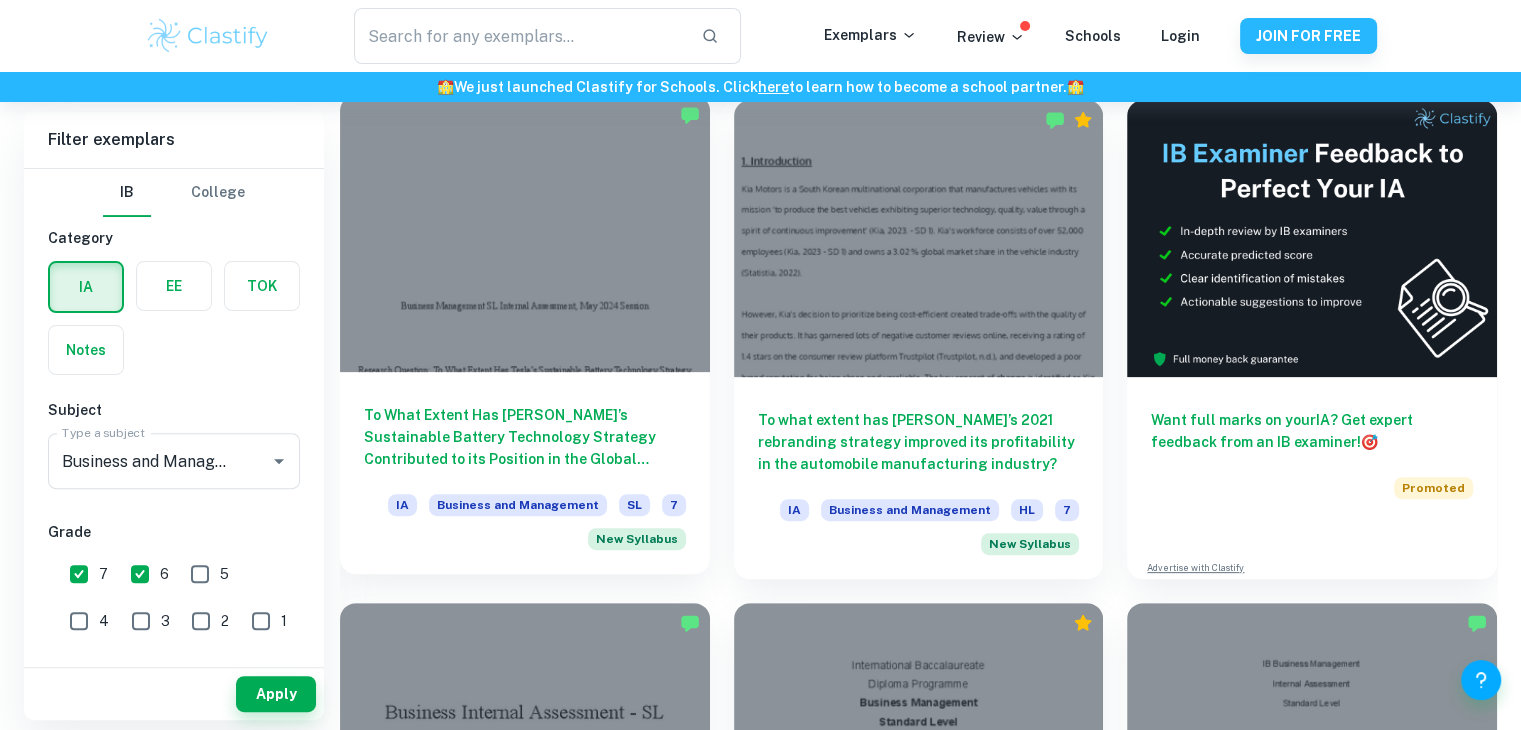click at bounding box center [525, 233] 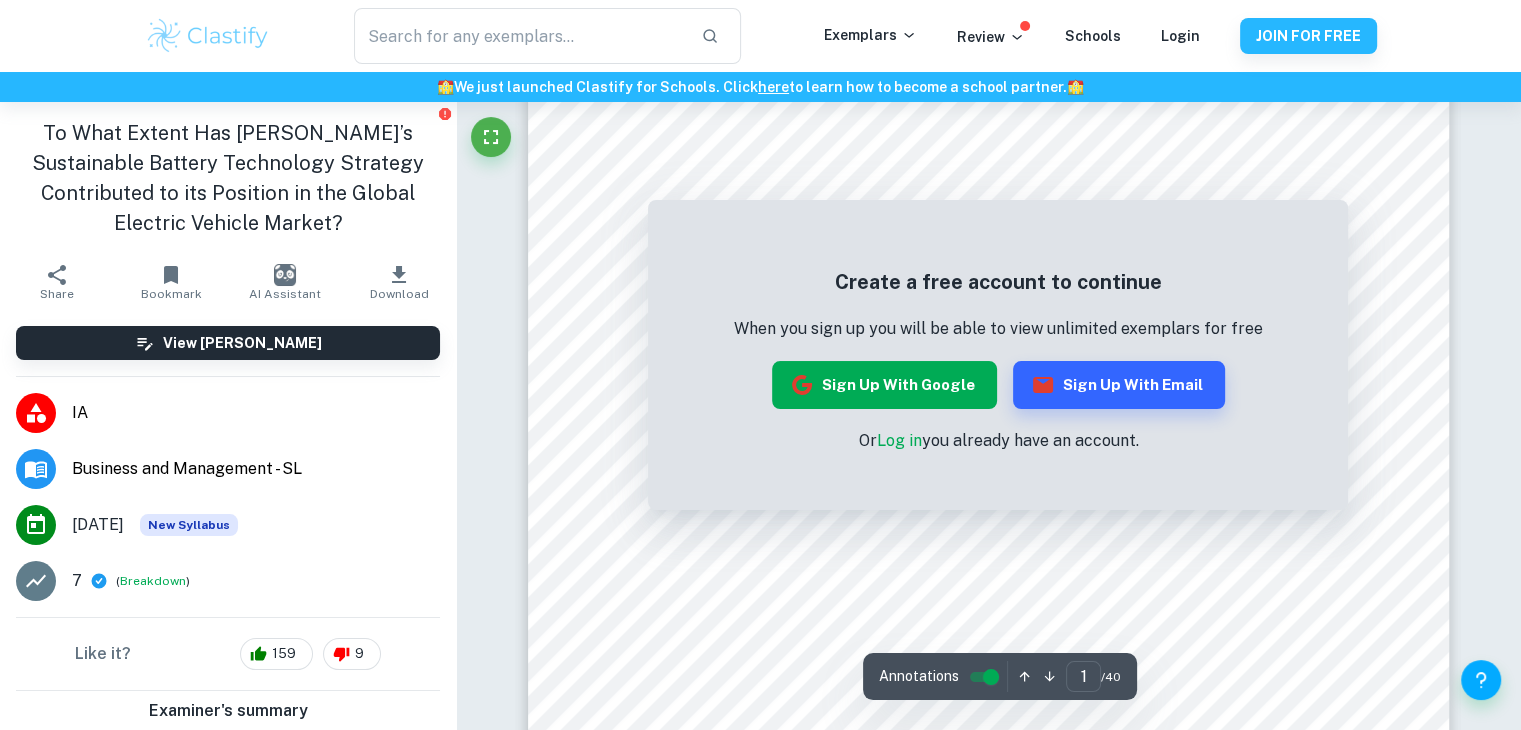 scroll, scrollTop: 118, scrollLeft: 0, axis: vertical 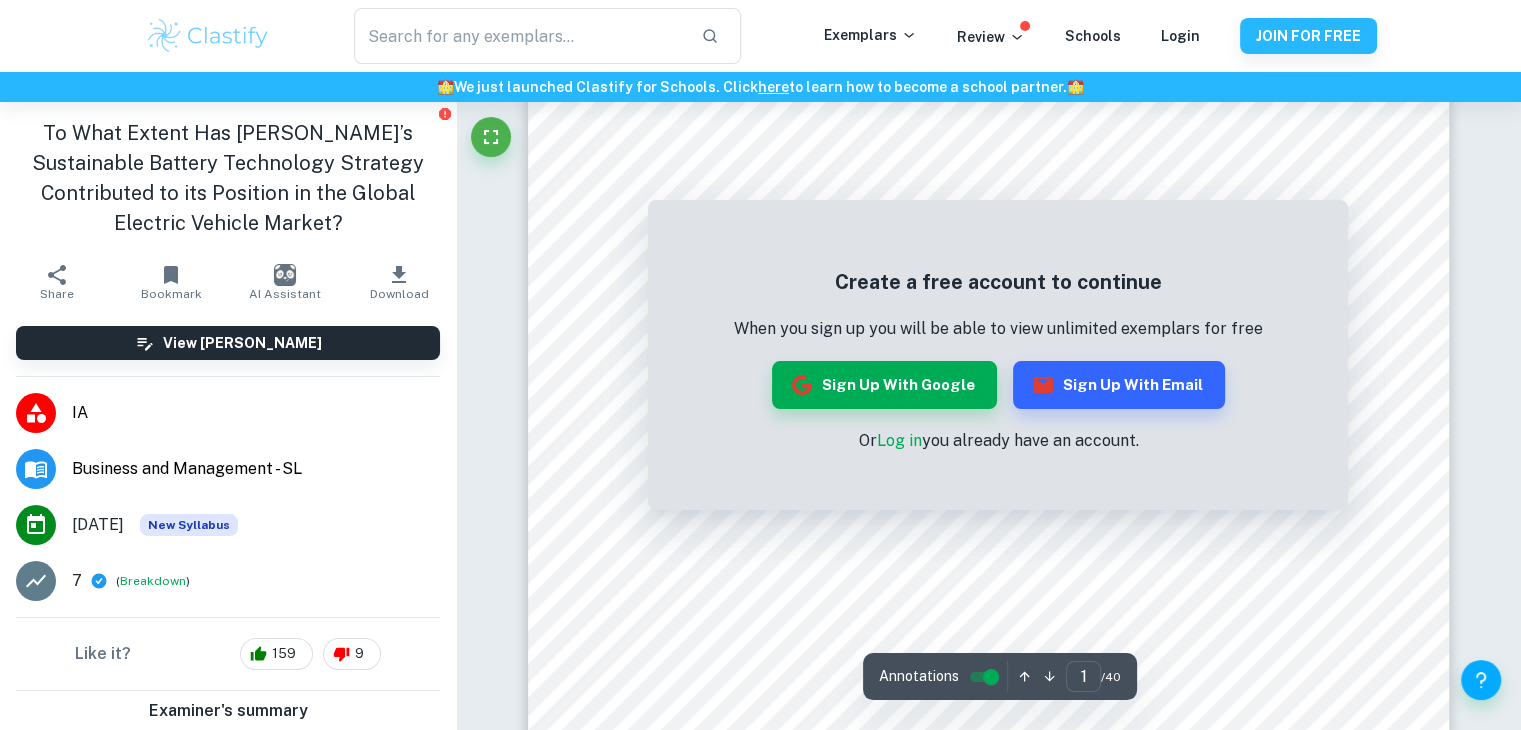 click on "Log in" at bounding box center (898, 440) 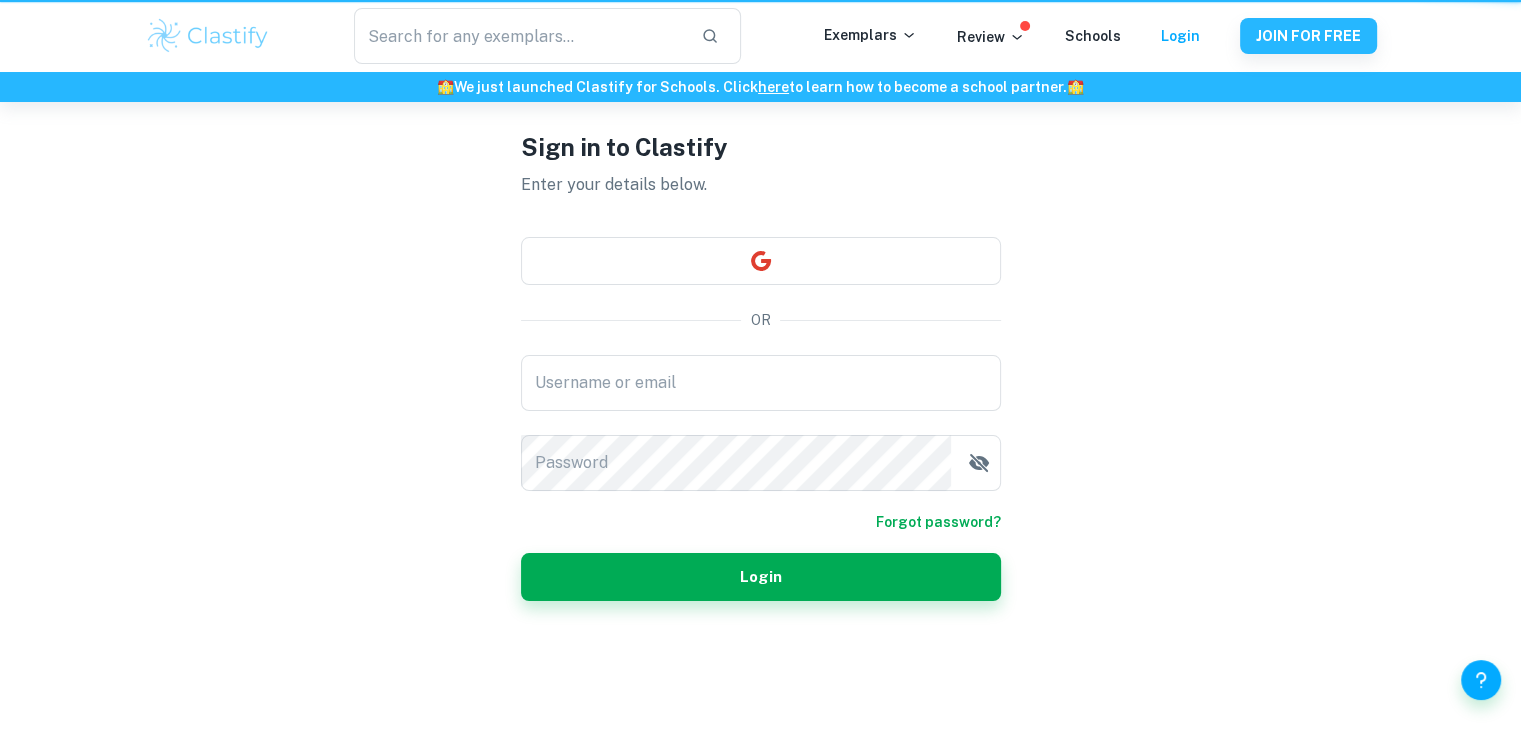 scroll, scrollTop: 0, scrollLeft: 0, axis: both 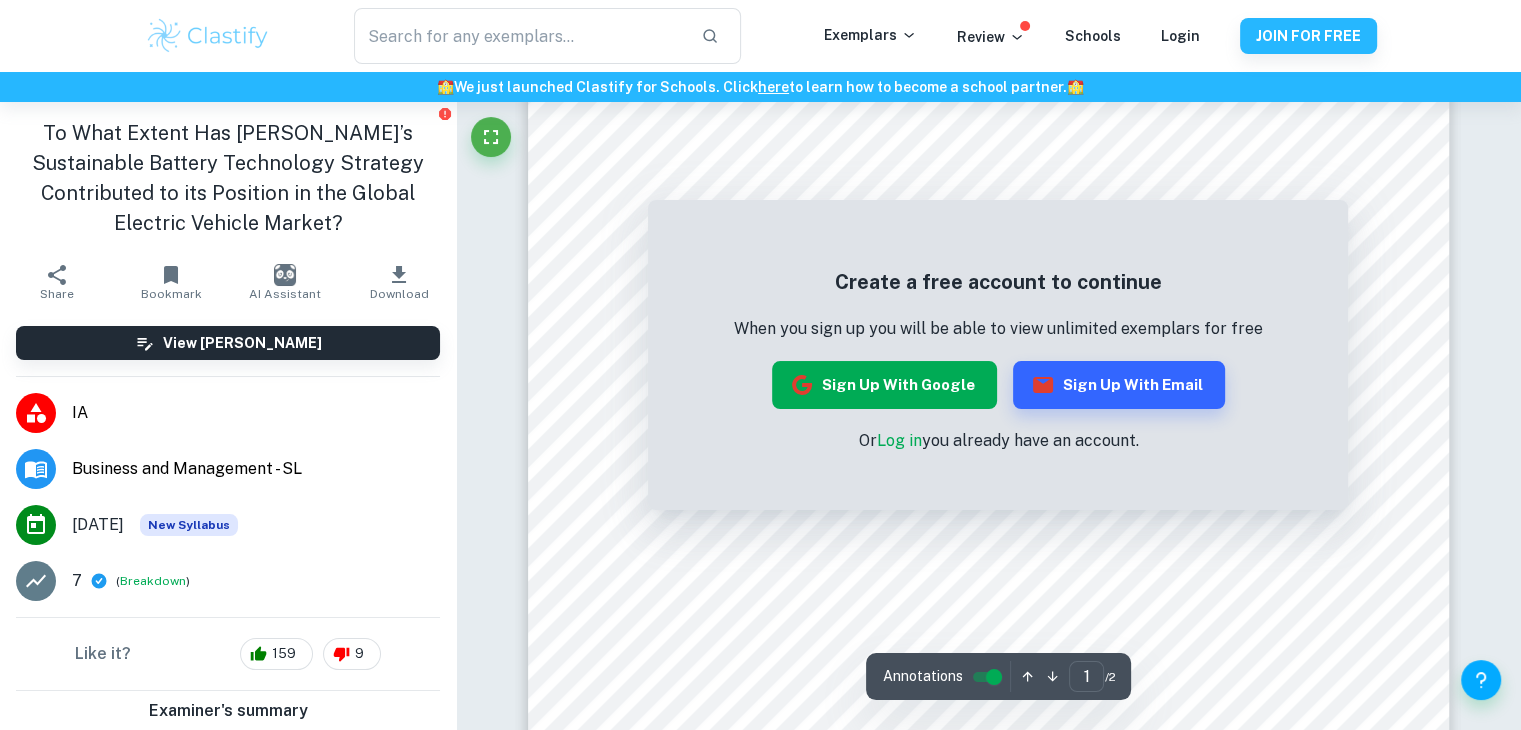 click on "Sign up with Google" at bounding box center (884, 385) 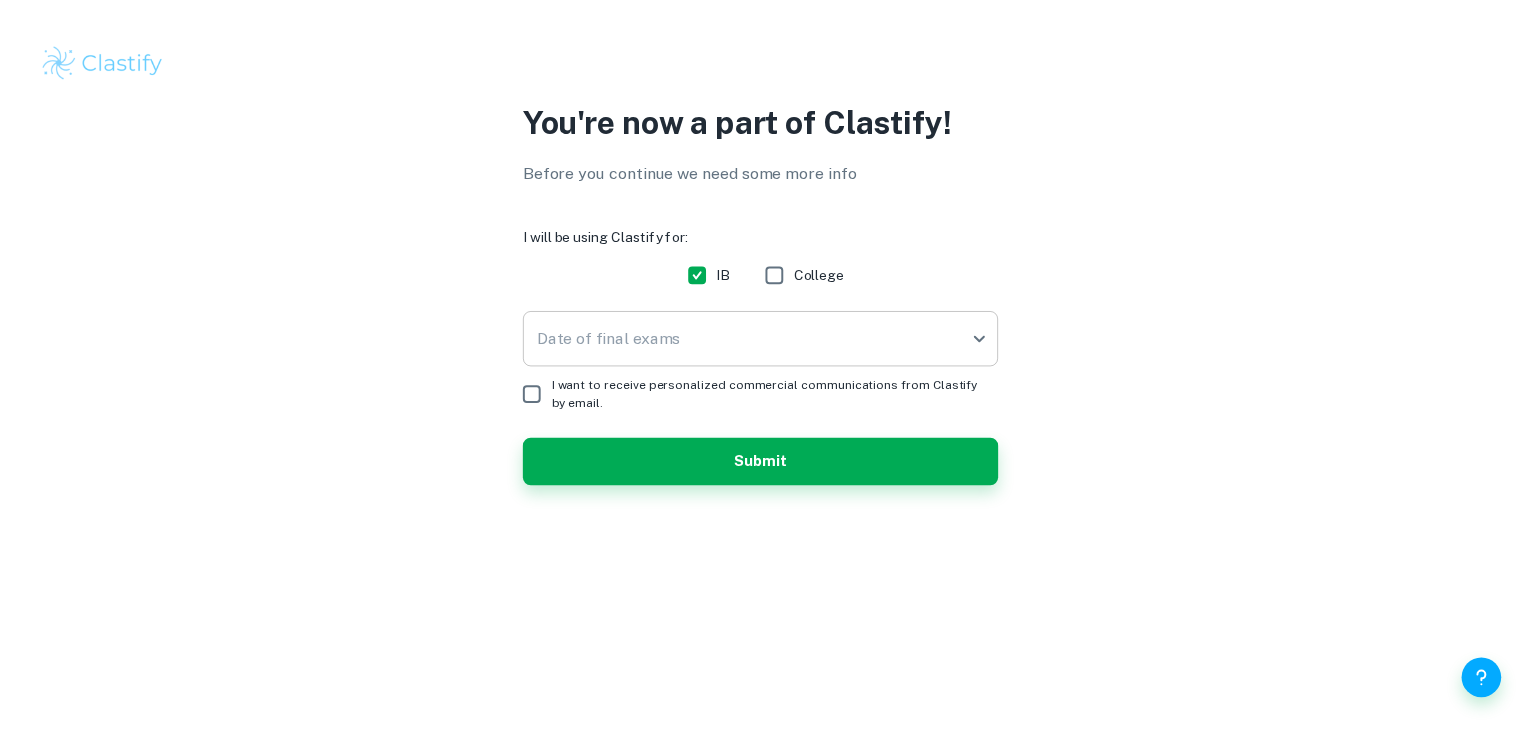 scroll, scrollTop: 0, scrollLeft: 0, axis: both 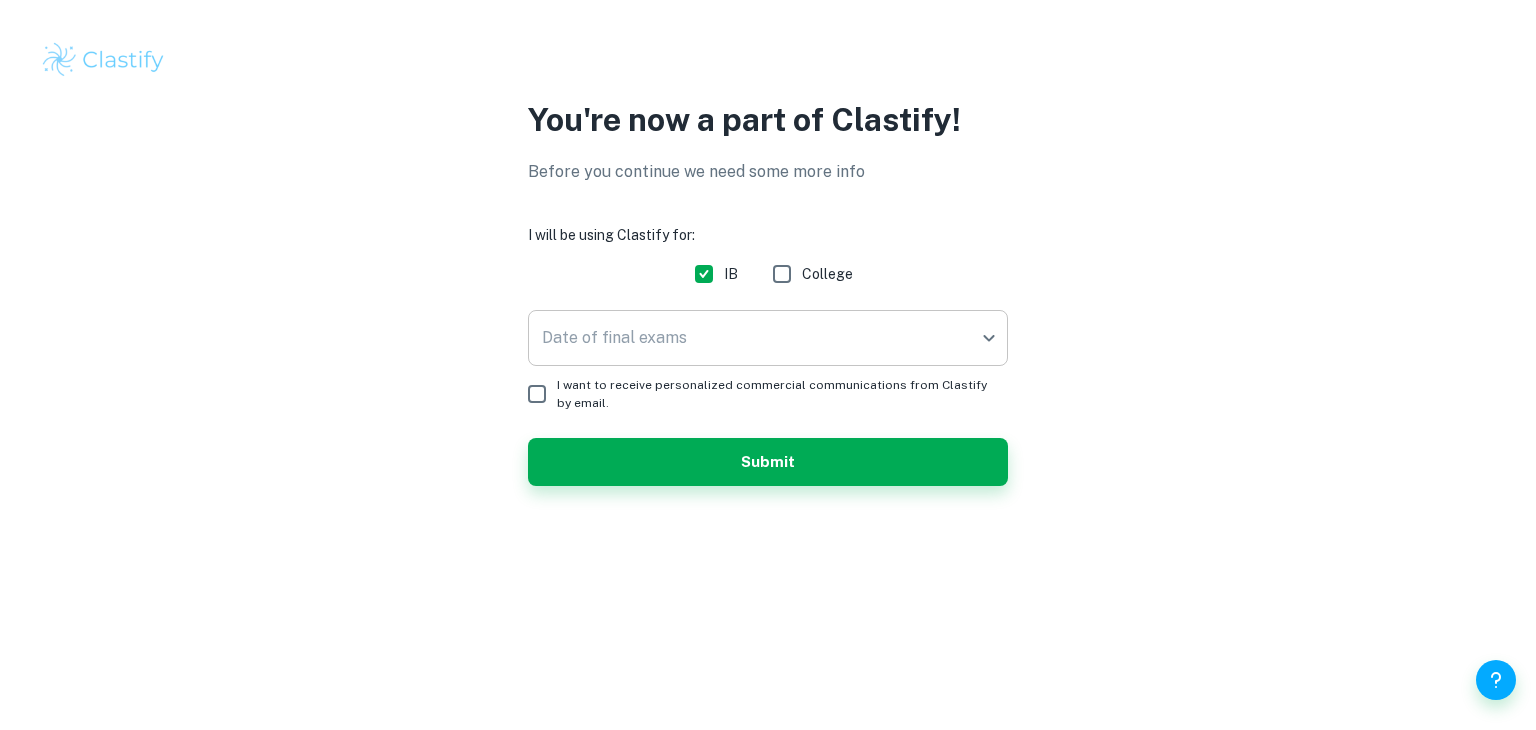 click on "We value your privacy We use cookies to enhance your browsing experience, serve personalised ads or content, and analyse our traffic. By clicking "Accept All", you consent to our use of cookies.   Cookie Policy Customise   Reject All   Accept All   Customise Consent Preferences   We use cookies to help you navigate efficiently and perform certain functions. You will find detailed information about all cookies under each consent category below. The cookies that are categorised as "Necessary" are stored on your browser as they are essential for enabling the basic functionalities of the site. ...  Show more For more information on how Google's third-party cookies operate and handle your data, see:   Google Privacy Policy Necessary Always Active Necessary cookies are required to enable the basic features of this site, such as providing secure log-in or adjusting your consent preferences. These cookies do not store any personally identifiable data. Functional Analytics Performance Advertisement Uncategorised" at bounding box center (768, 365) 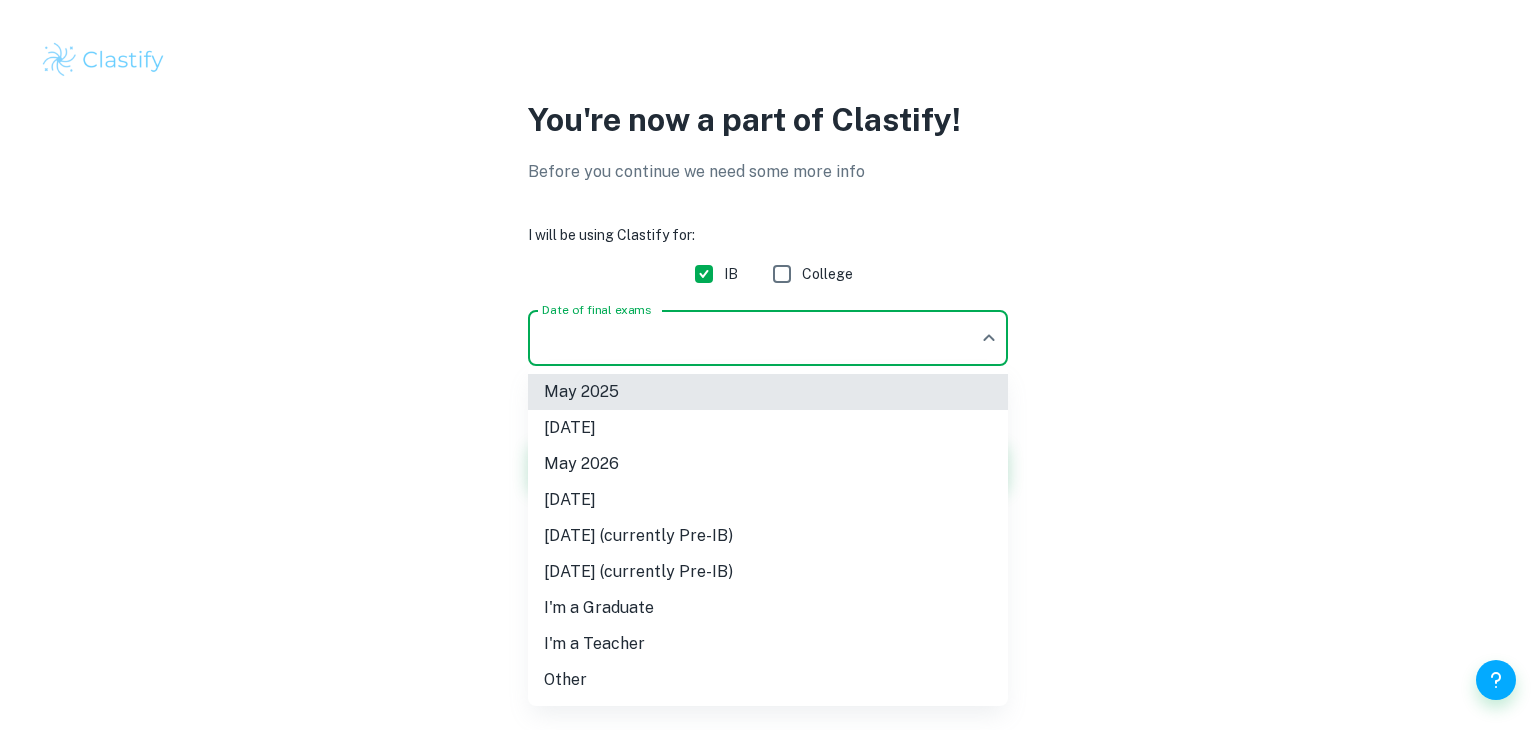 click on "May 2026" at bounding box center (768, 464) 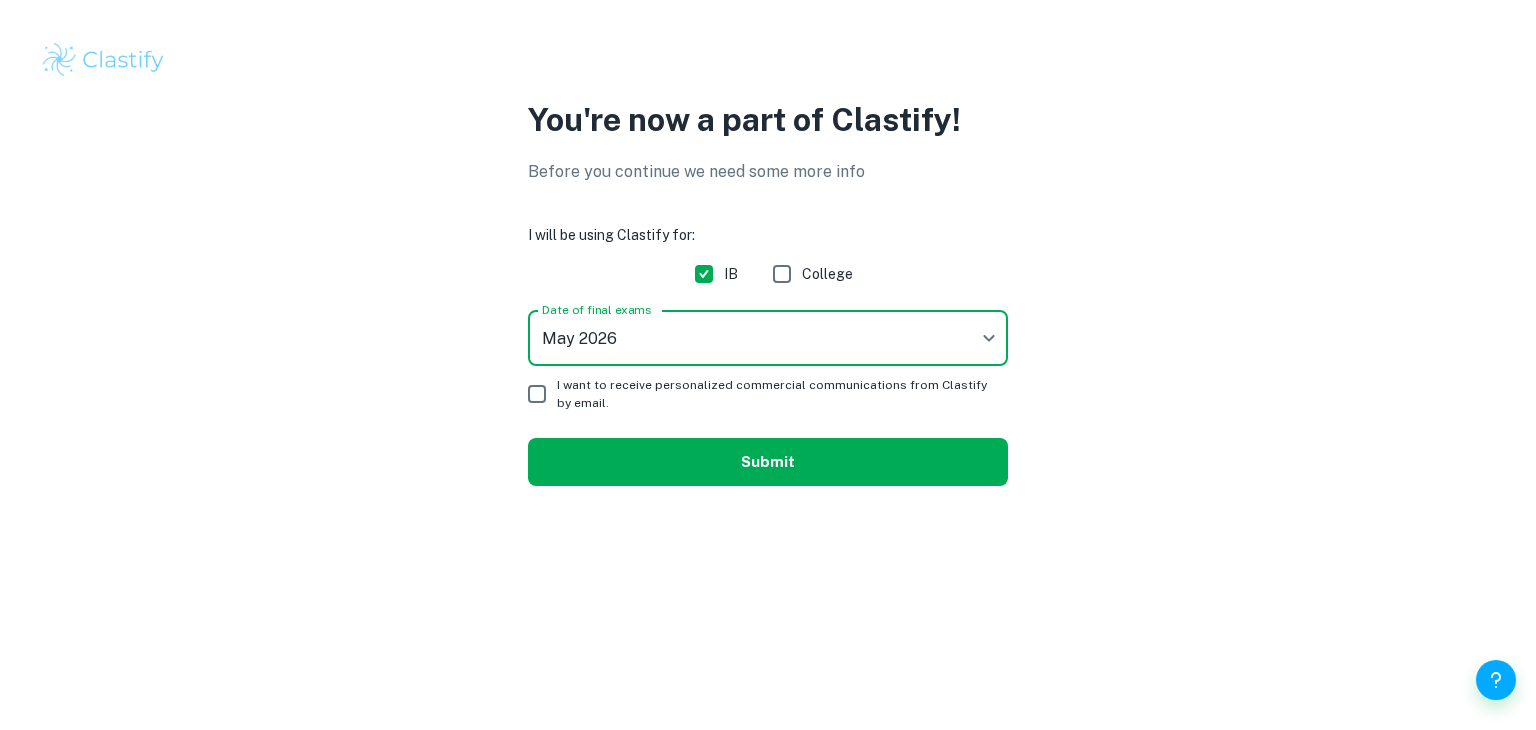 click on "Submit" at bounding box center [768, 462] 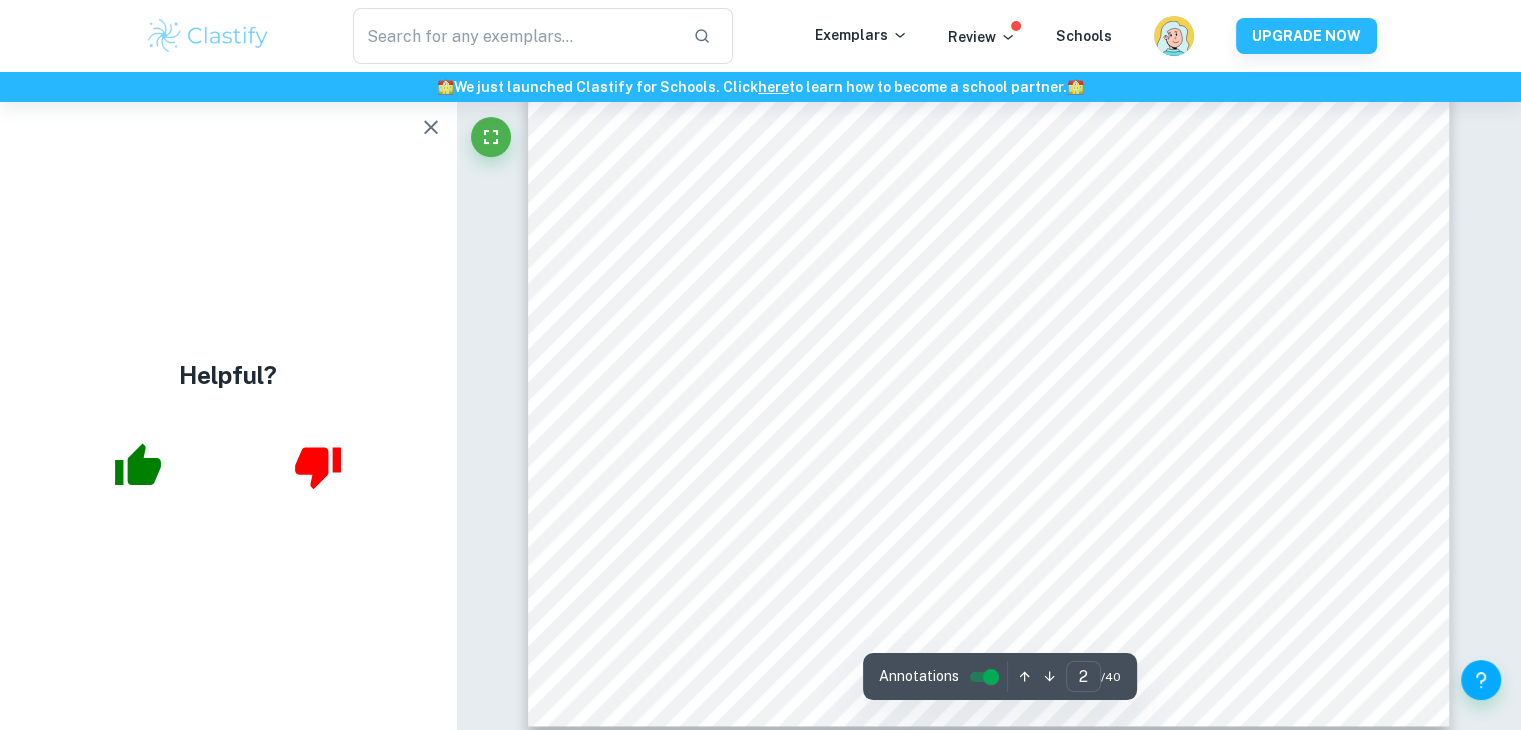 scroll, scrollTop: 2159, scrollLeft: 0, axis: vertical 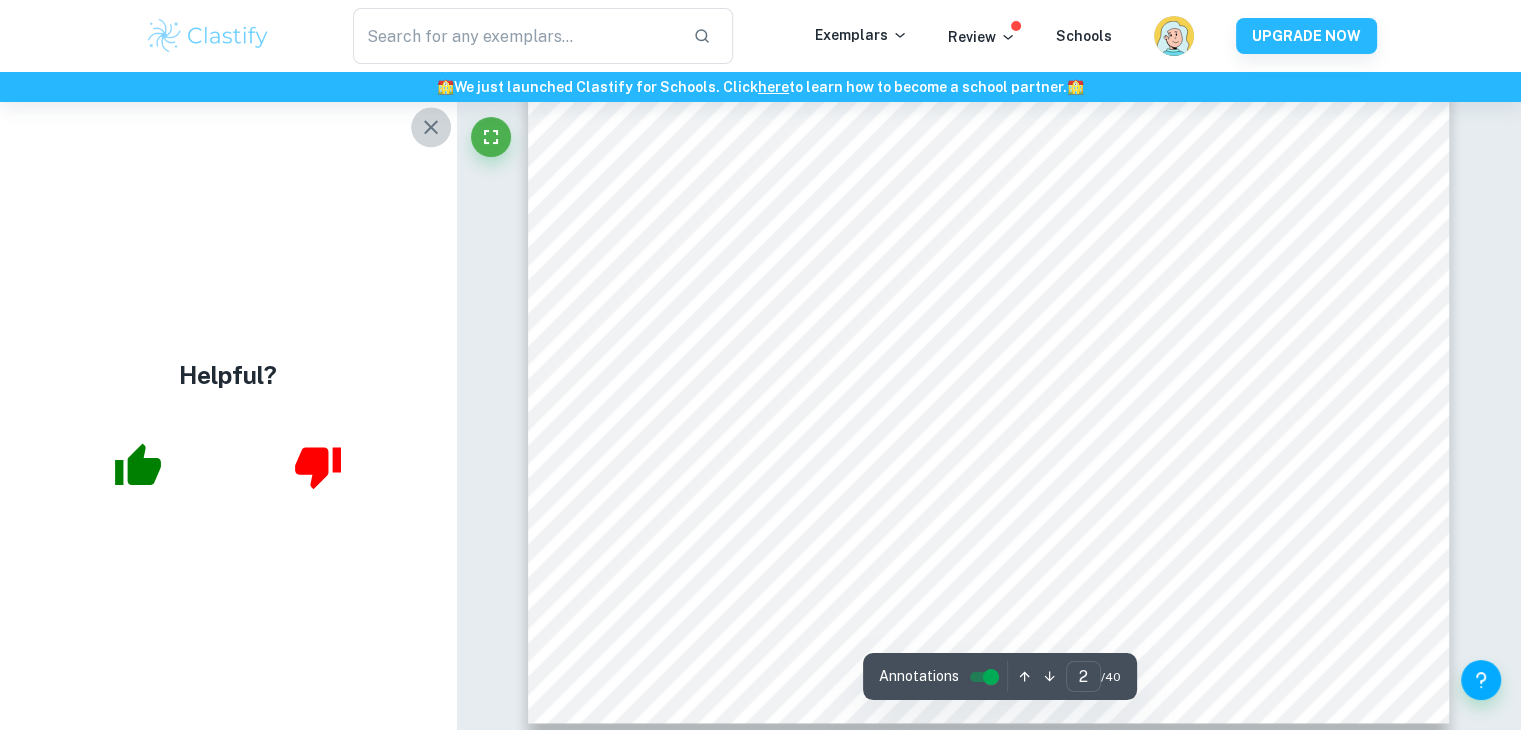 click 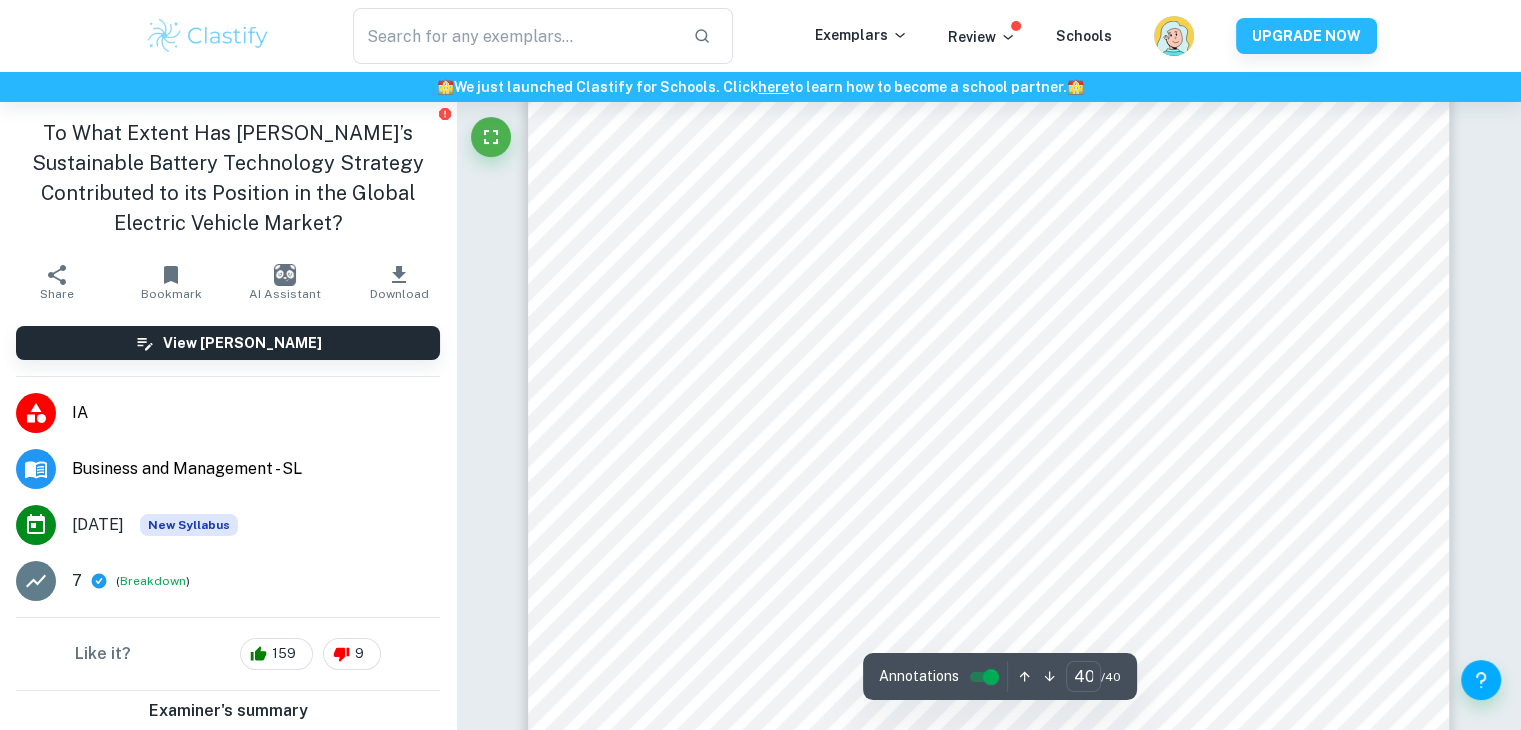 scroll, scrollTop: 53028, scrollLeft: 0, axis: vertical 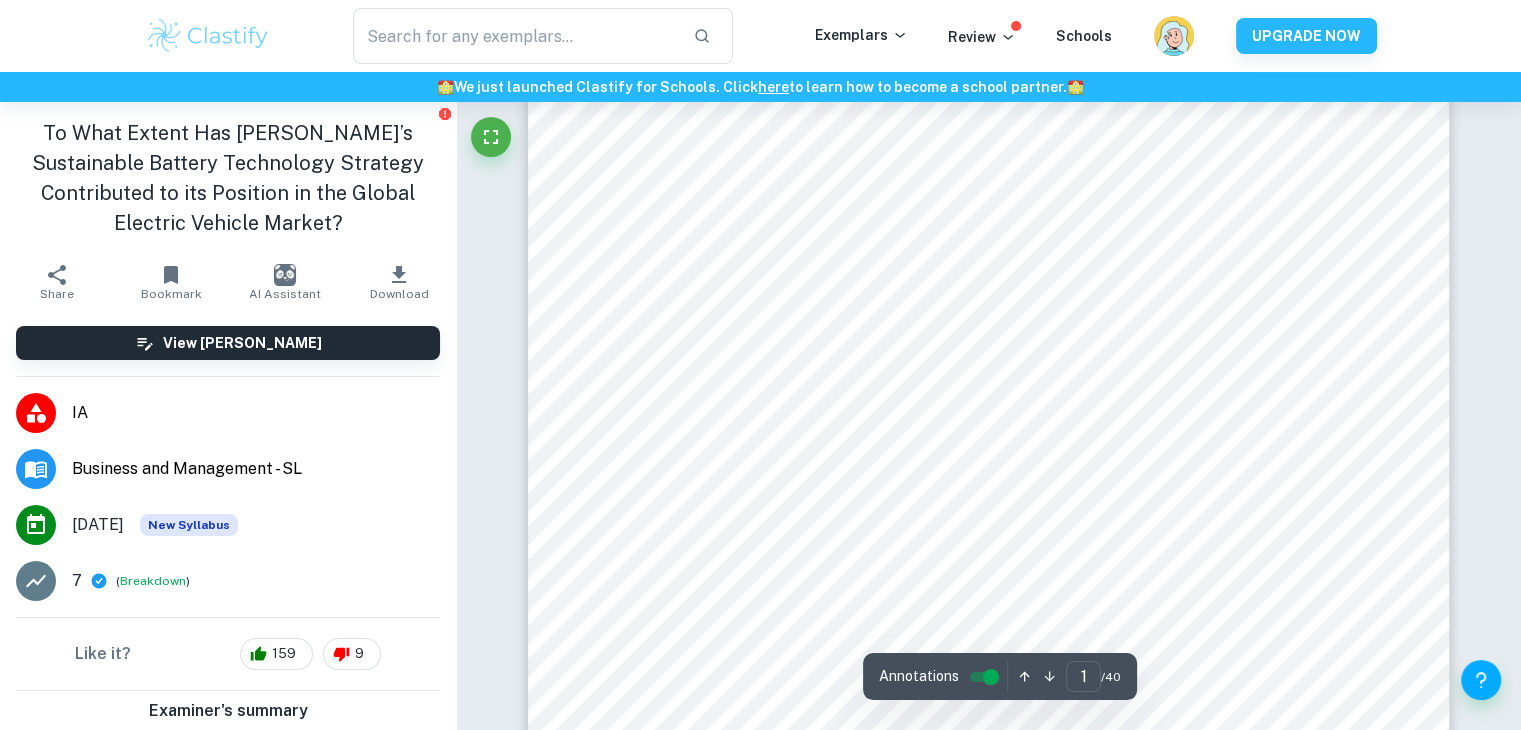 type on "40" 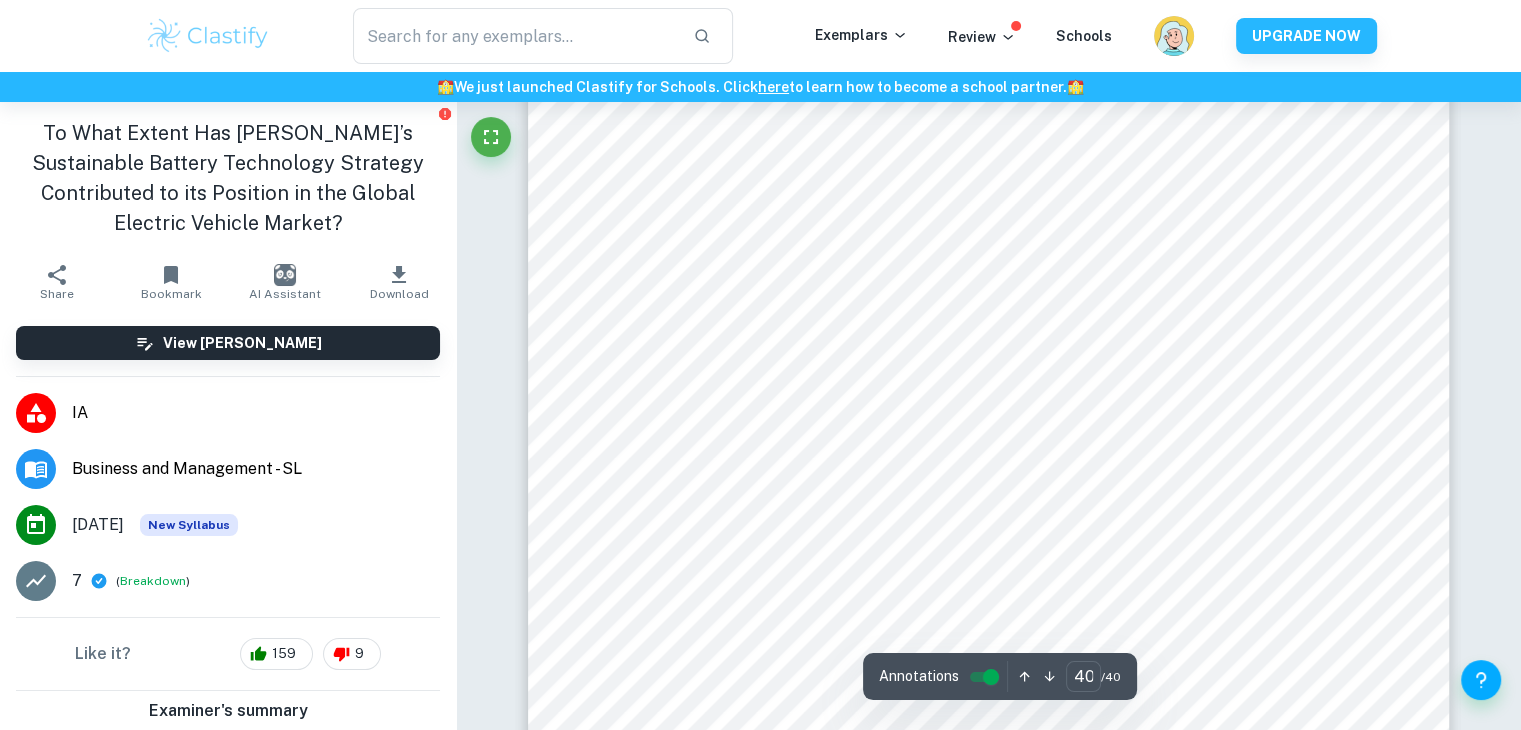 scroll, scrollTop: 53028, scrollLeft: 0, axis: vertical 